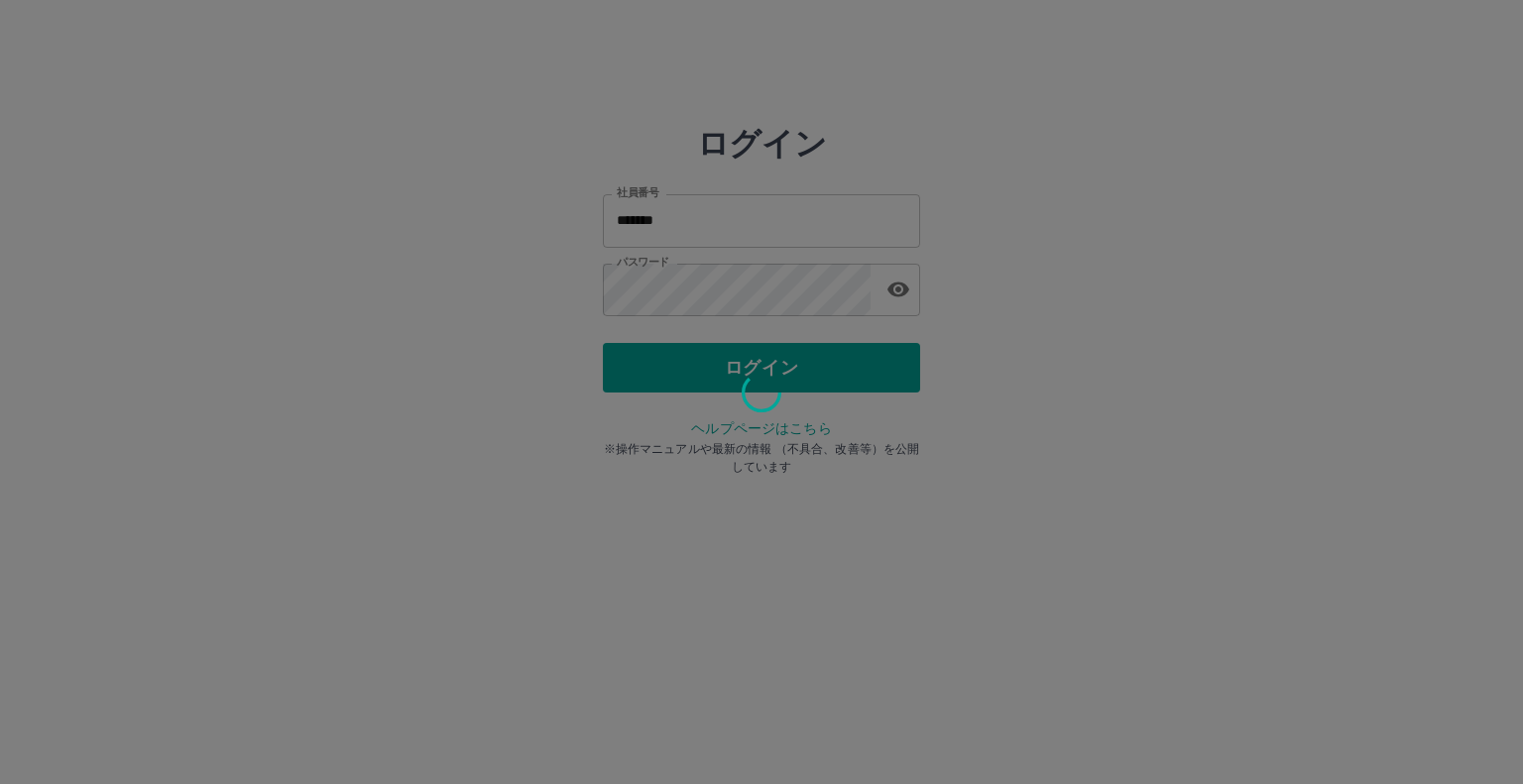 scroll, scrollTop: 0, scrollLeft: 0, axis: both 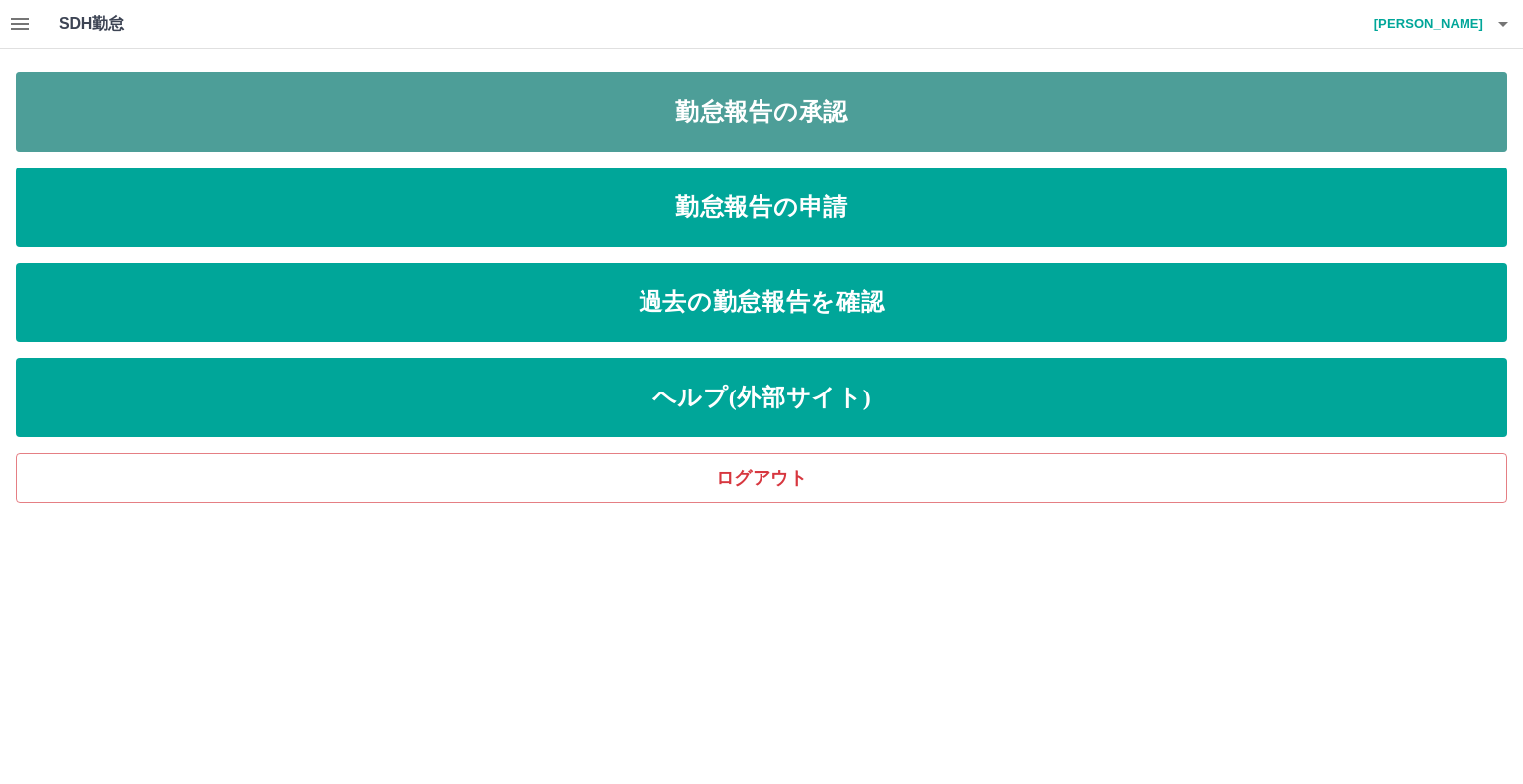 click on "勤怠報告の承認" at bounding box center [762, 112] 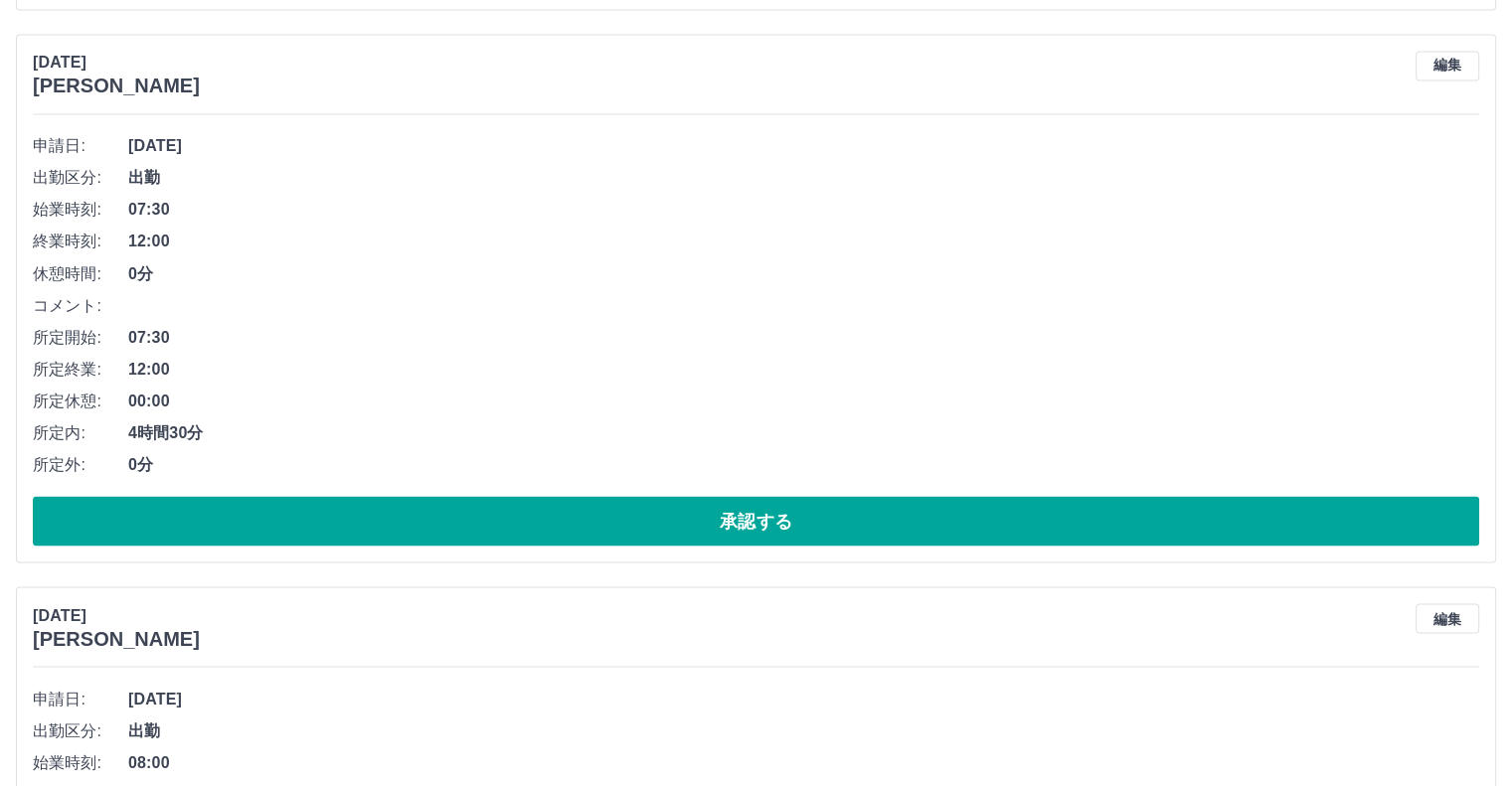 scroll, scrollTop: 3577, scrollLeft: 0, axis: vertical 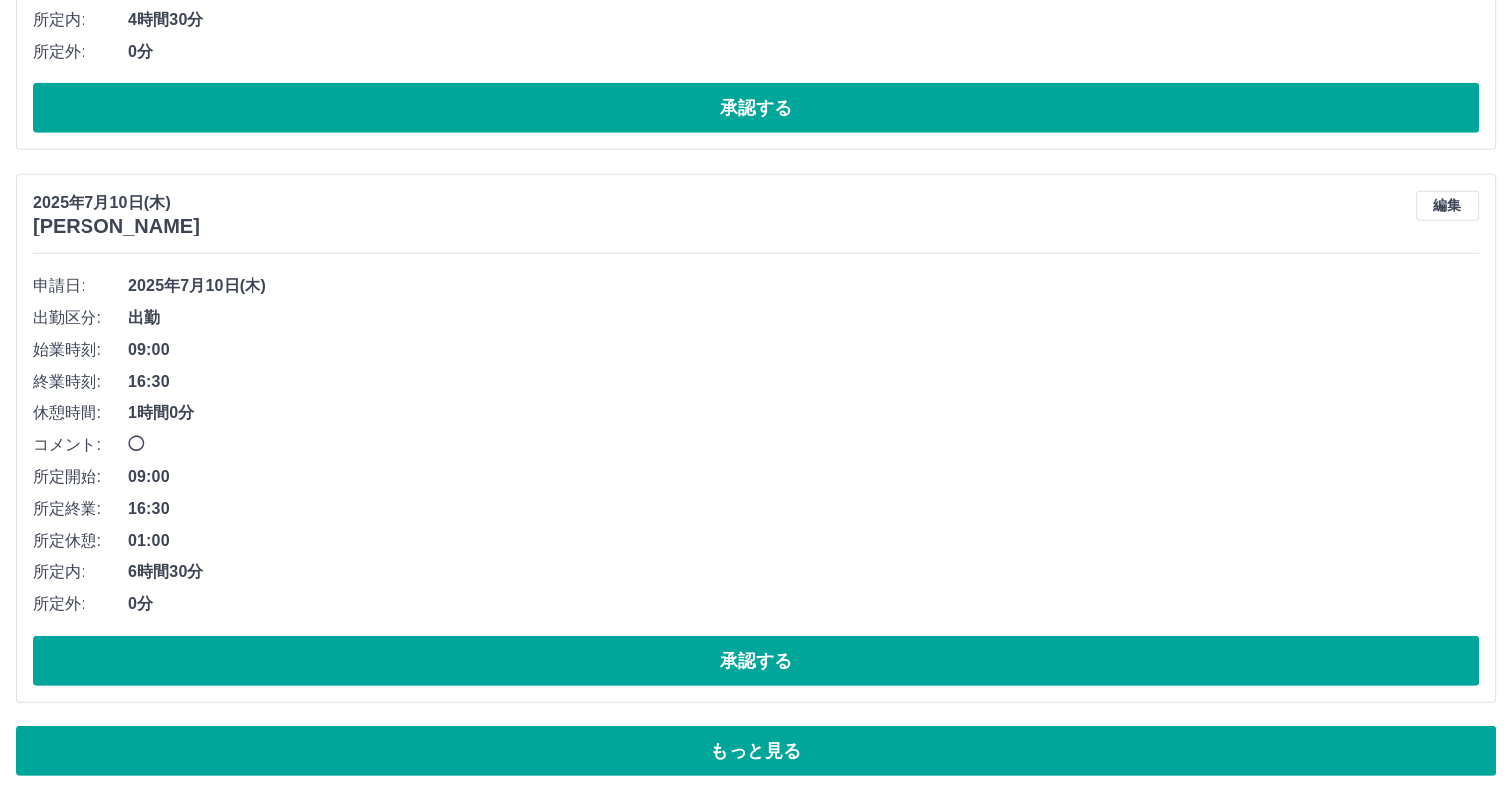 click on "もっと見る" at bounding box center [756, 751] 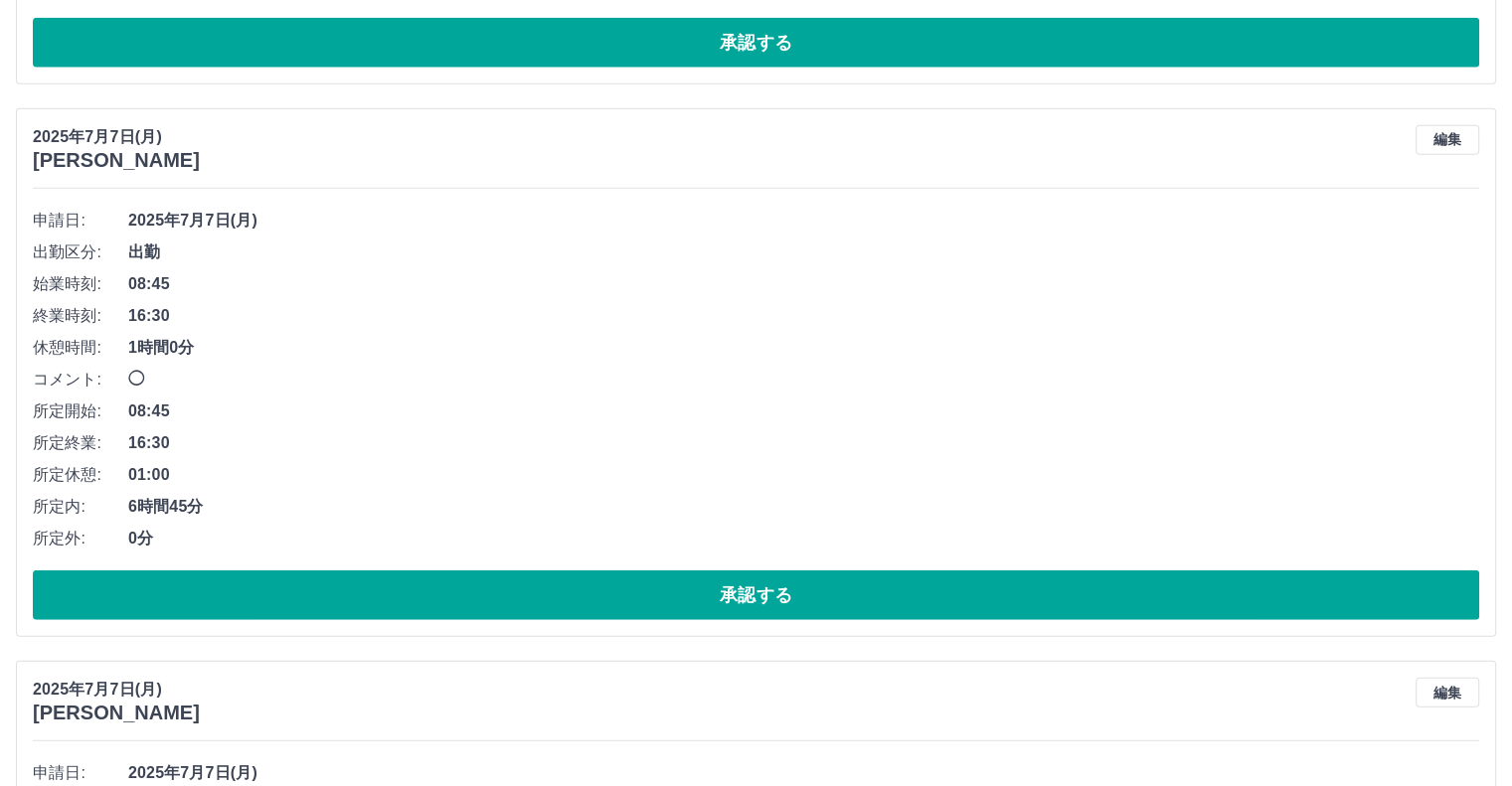 scroll, scrollTop: 22090, scrollLeft: 0, axis: vertical 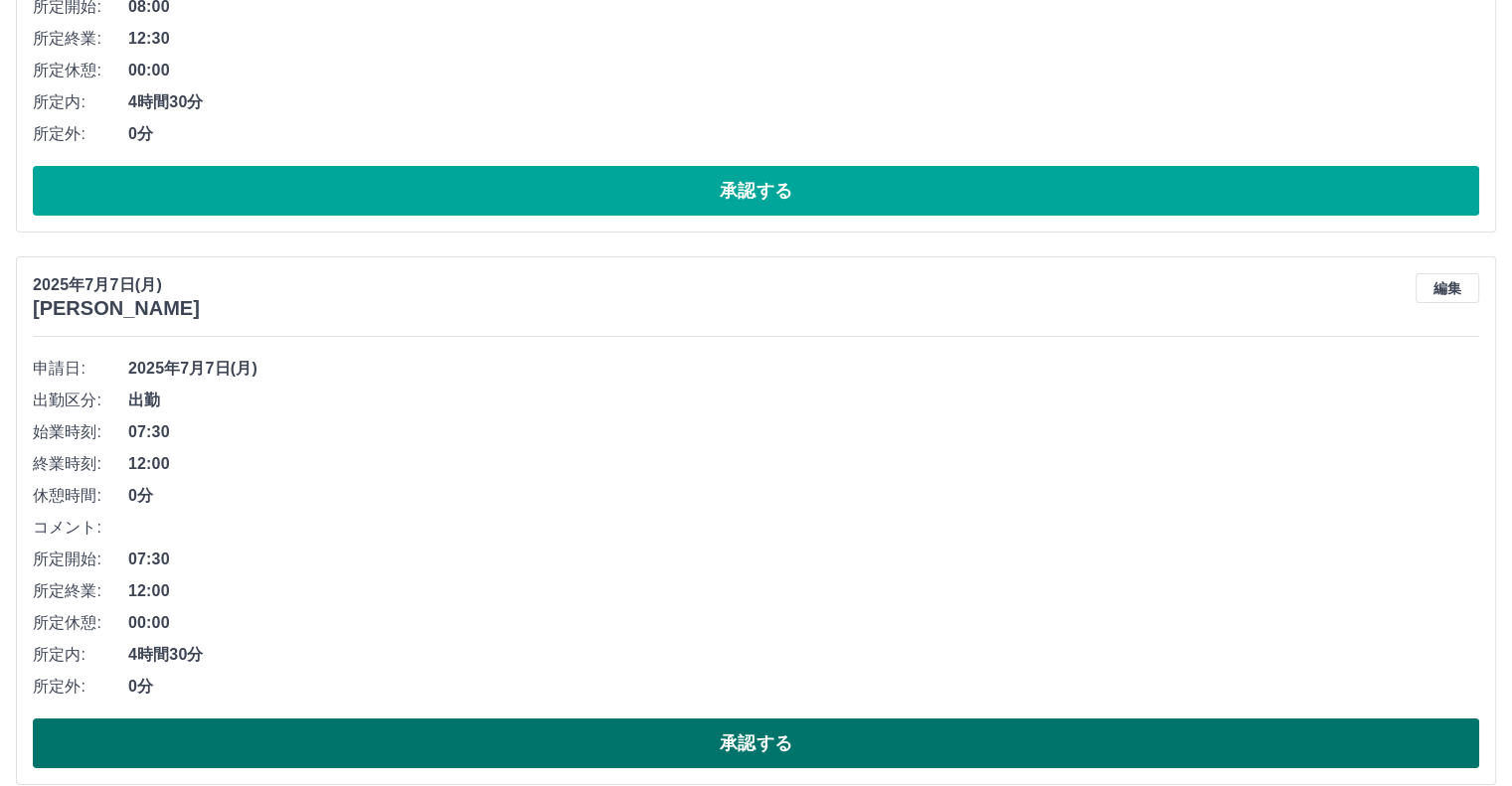 click on "承認する" at bounding box center (756, 743) 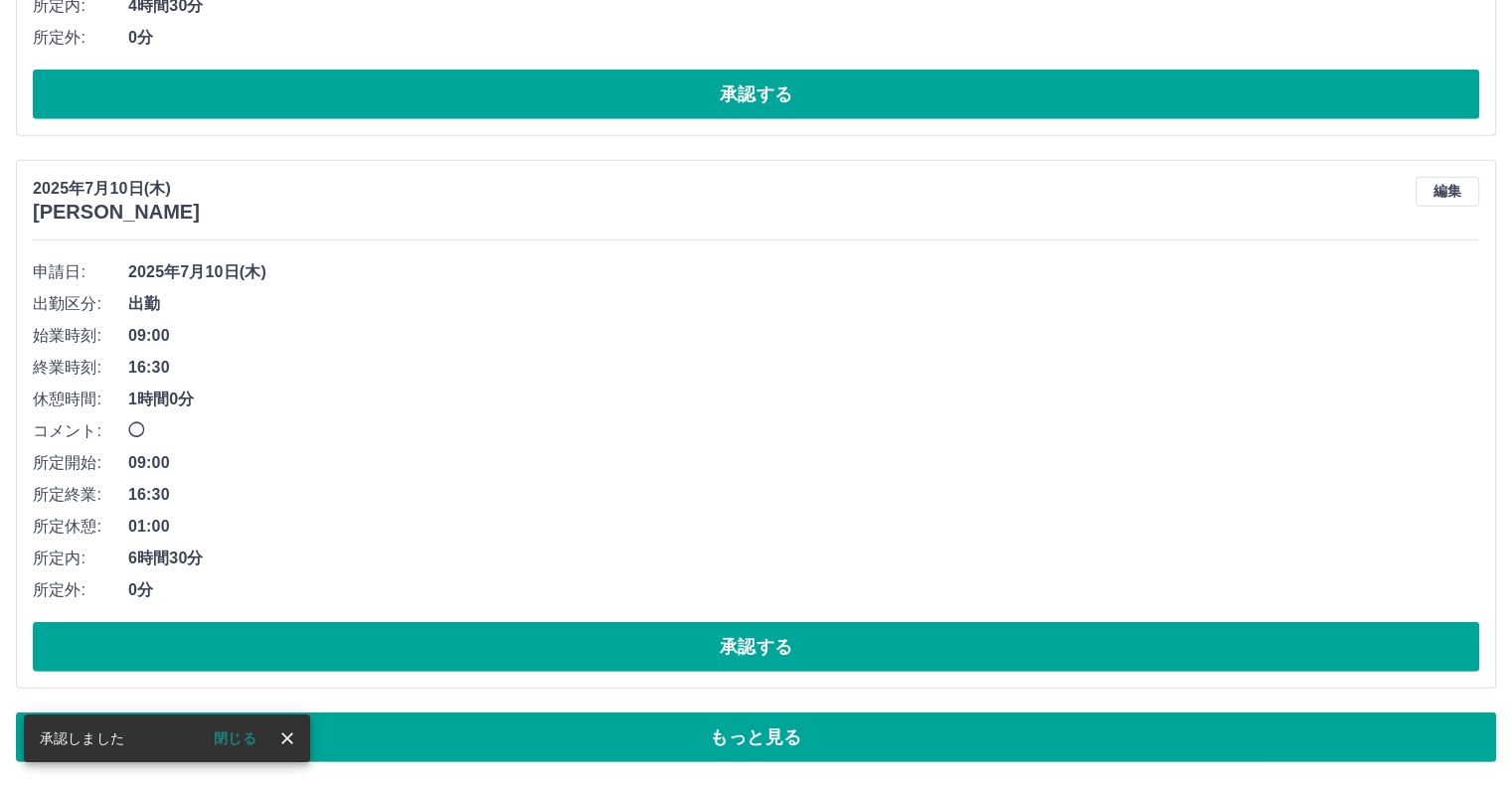 scroll, scrollTop: 13328, scrollLeft: 0, axis: vertical 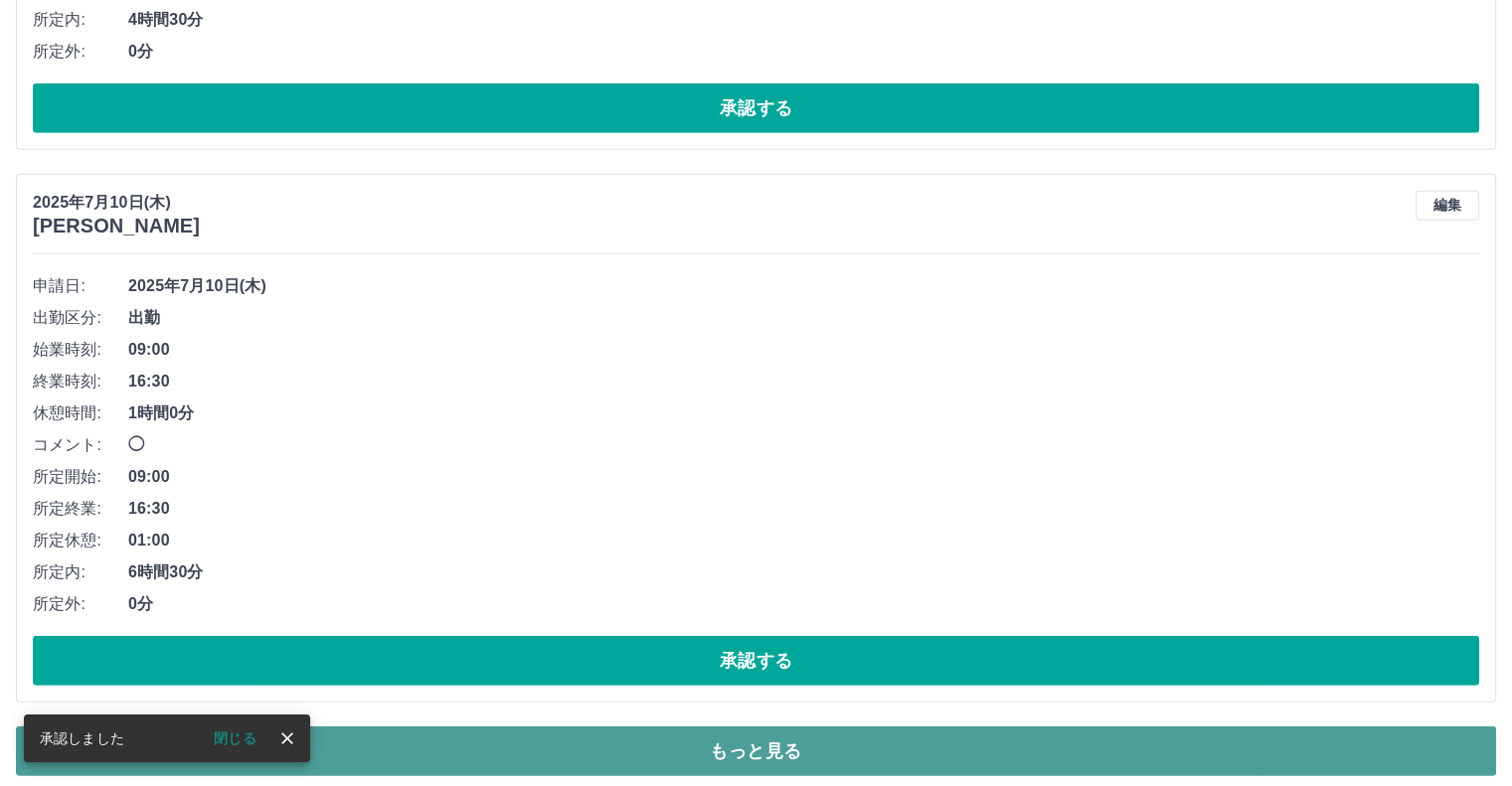 click on "もっと見る" at bounding box center (756, 751) 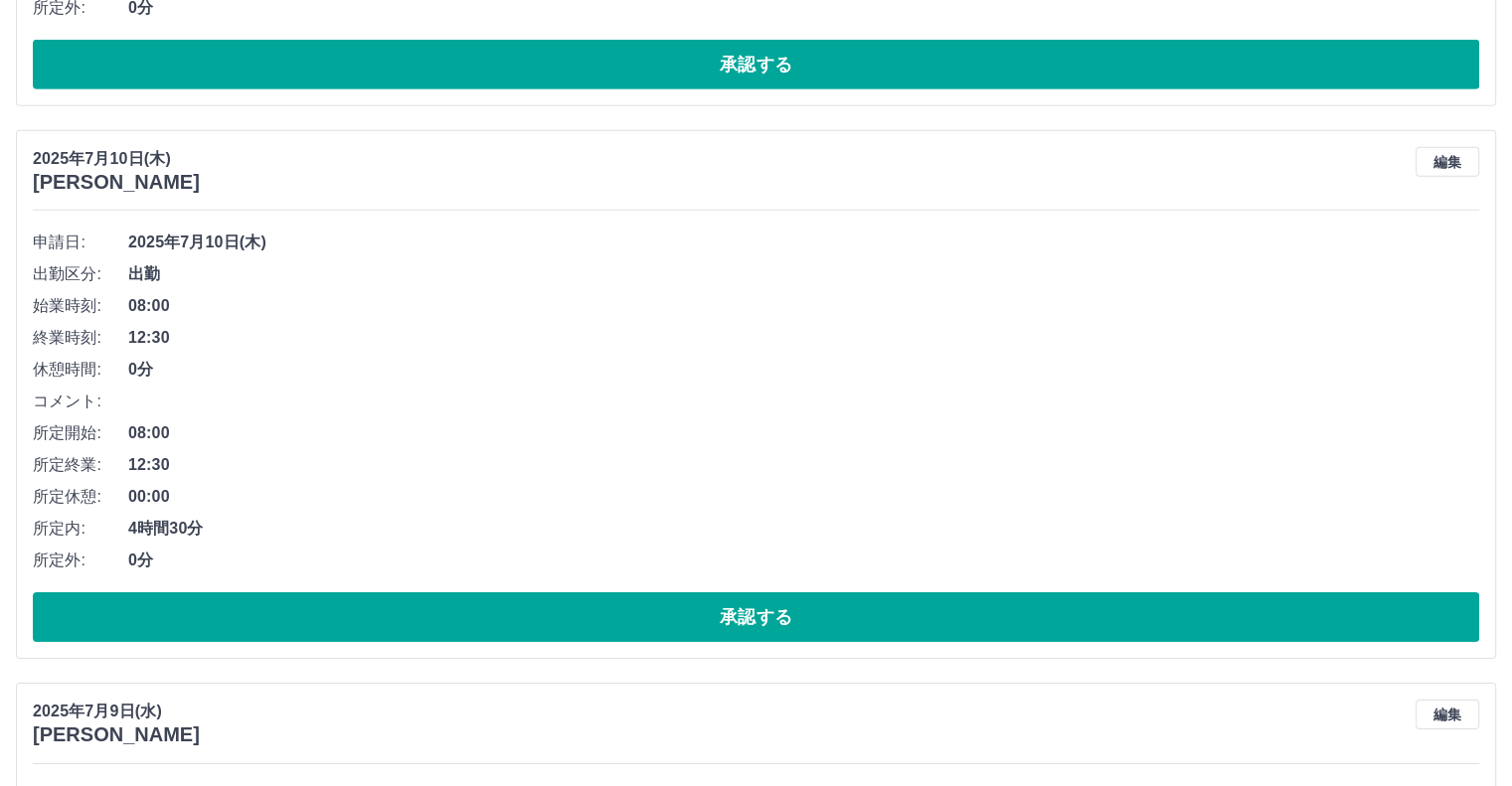 scroll, scrollTop: 14521, scrollLeft: 0, axis: vertical 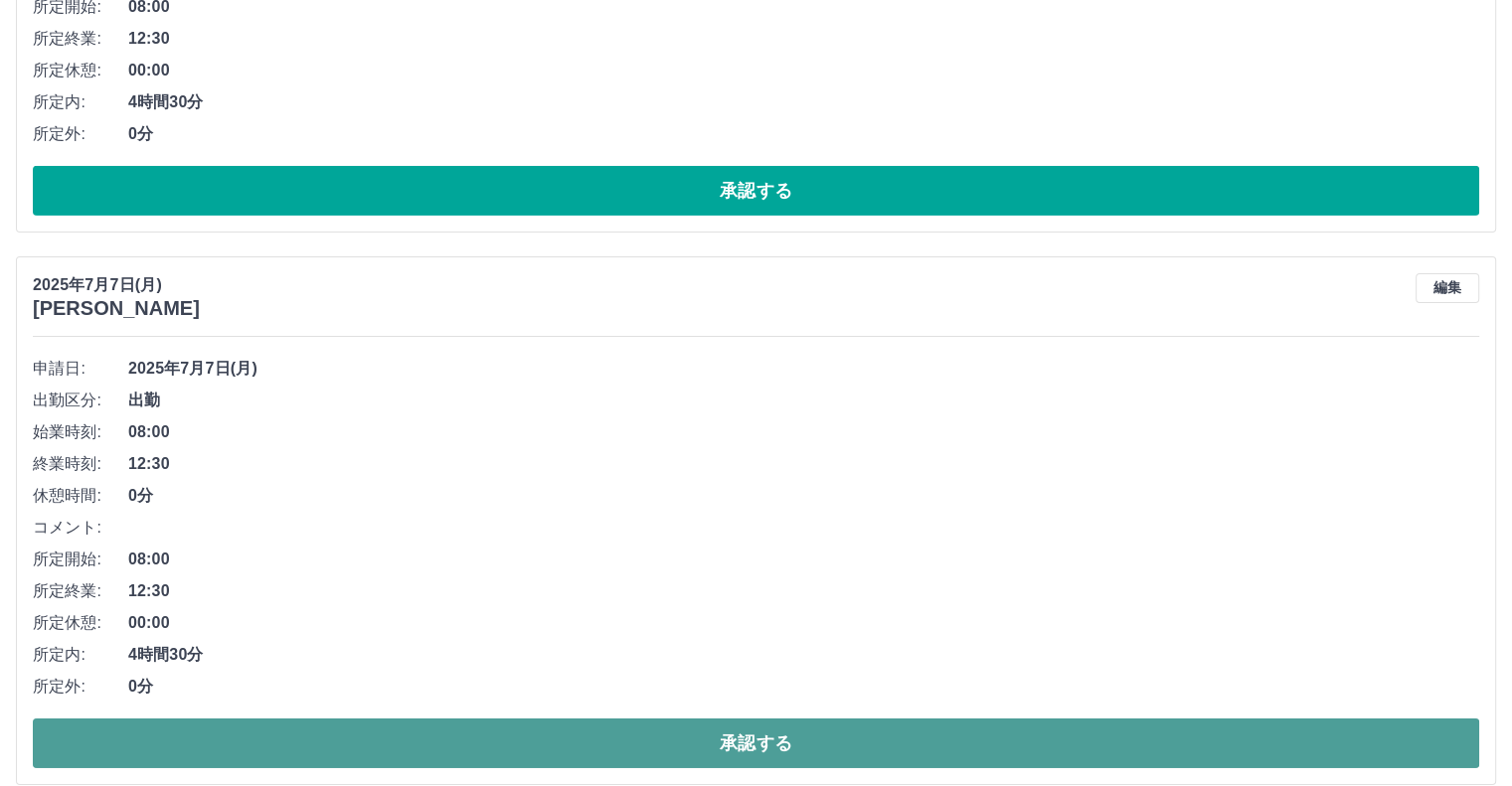 click on "承認する" at bounding box center (756, 743) 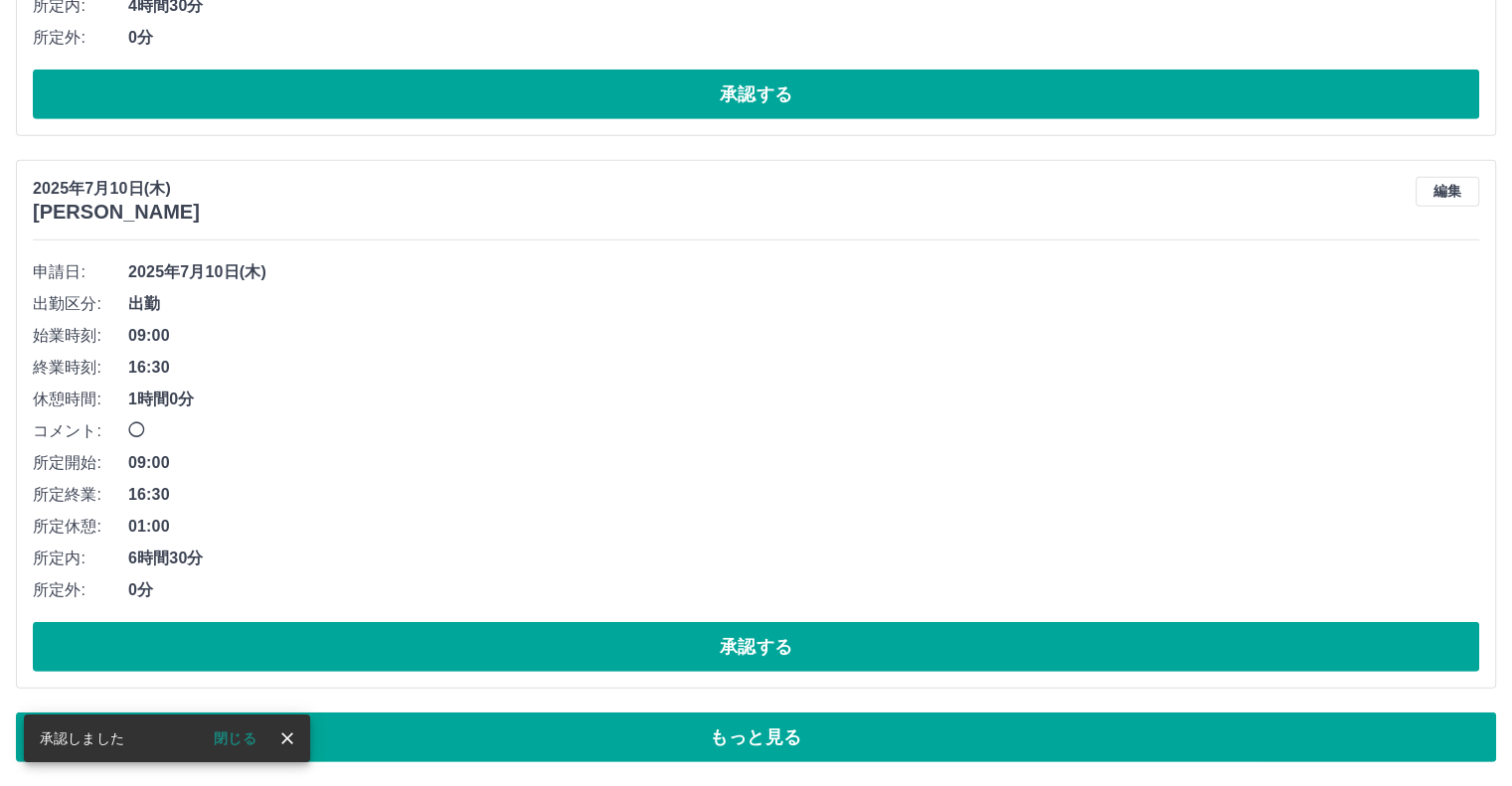scroll, scrollTop: 13328, scrollLeft: 0, axis: vertical 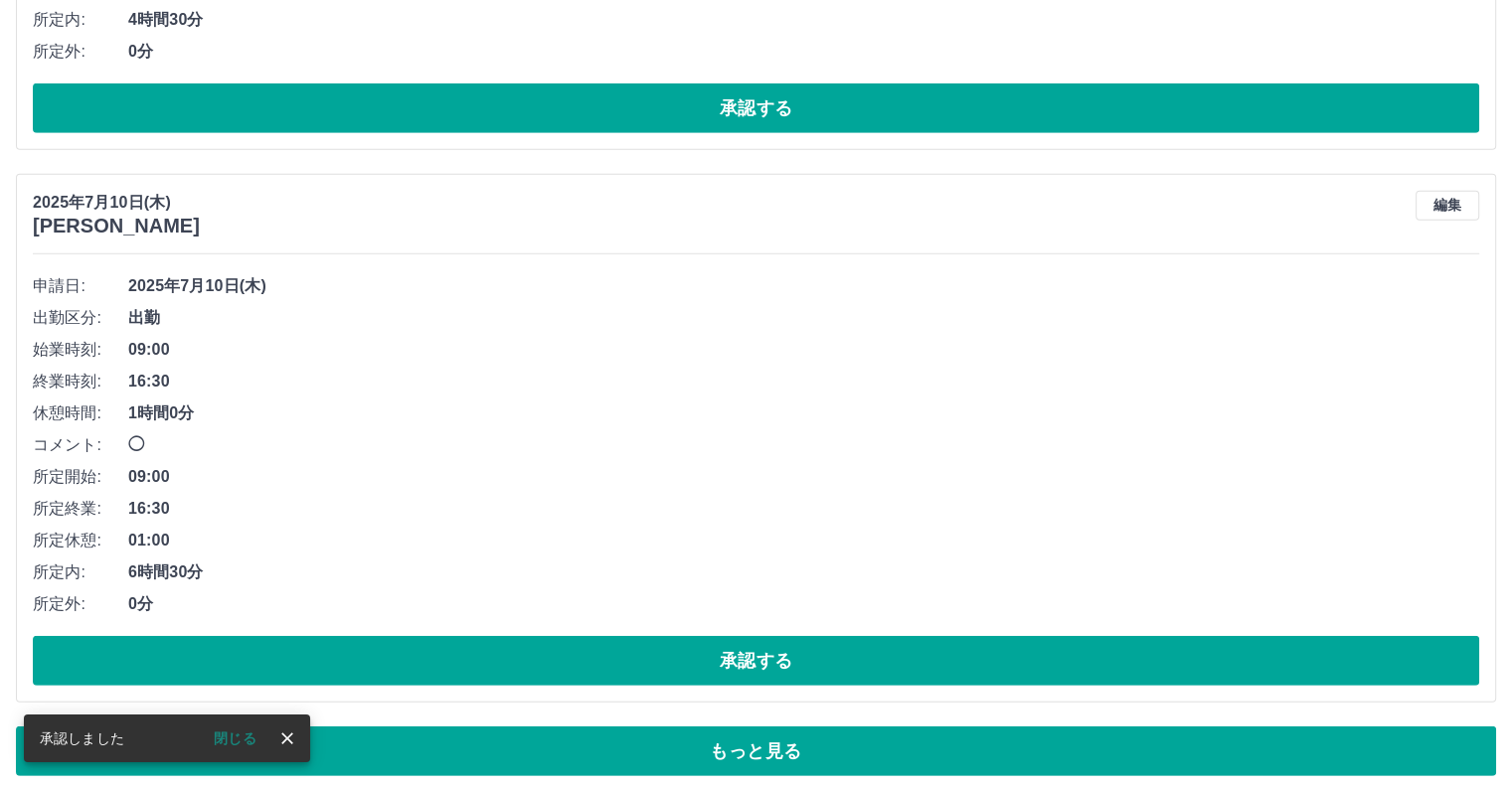 click on "2025年7月10日(木) 北添　恭子 編集 申請日: 2025年7月10日(木) 出勤区分: 出勤 始業時刻: 09:00 終業時刻: 16:30 休憩時間: 1時間0分 コメント: ◯ 所定開始: 09:00 所定終業: 16:30 所定休憩: 01:00 所定内: 6時間30分 所定外: 0分 承認する" at bounding box center [756, 438] 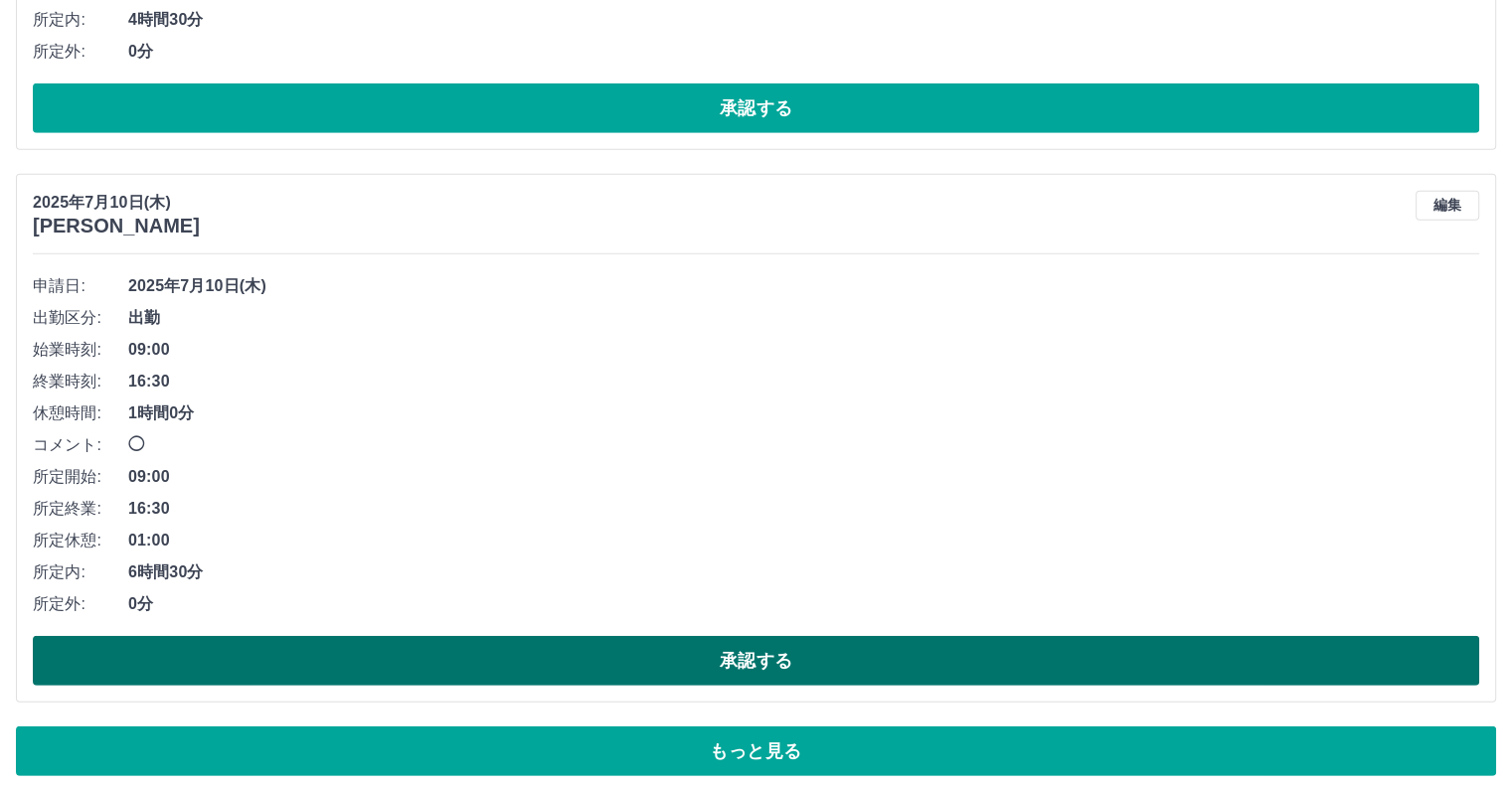 click on "承認する" at bounding box center (756, 661) 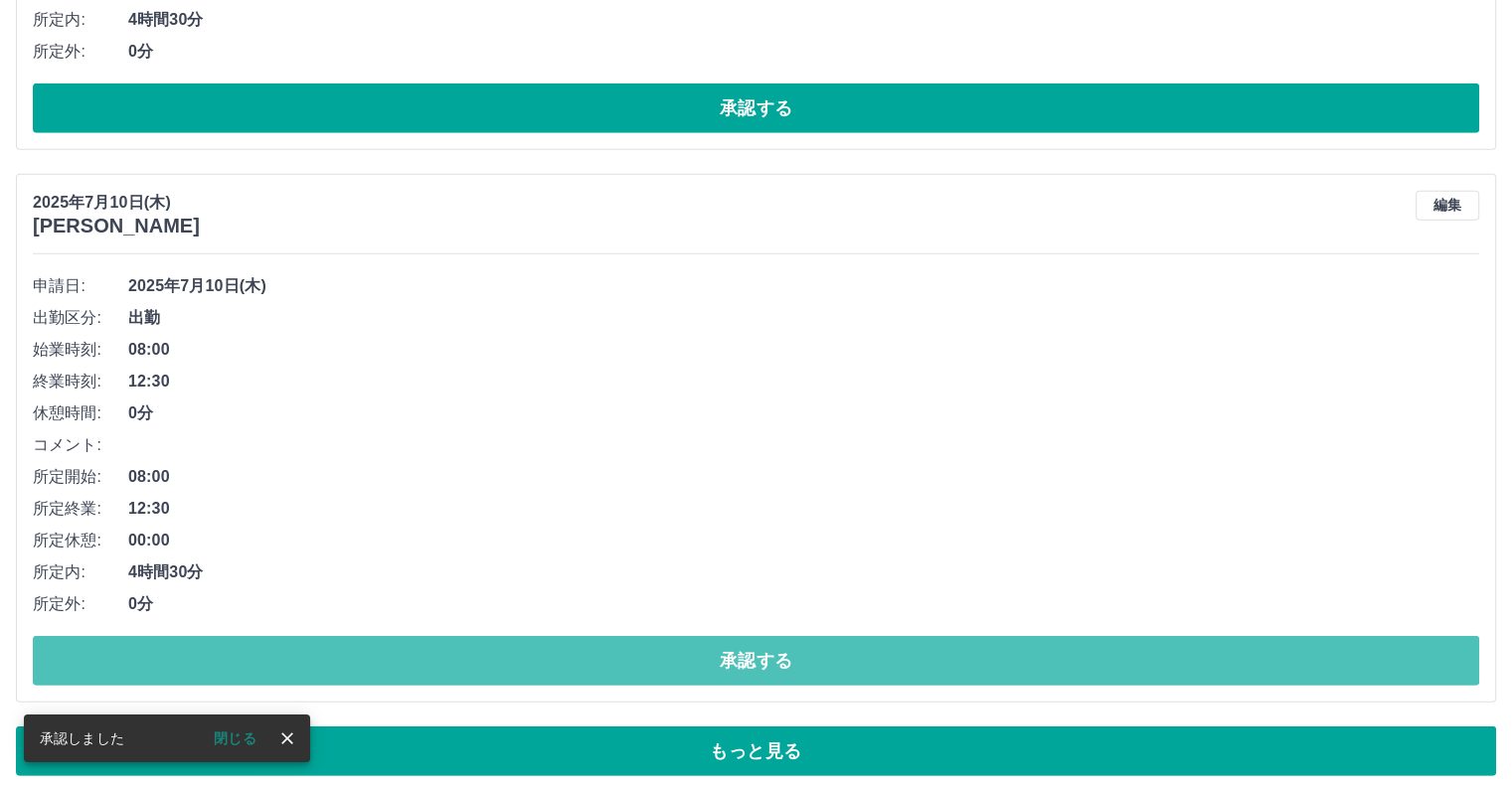 click on "承認する" at bounding box center (756, 661) 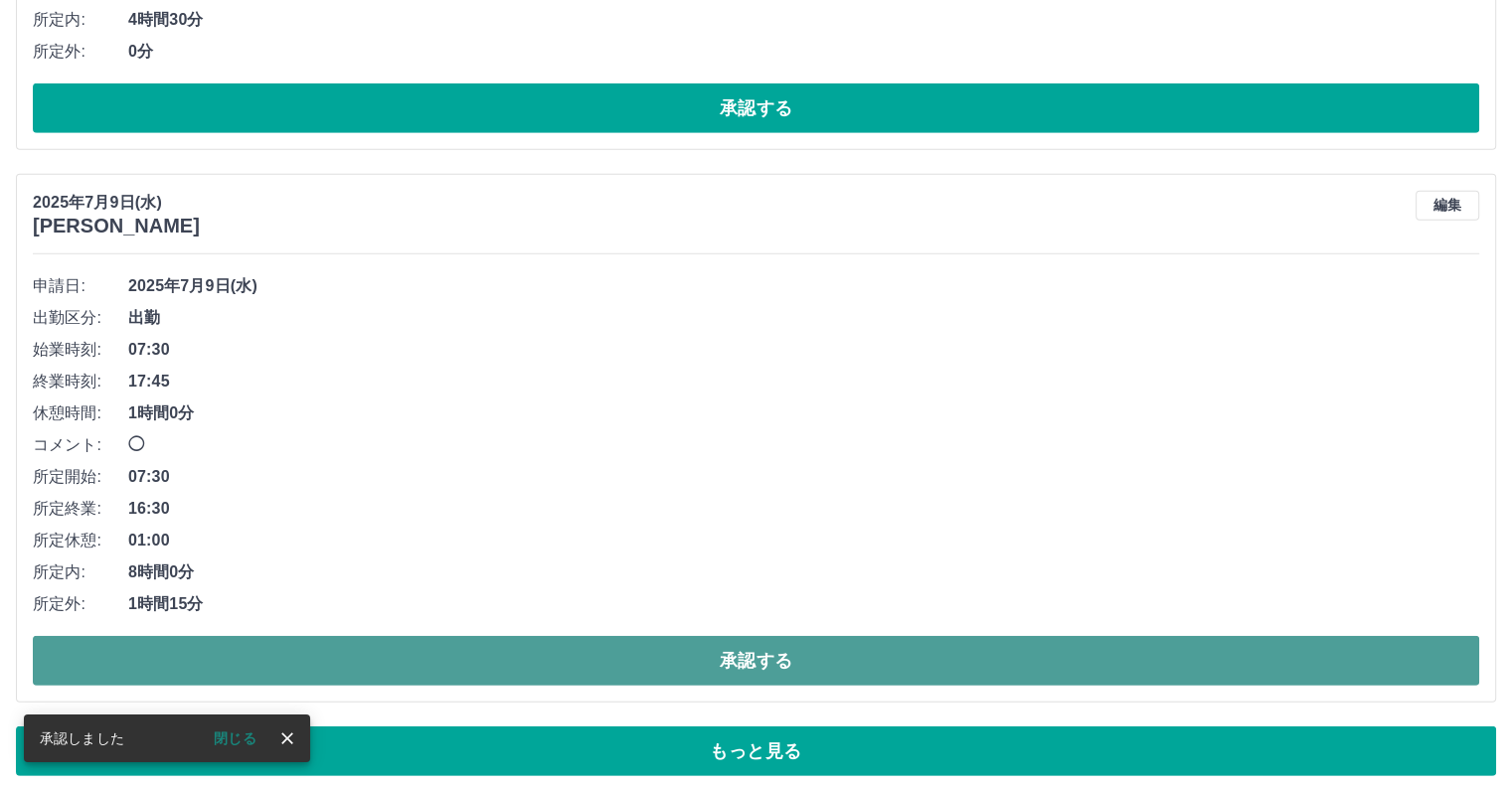 click on "承認する" at bounding box center (756, 661) 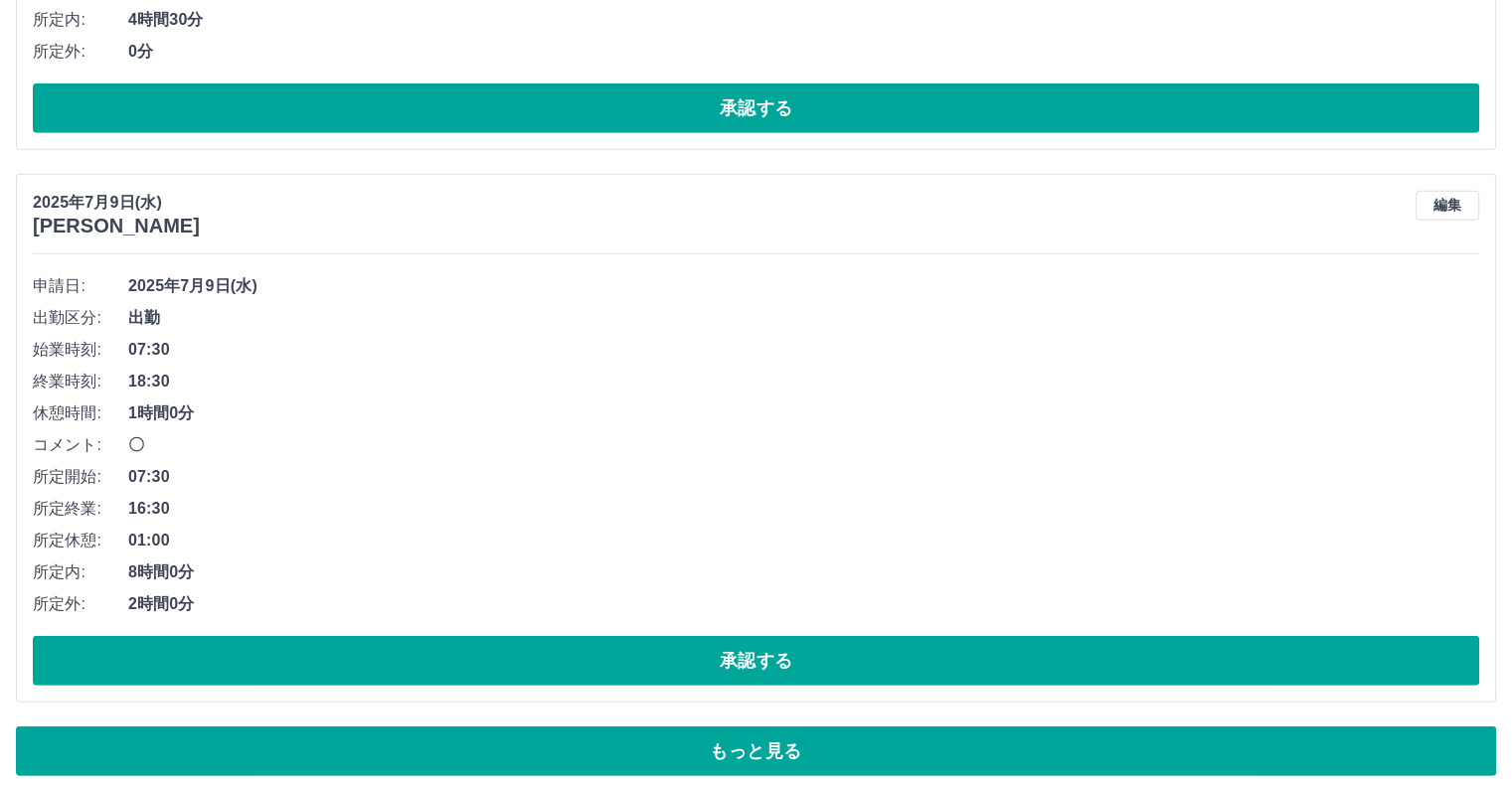 click on "承認する" at bounding box center [756, 661] 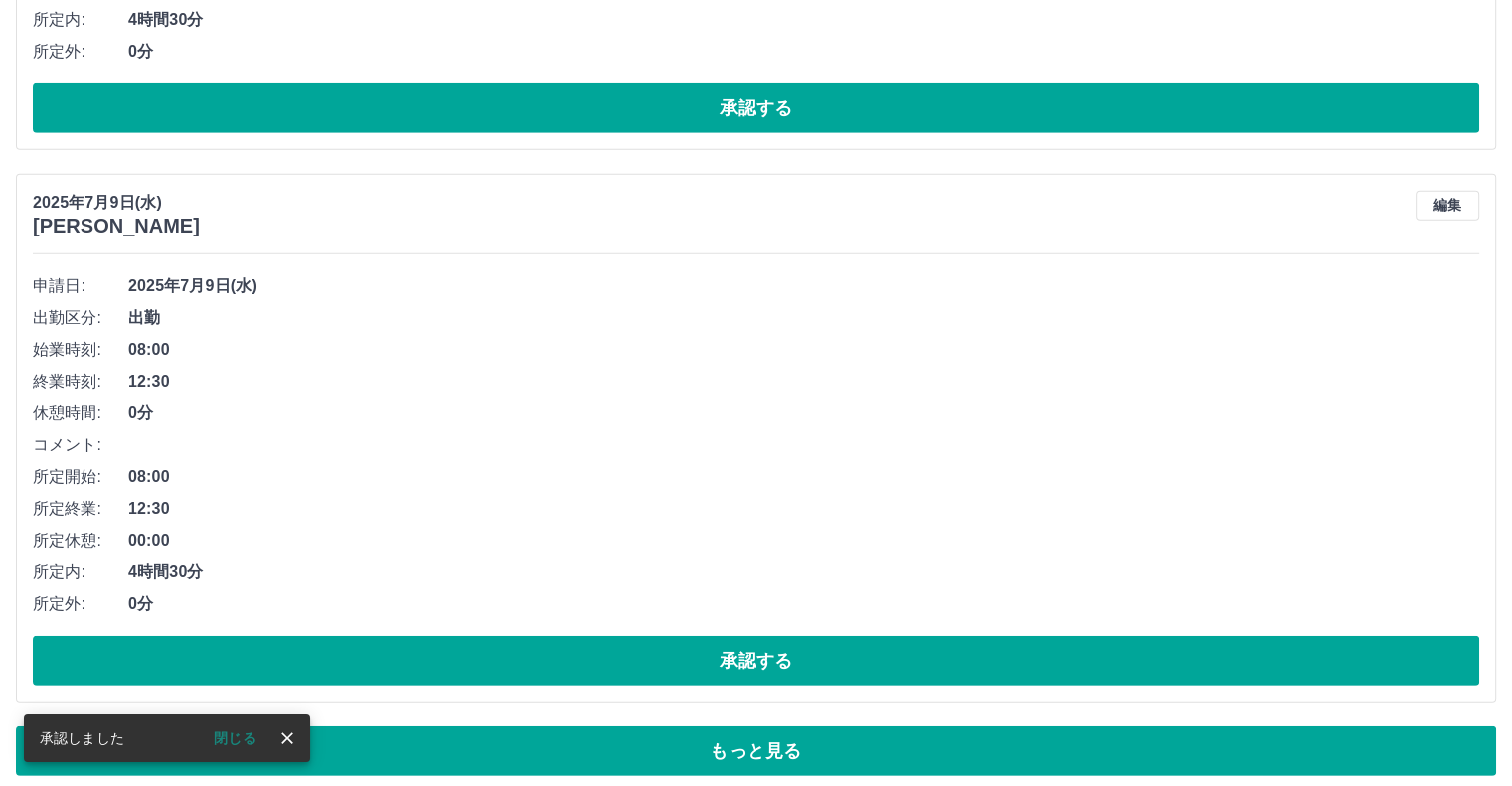 click on "承認する" at bounding box center [756, 661] 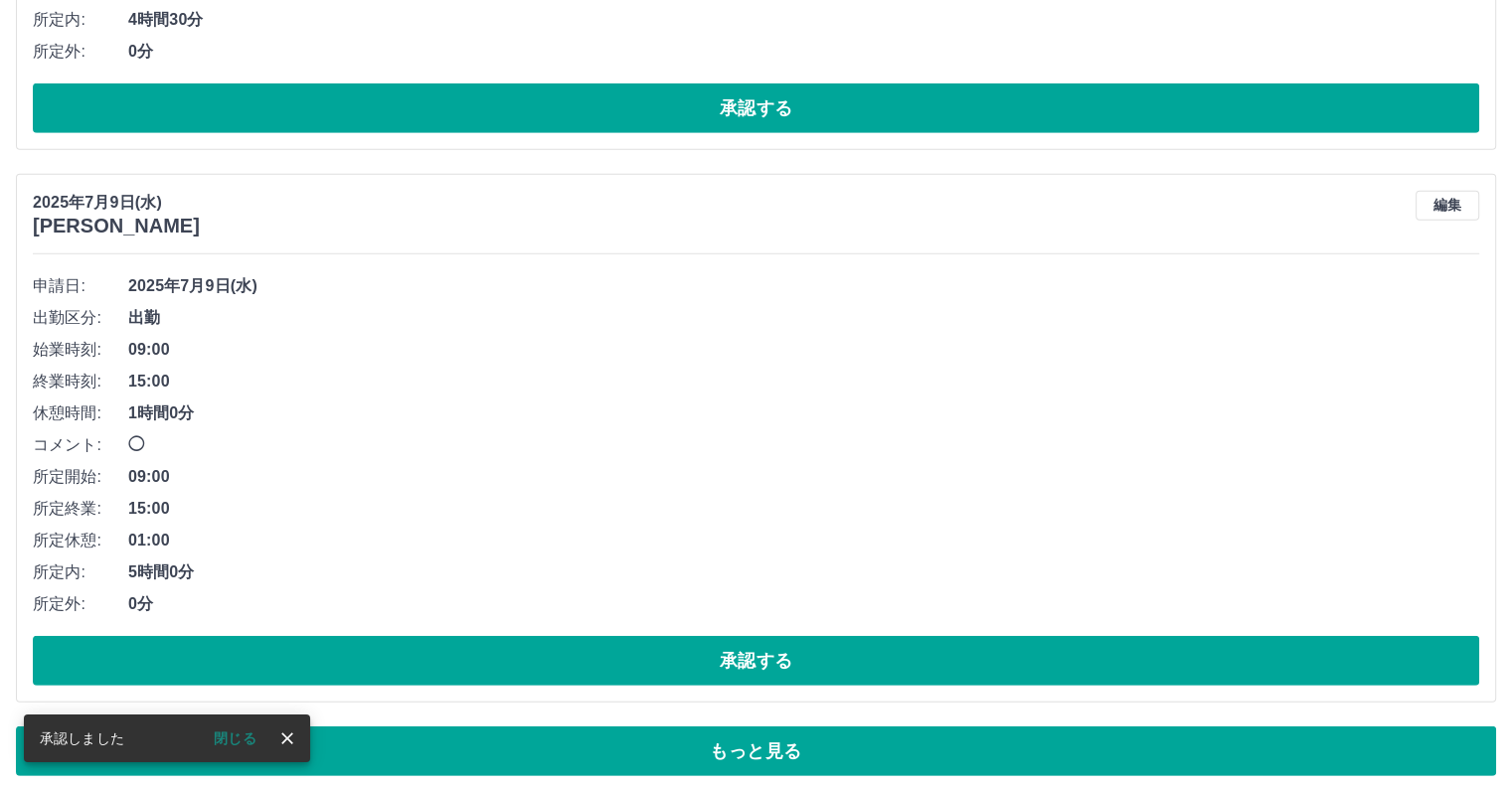 click on "承認する" at bounding box center (756, 661) 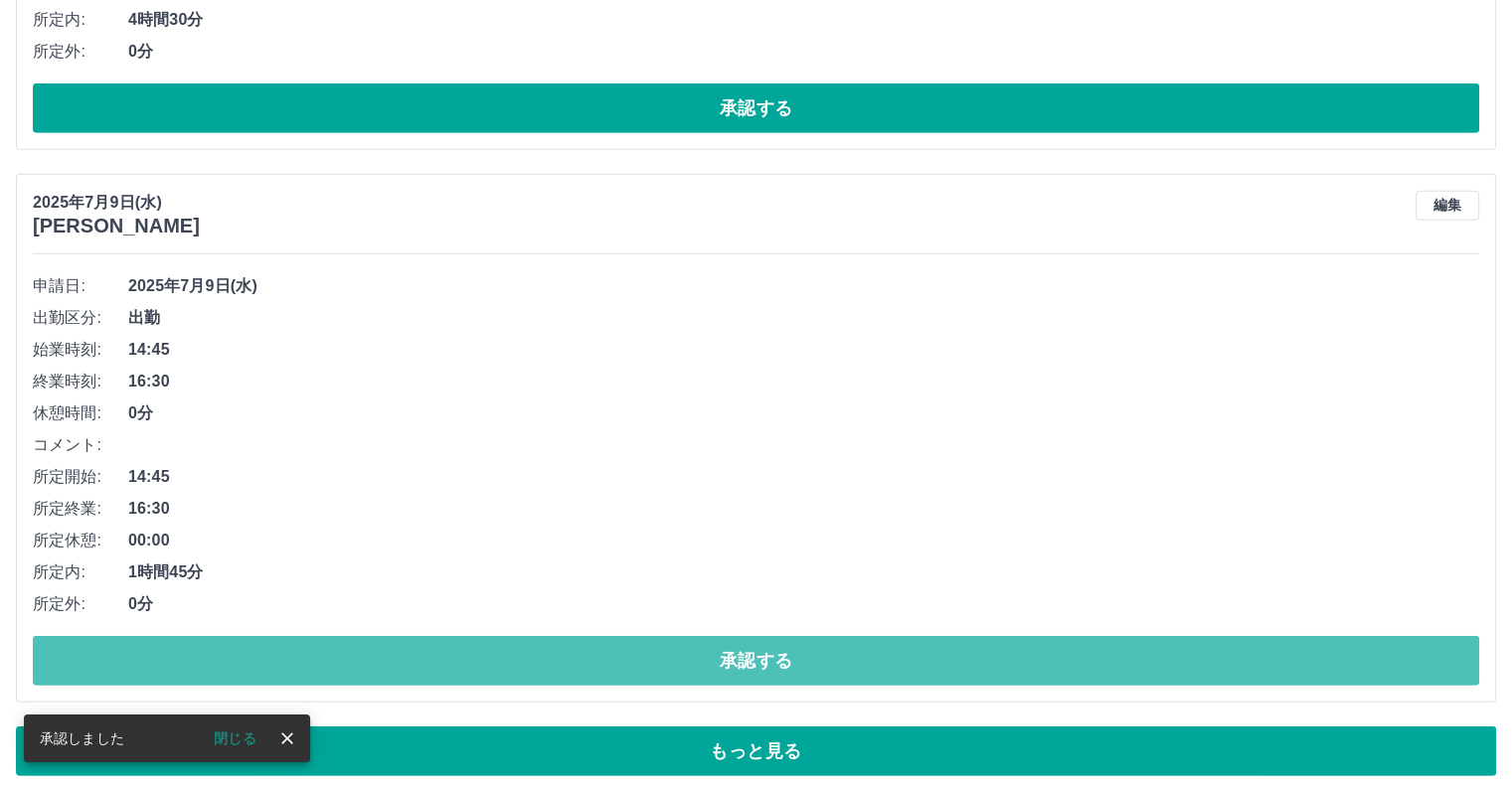 click on "承認する" at bounding box center [756, 661] 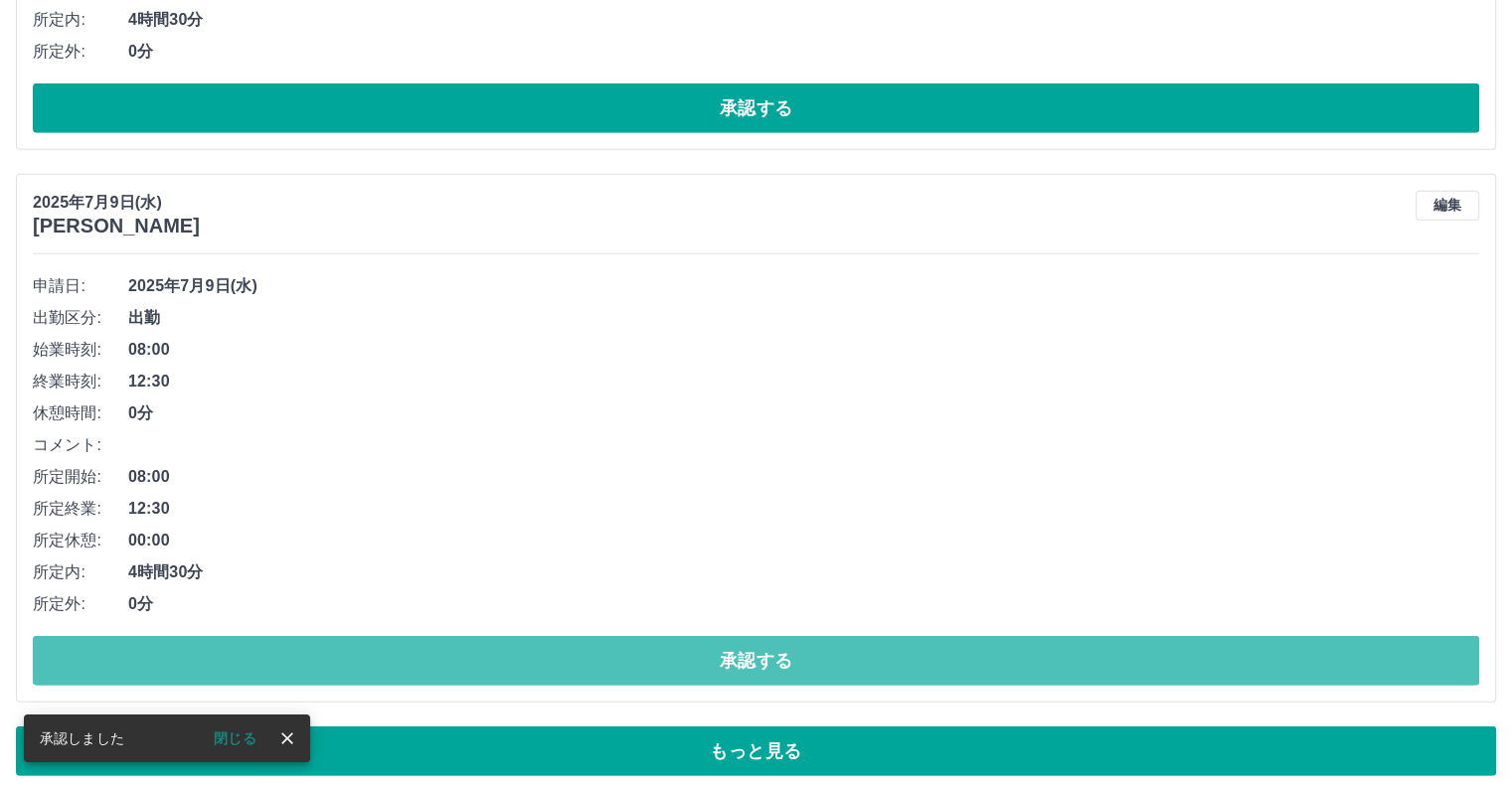 click on "承認する" at bounding box center (756, 661) 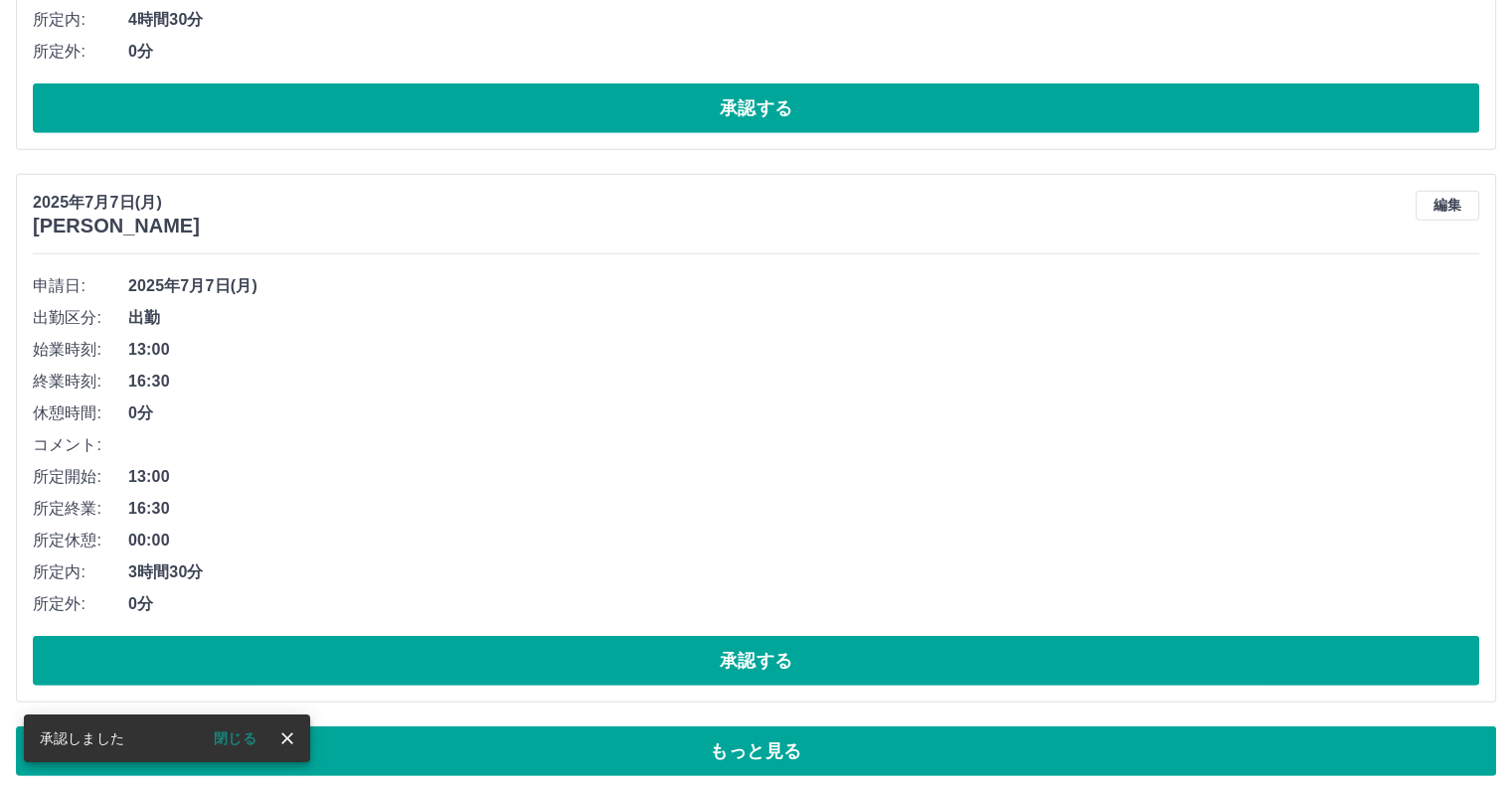 click on "承認する" at bounding box center [756, 661] 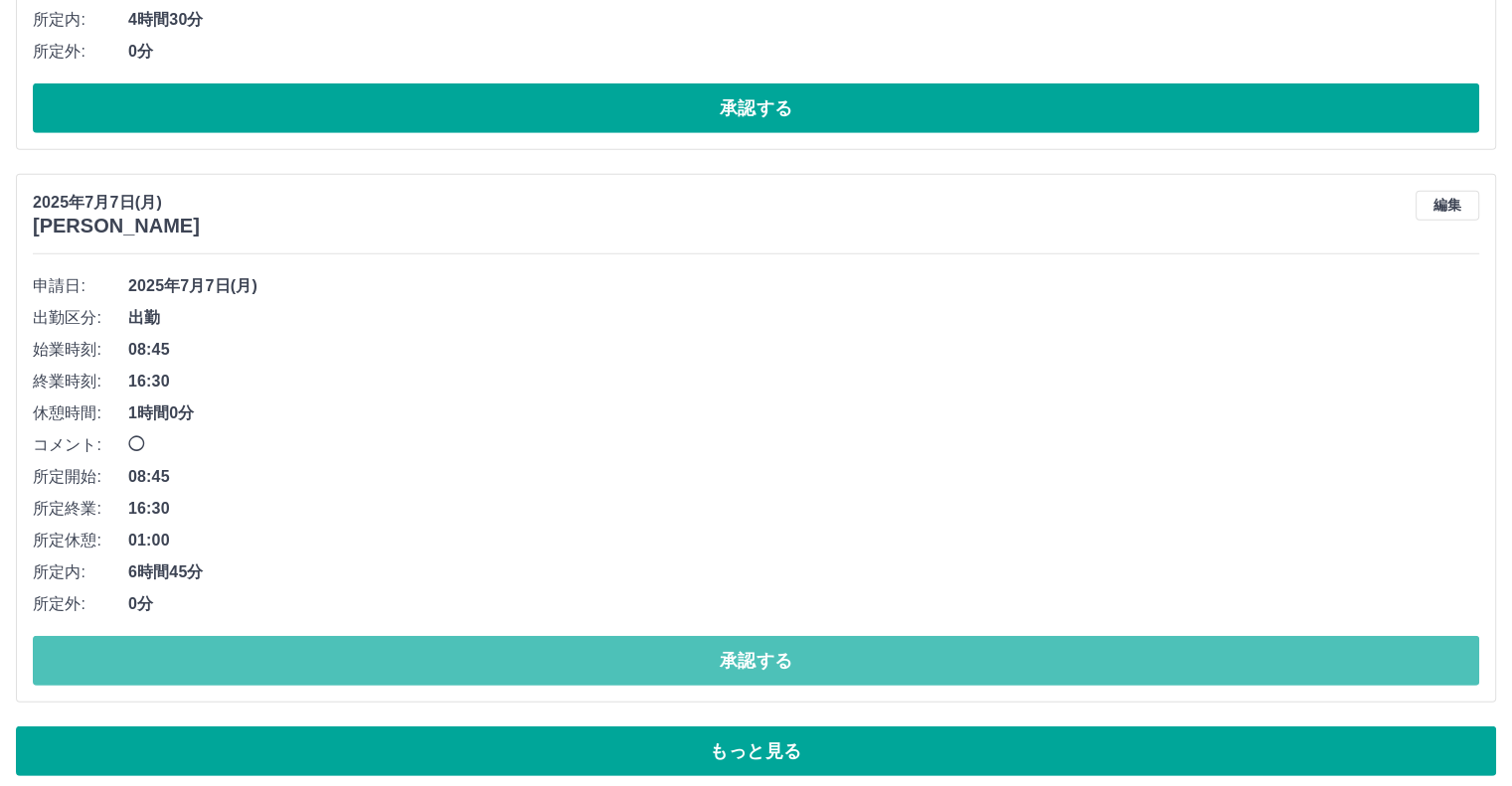 click on "承認する" at bounding box center (756, 661) 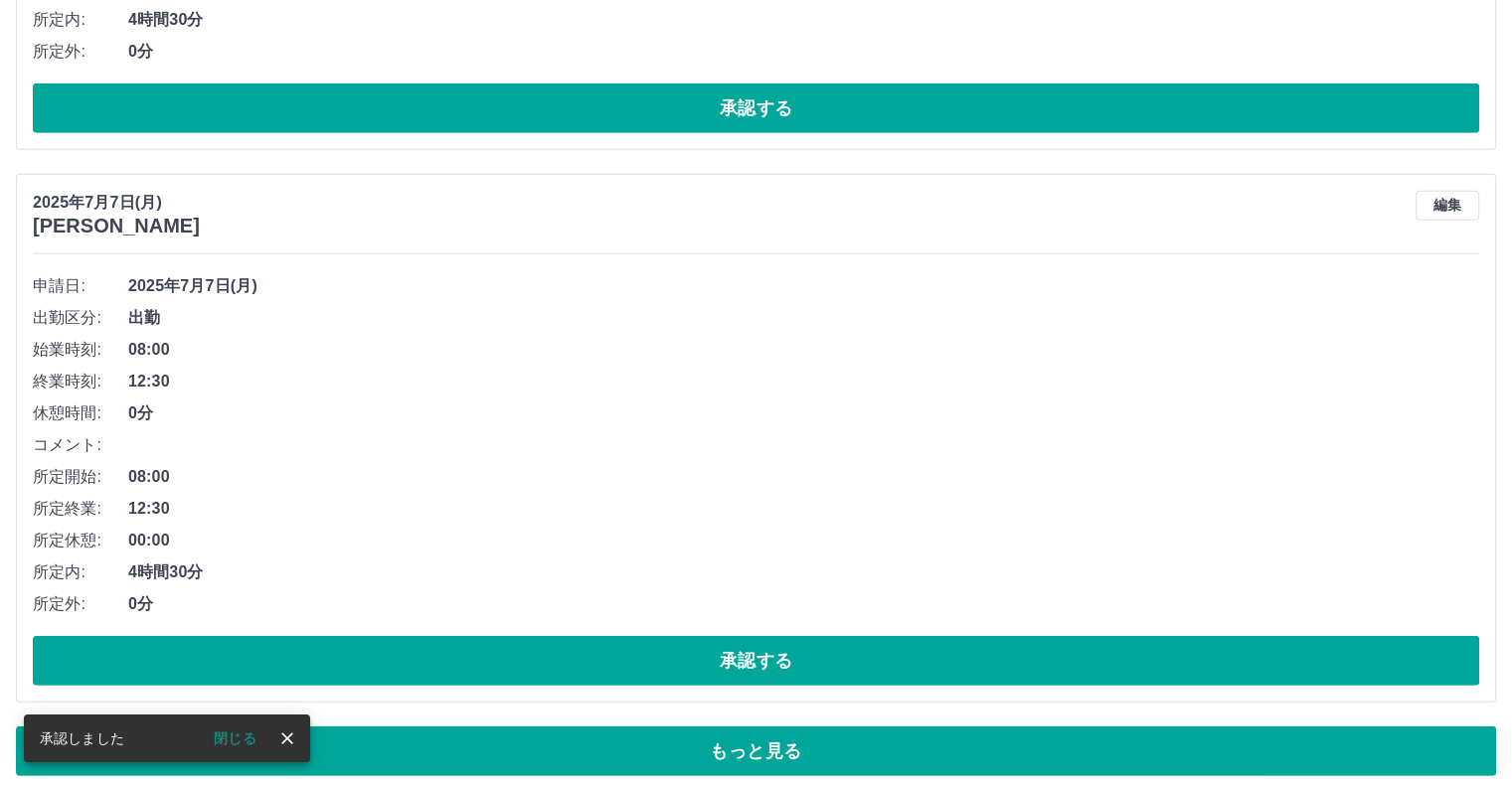 click on "承認する" at bounding box center (756, 661) 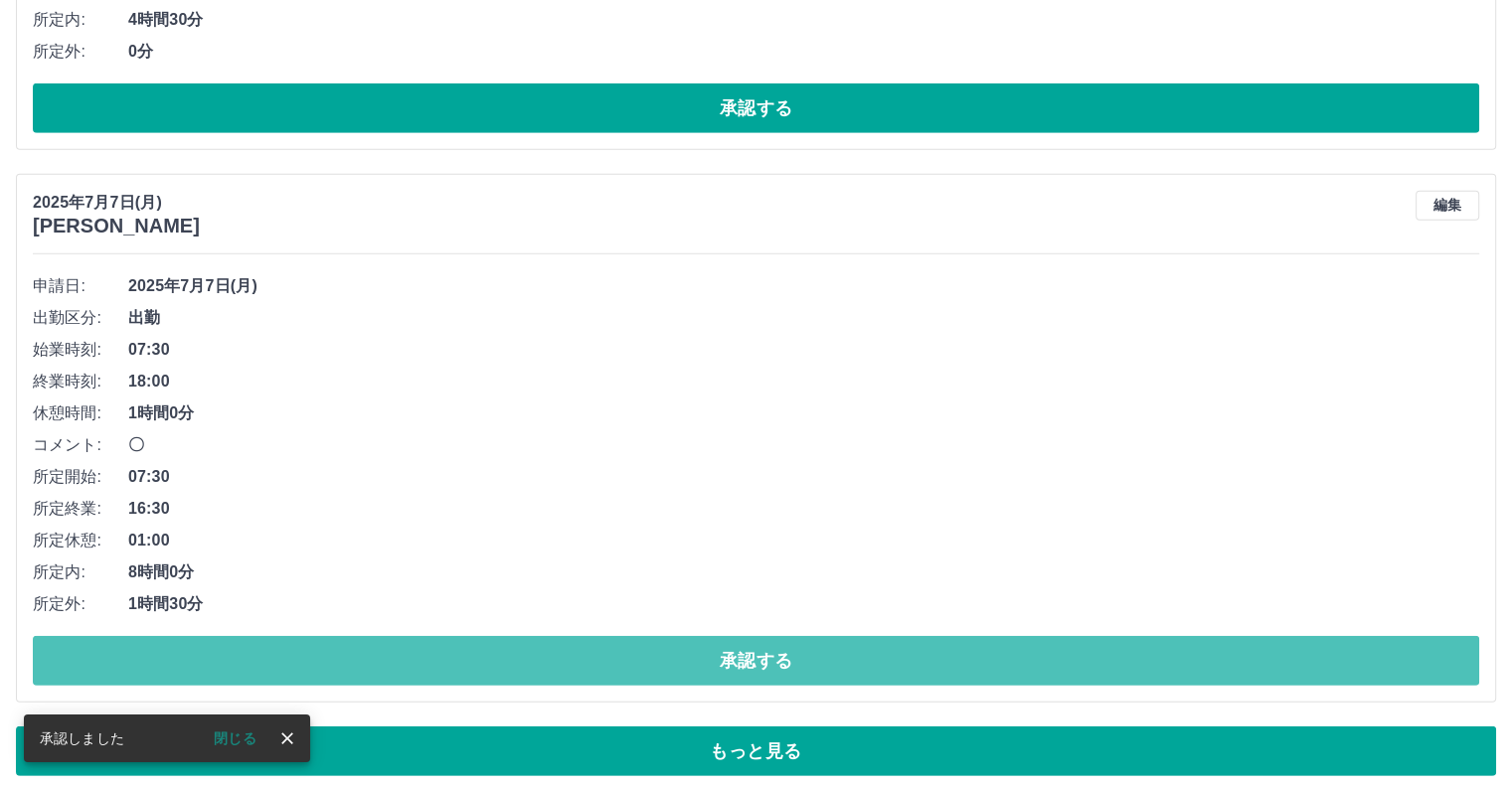 click on "承認する" at bounding box center [756, 661] 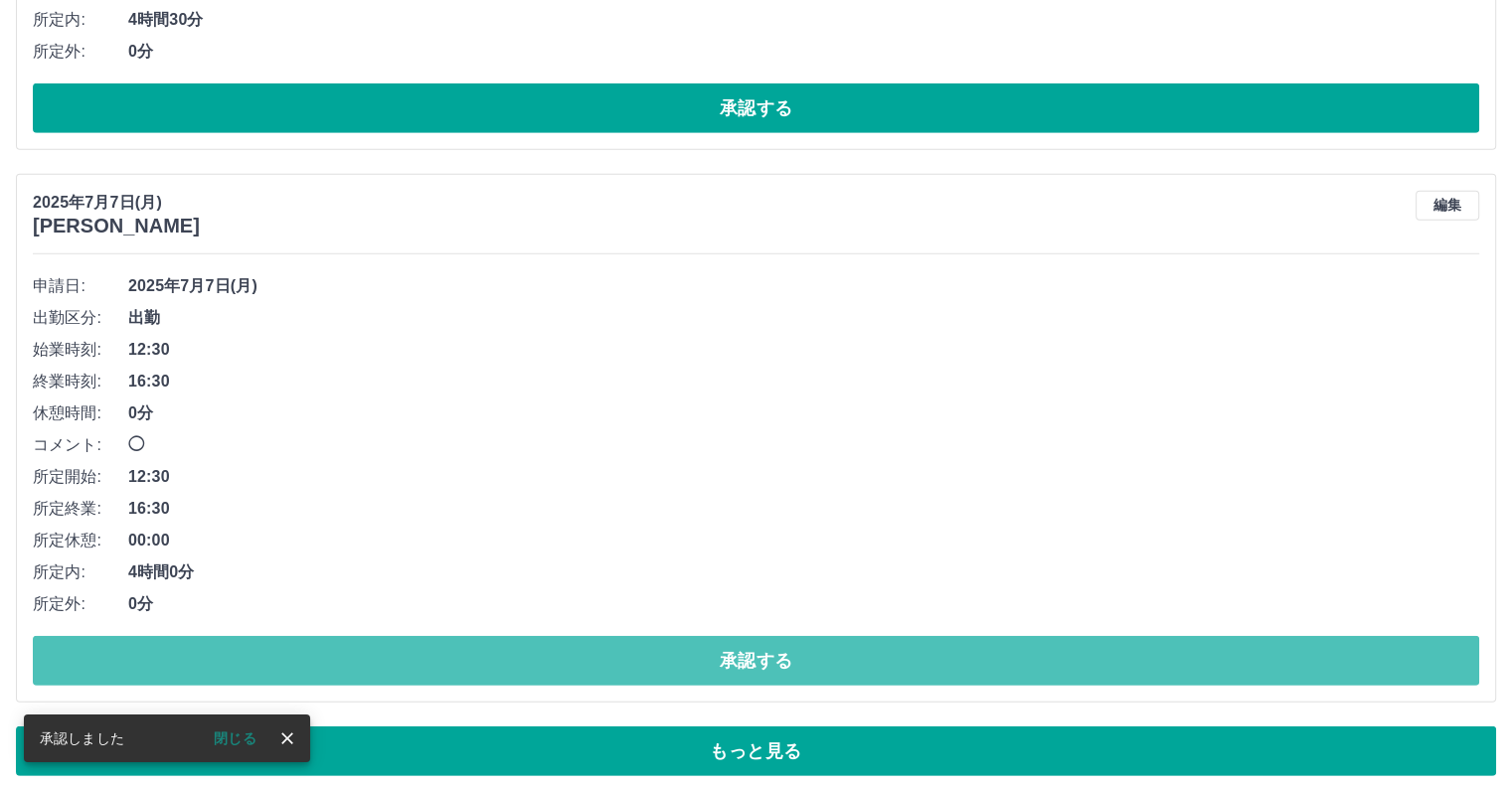 click on "承認する" at bounding box center [756, 661] 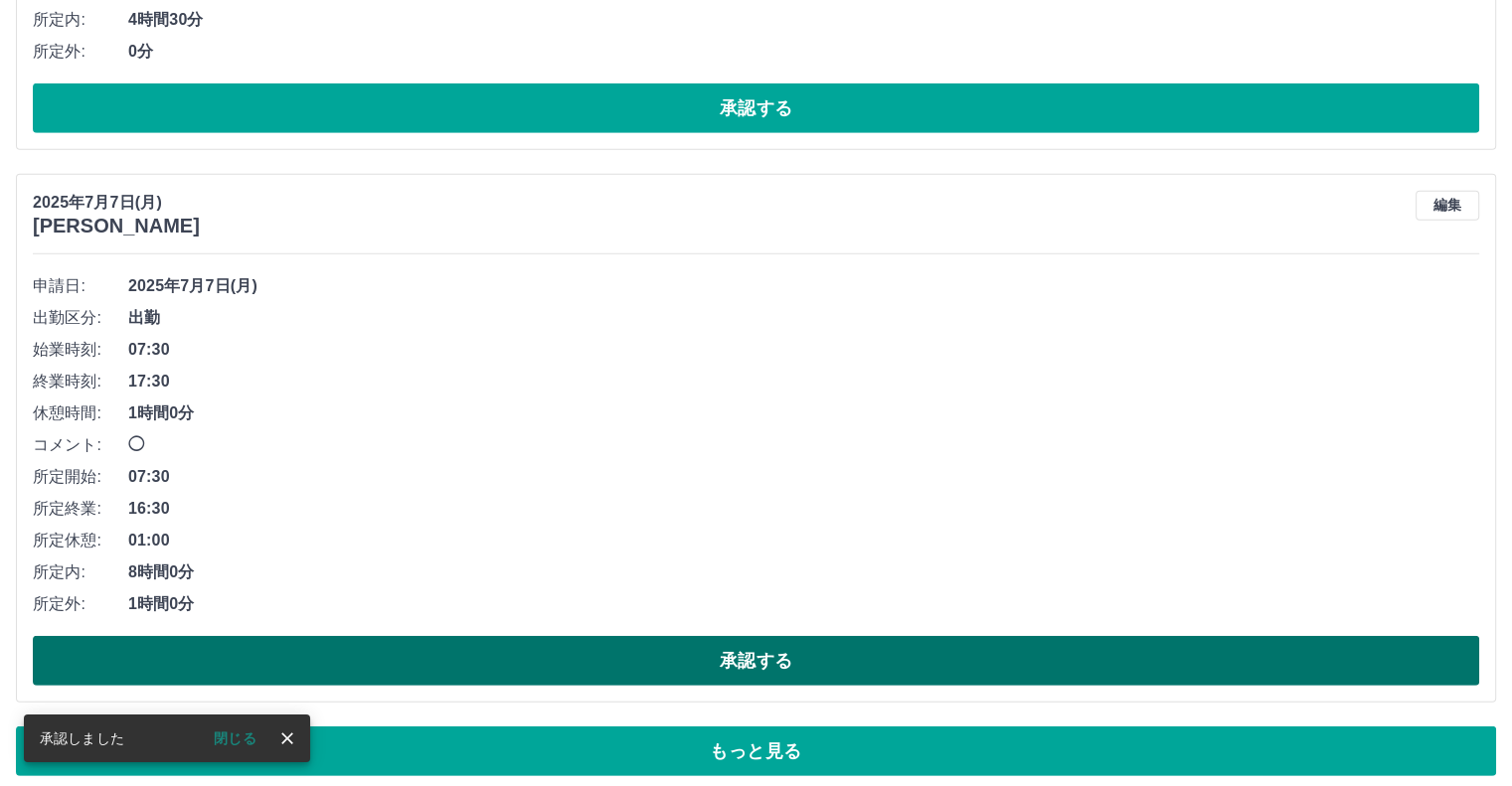 click on "承認する" at bounding box center (756, 661) 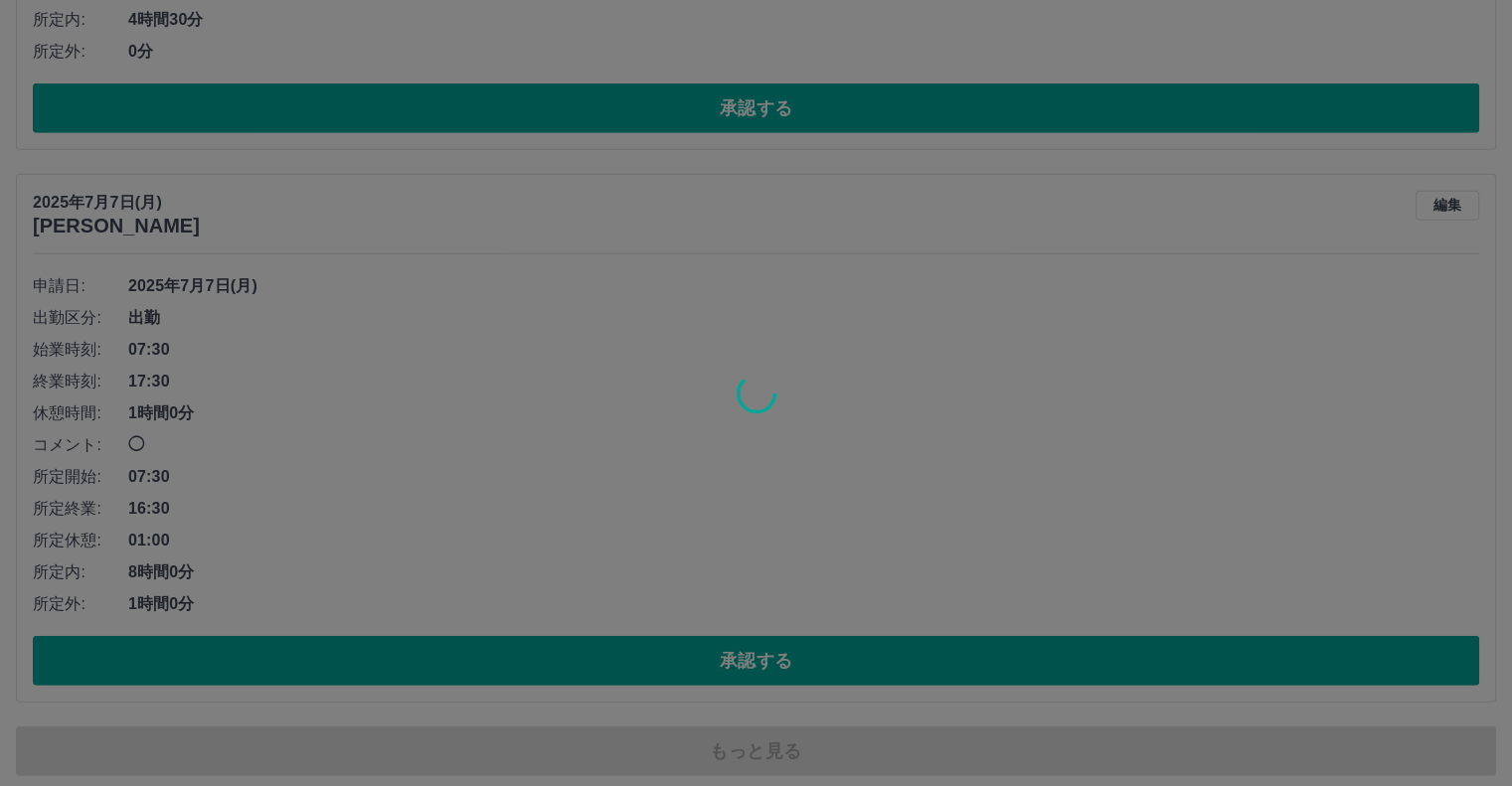 scroll, scrollTop: 13255, scrollLeft: 0, axis: vertical 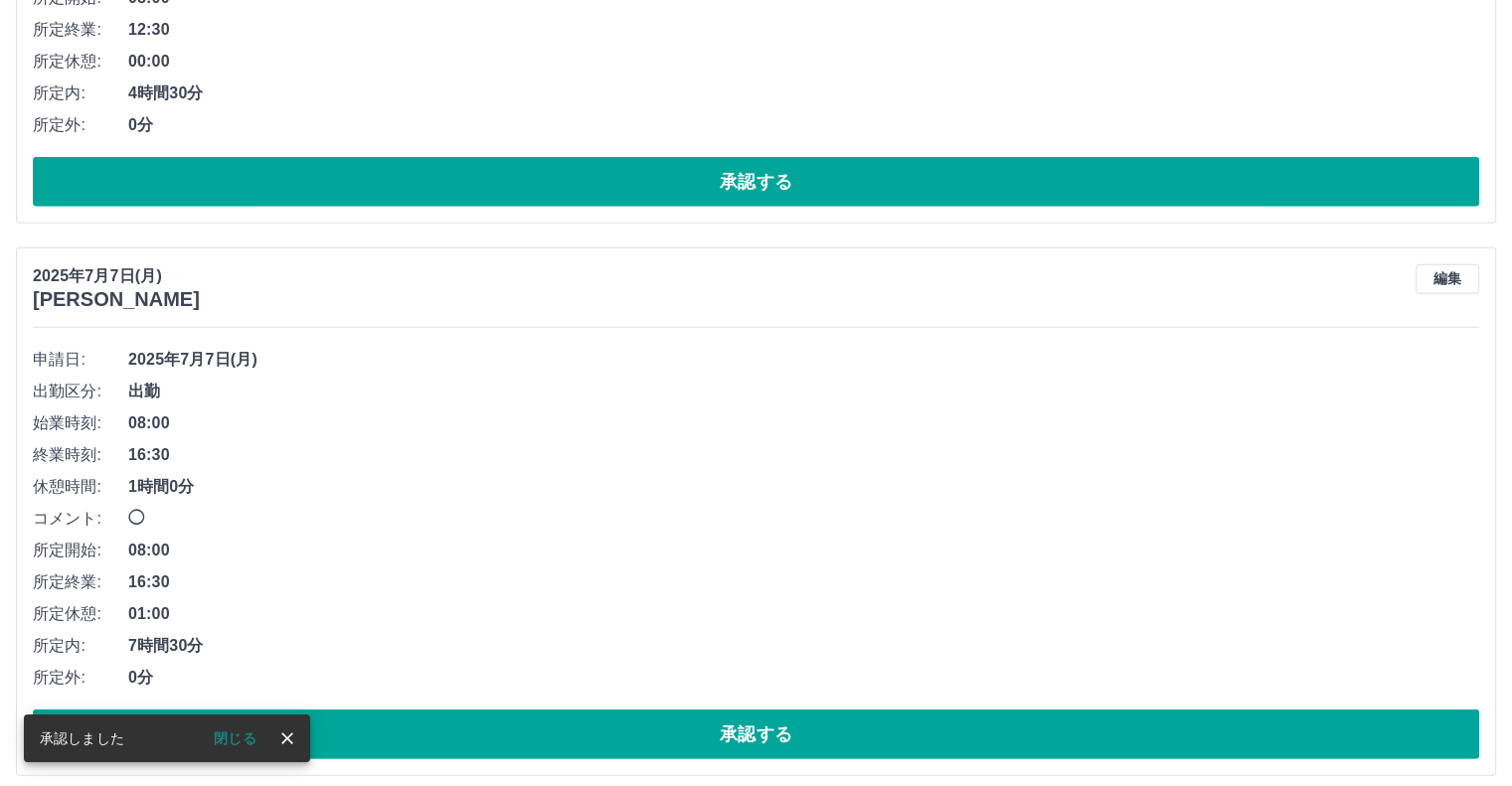 click on "7時間30分" at bounding box center [803, 646] 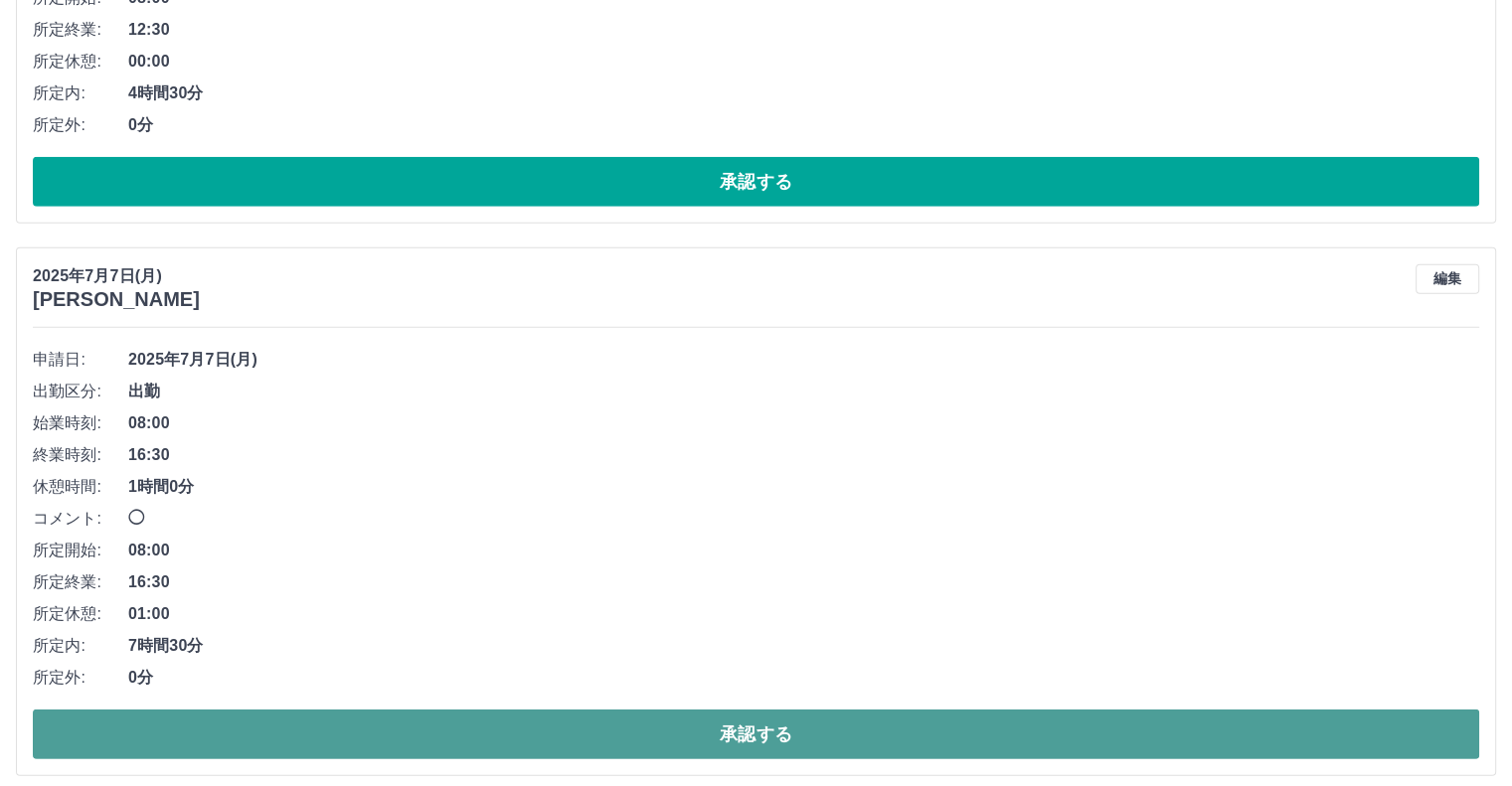 click on "承認する" at bounding box center [756, 734] 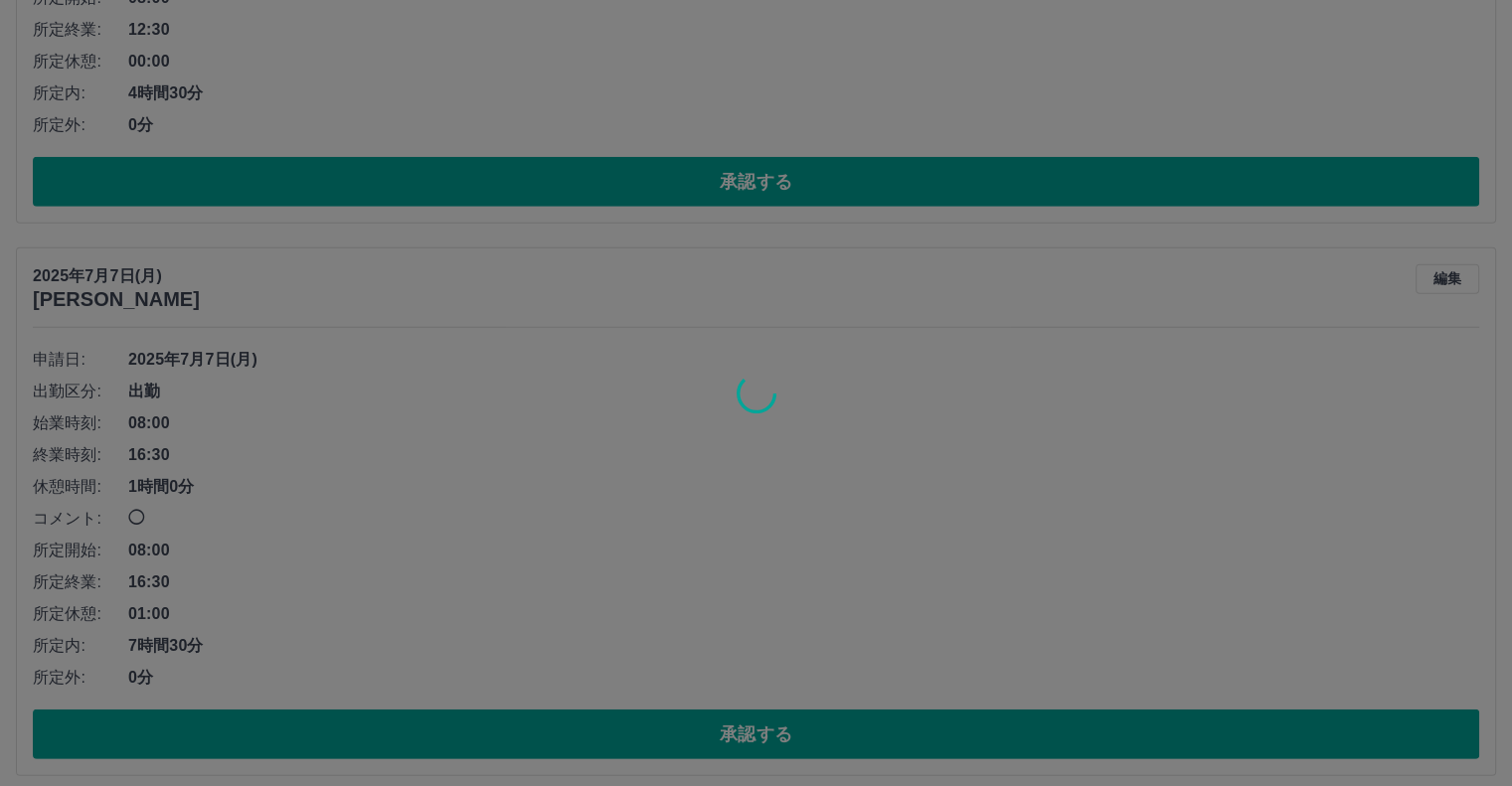 scroll, scrollTop: 12703, scrollLeft: 0, axis: vertical 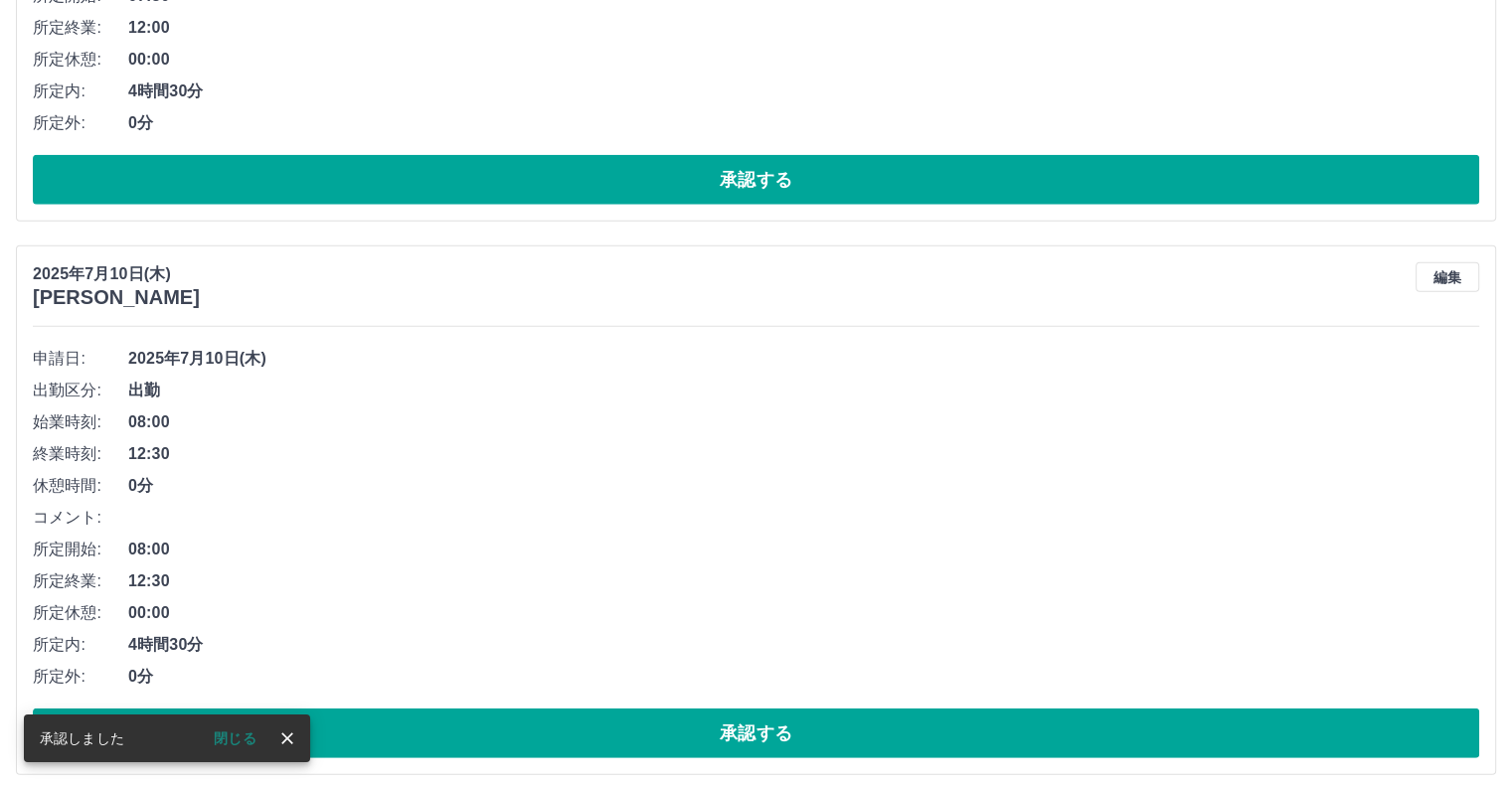 click on "承認する" at bounding box center (756, 733) 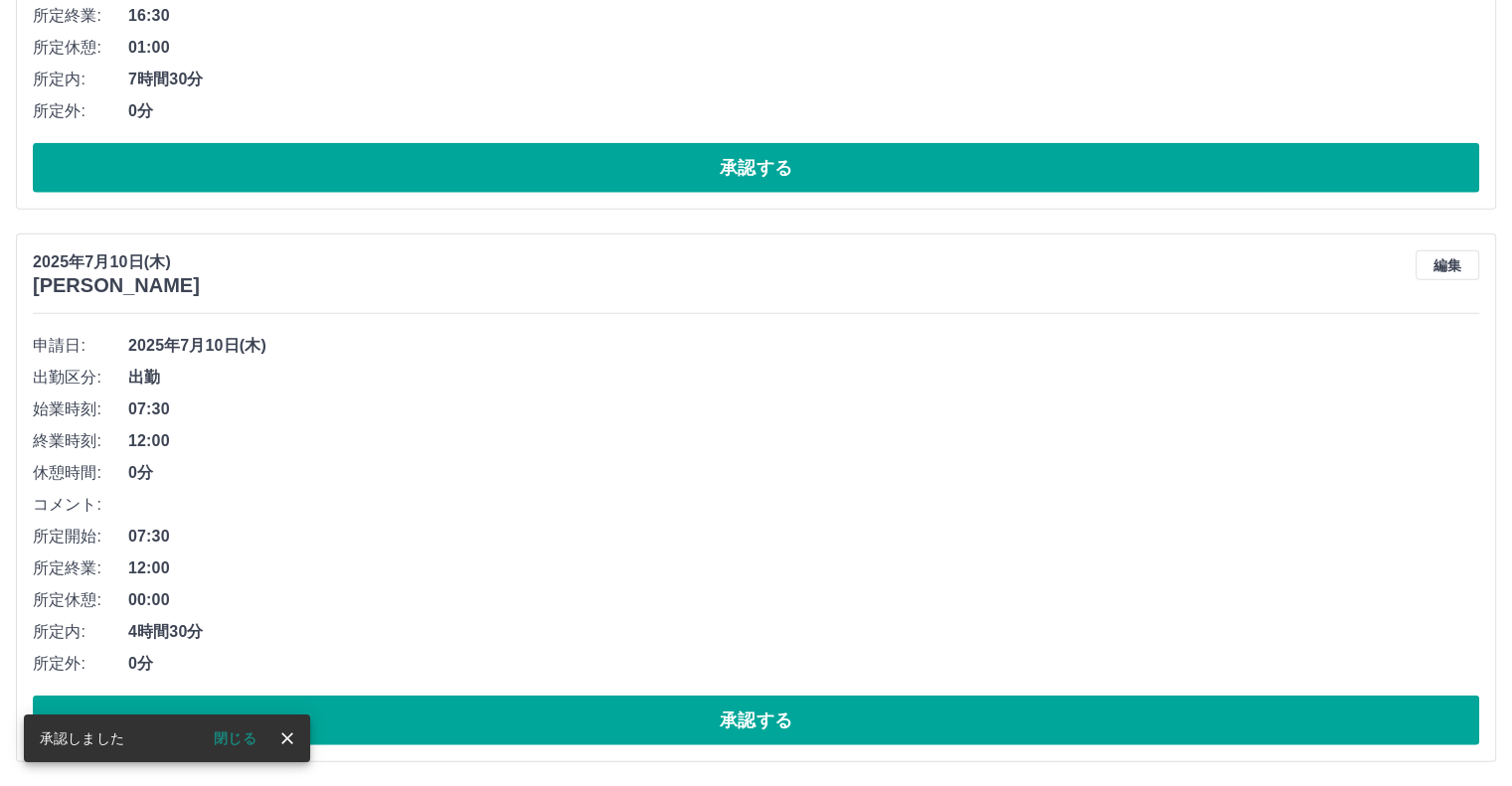 scroll, scrollTop: 12151, scrollLeft: 0, axis: vertical 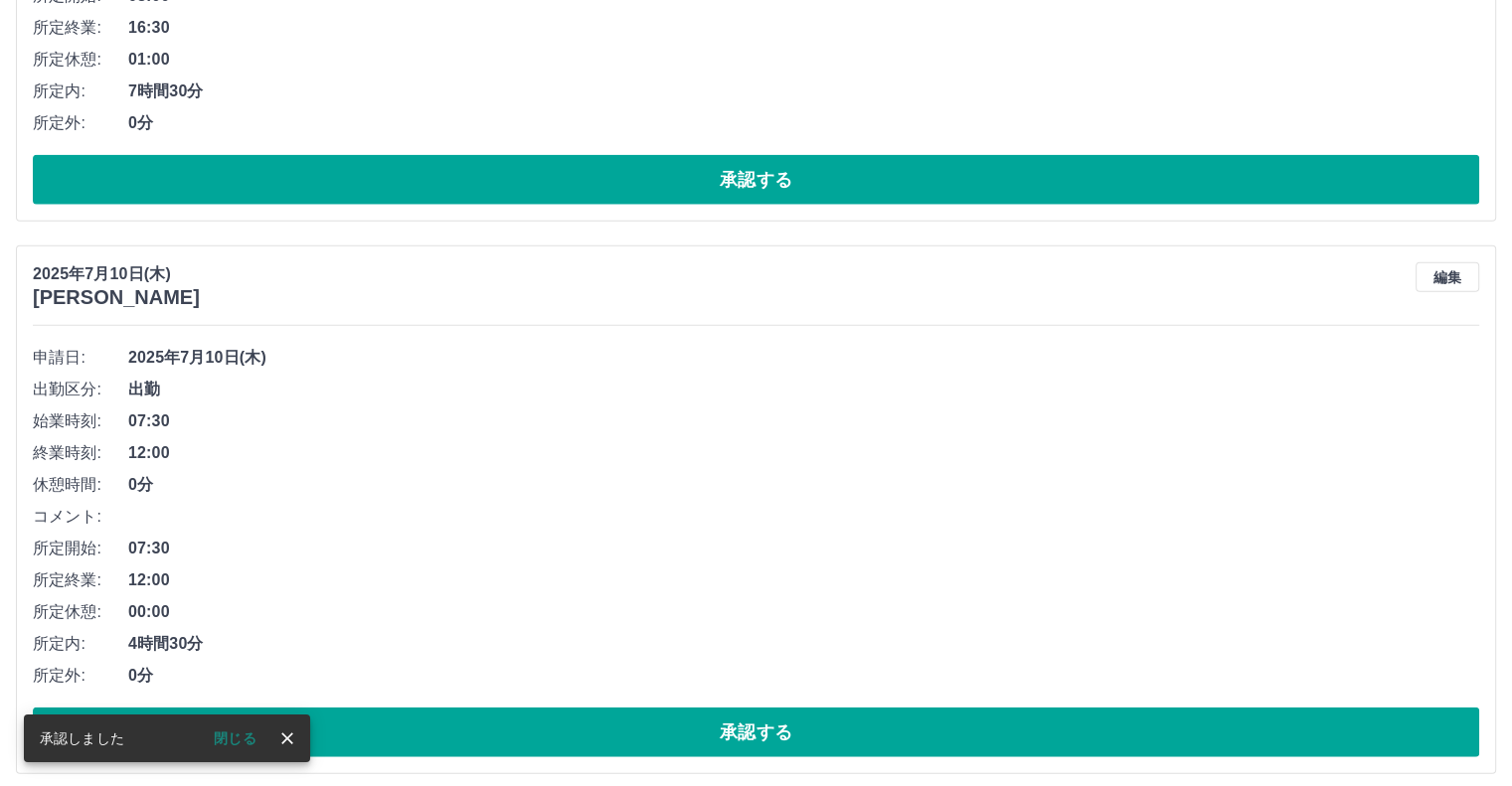 click on "承認する" at bounding box center [756, 732] 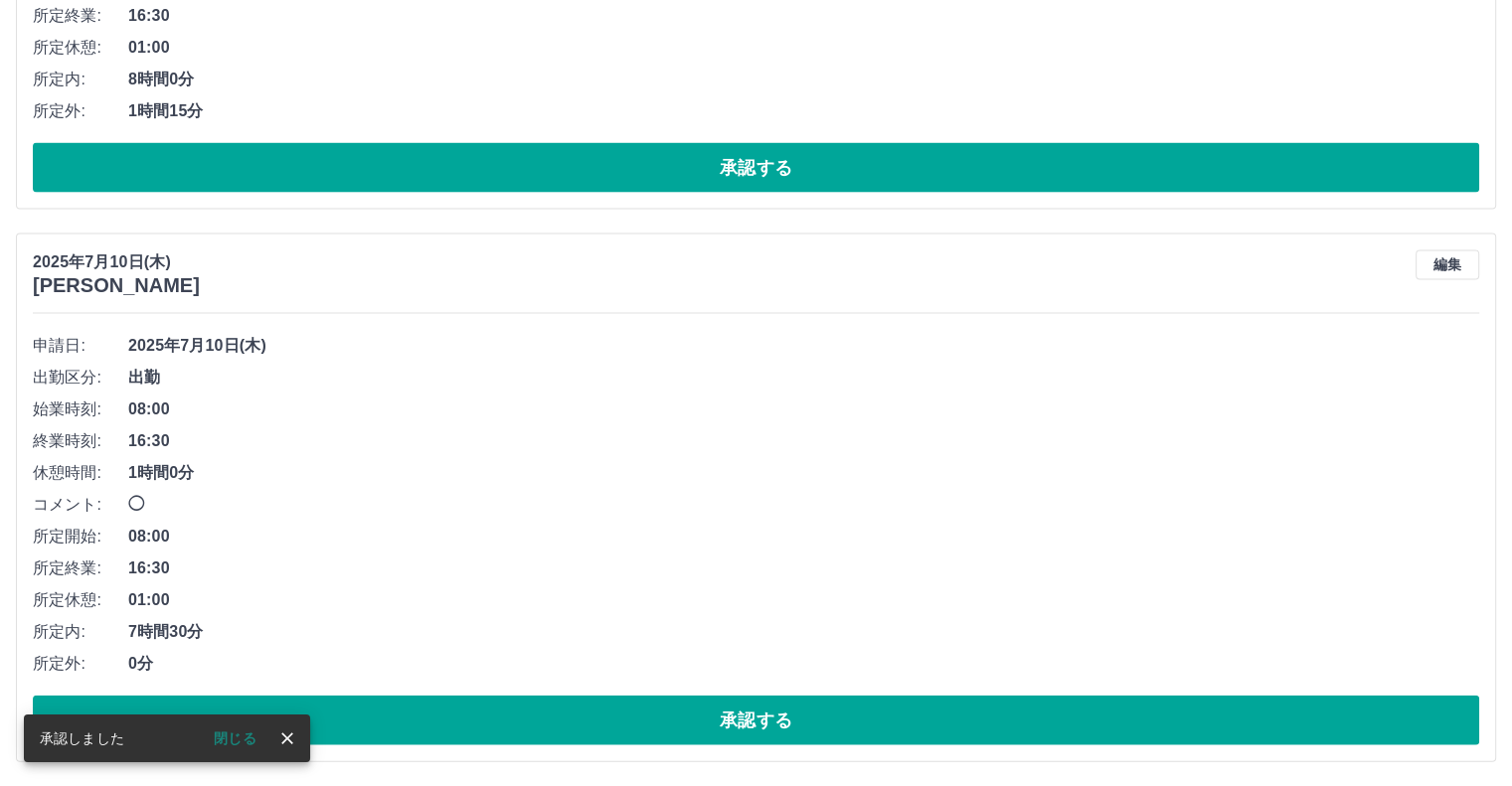 scroll, scrollTop: 11598, scrollLeft: 0, axis: vertical 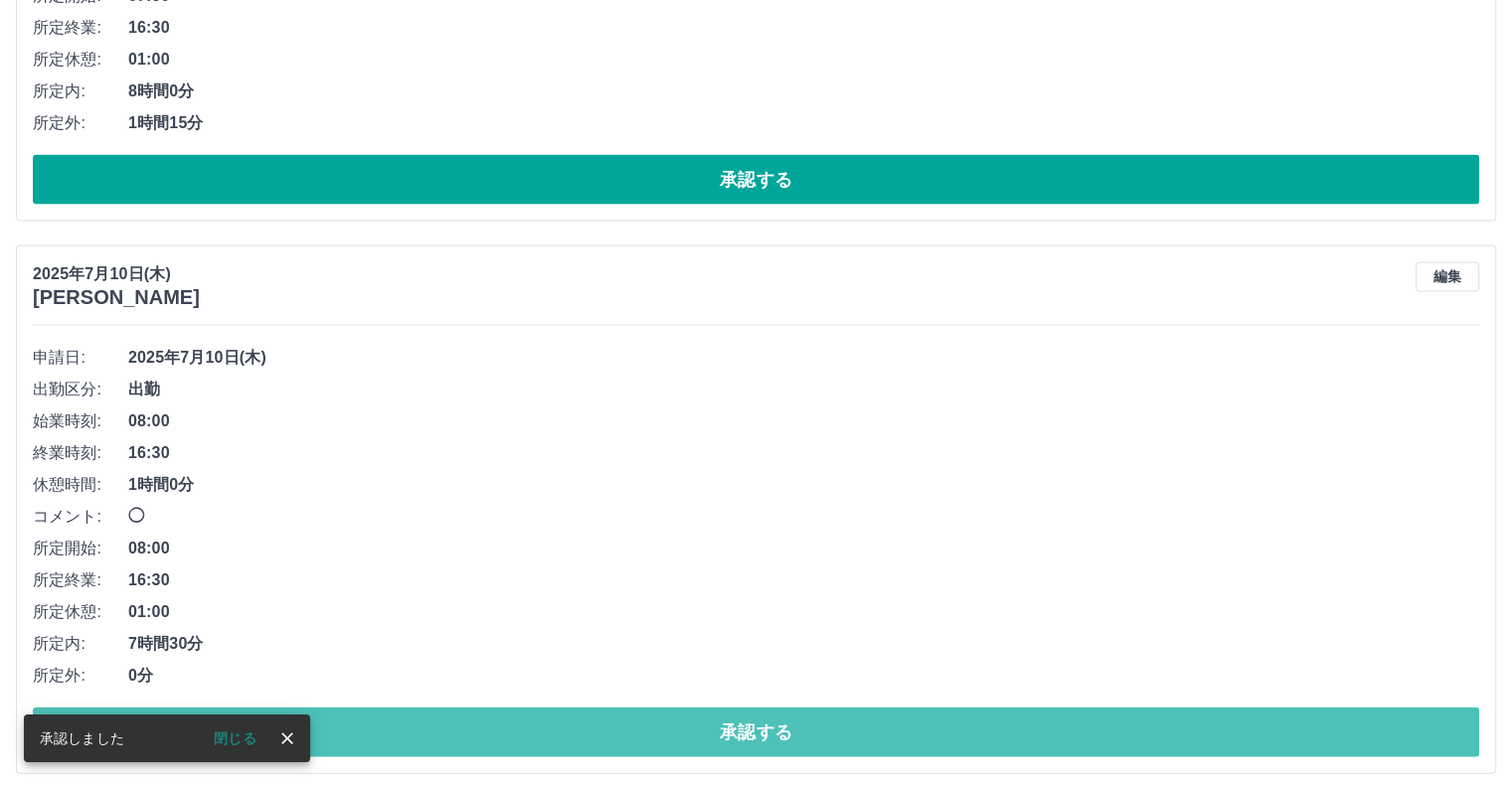click on "承認する" at bounding box center [756, 732] 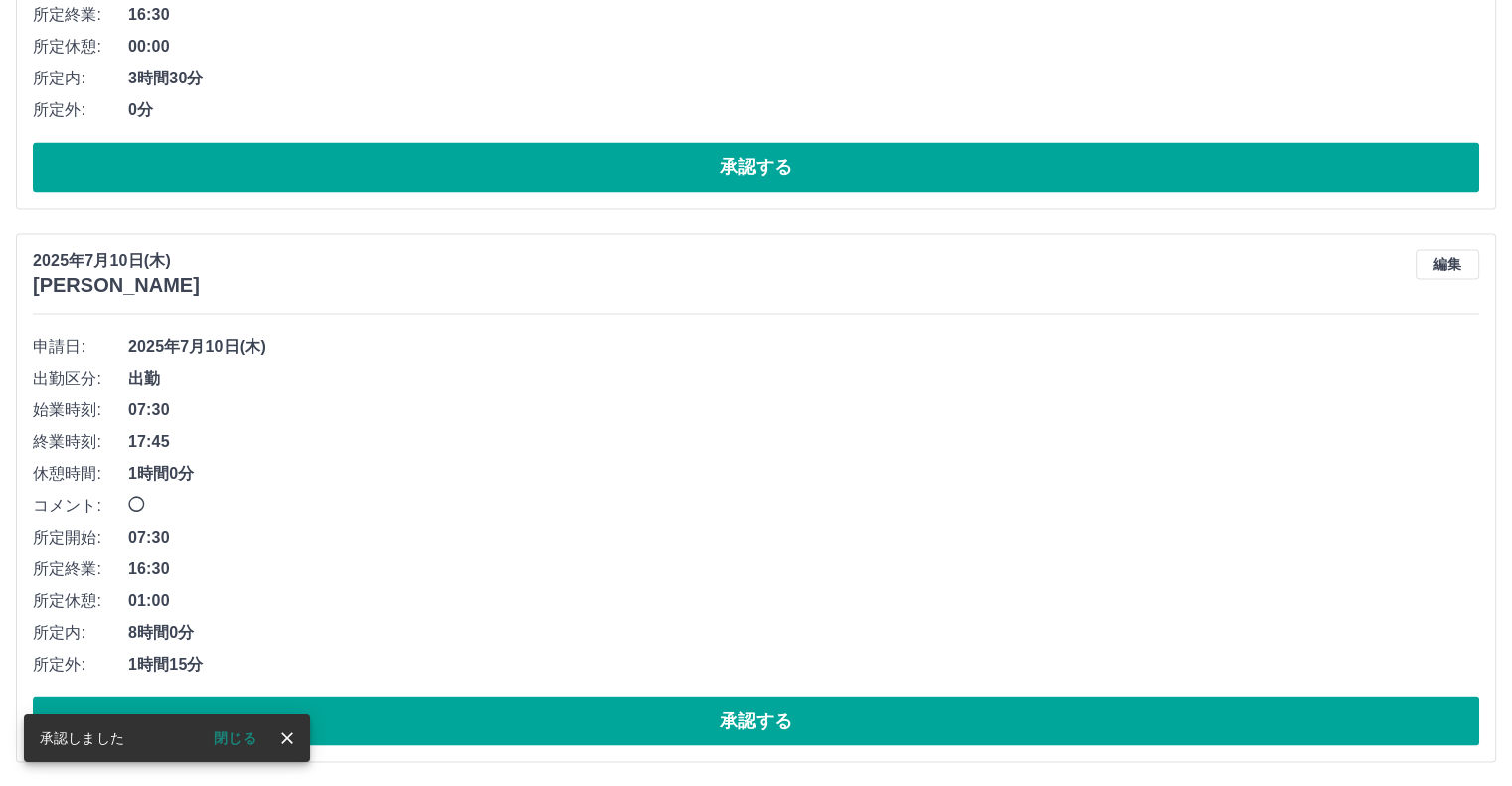 scroll, scrollTop: 11046, scrollLeft: 0, axis: vertical 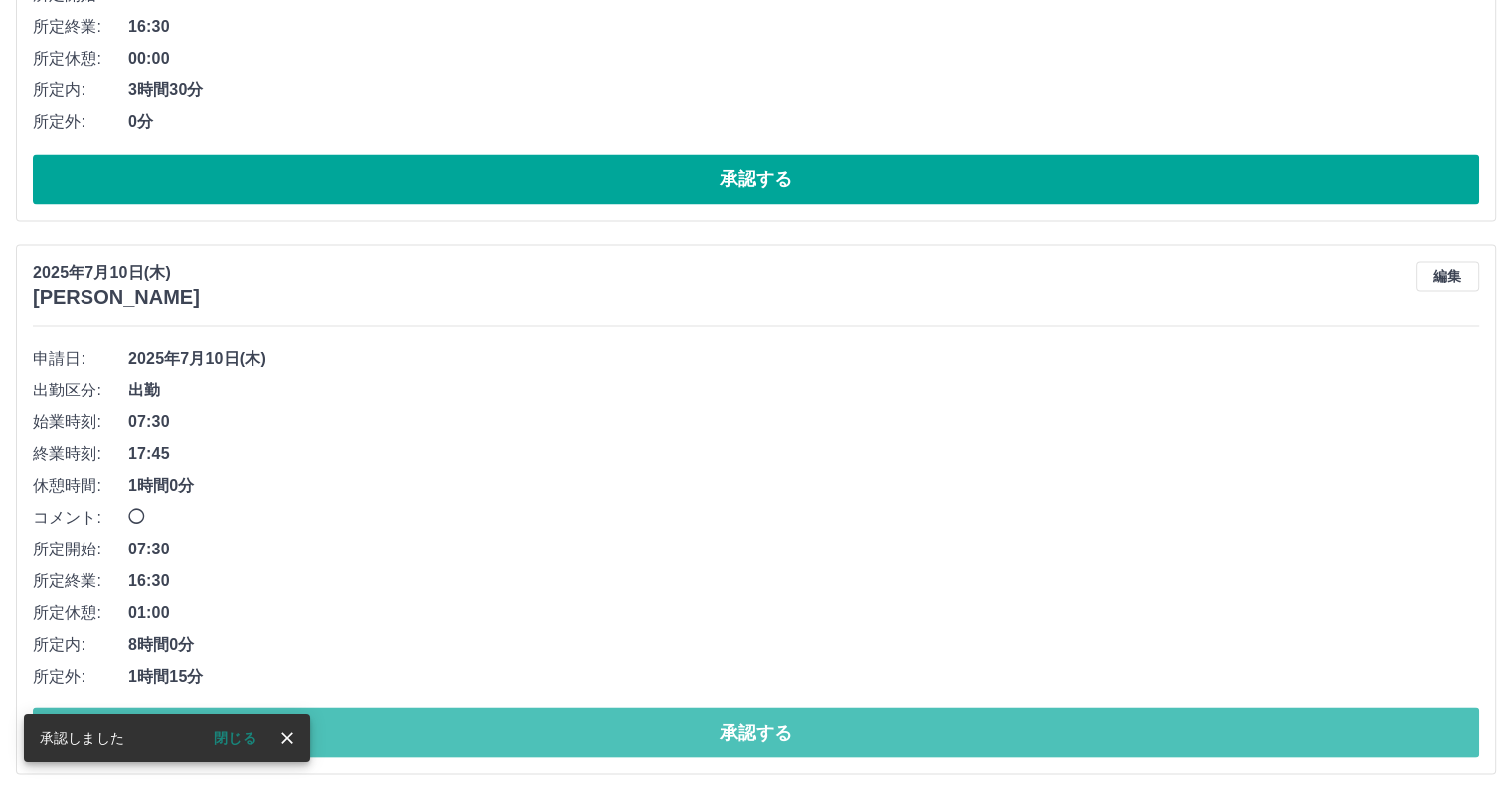 click on "承認する" at bounding box center [756, 732] 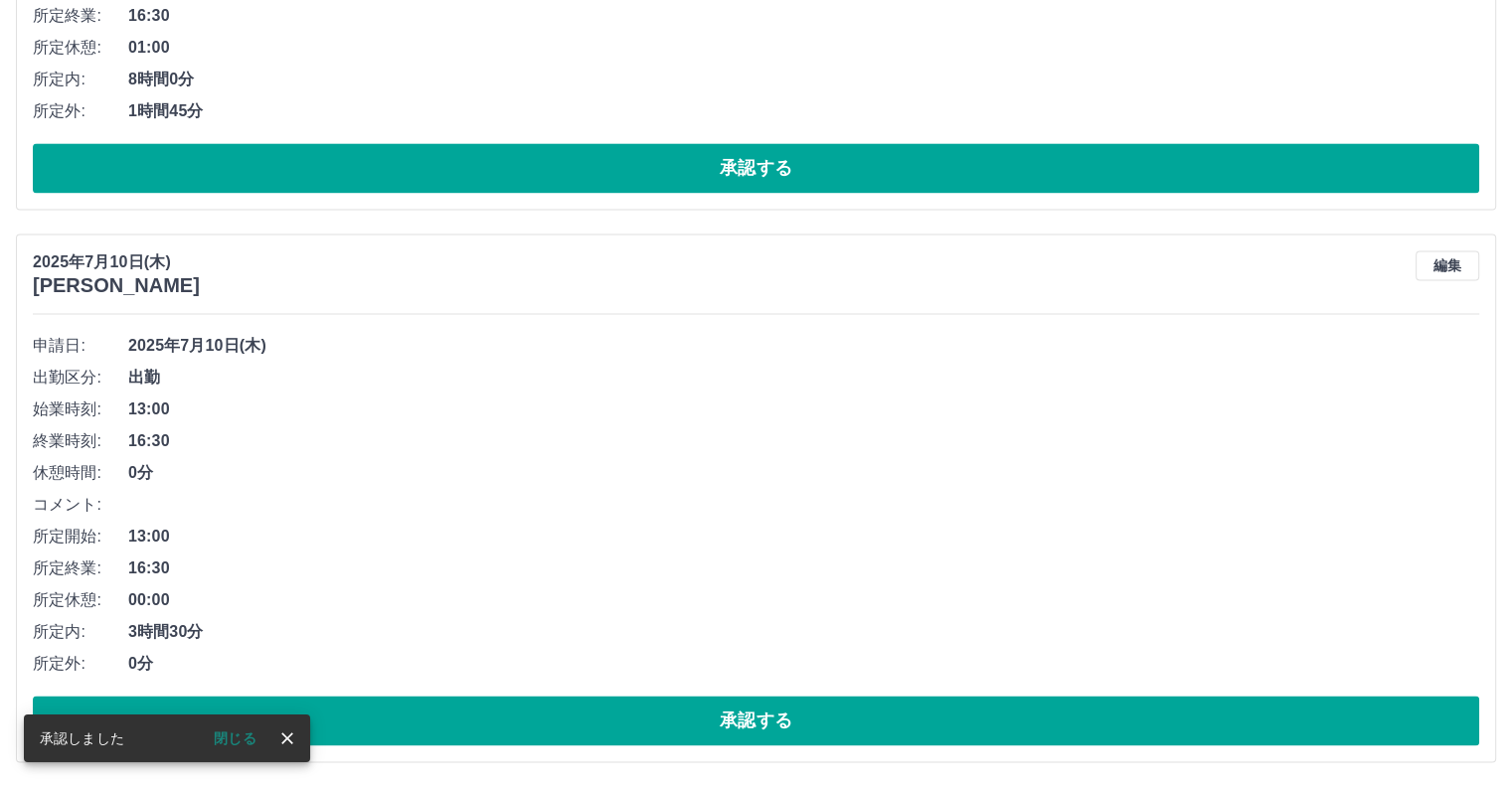 scroll, scrollTop: 10493, scrollLeft: 0, axis: vertical 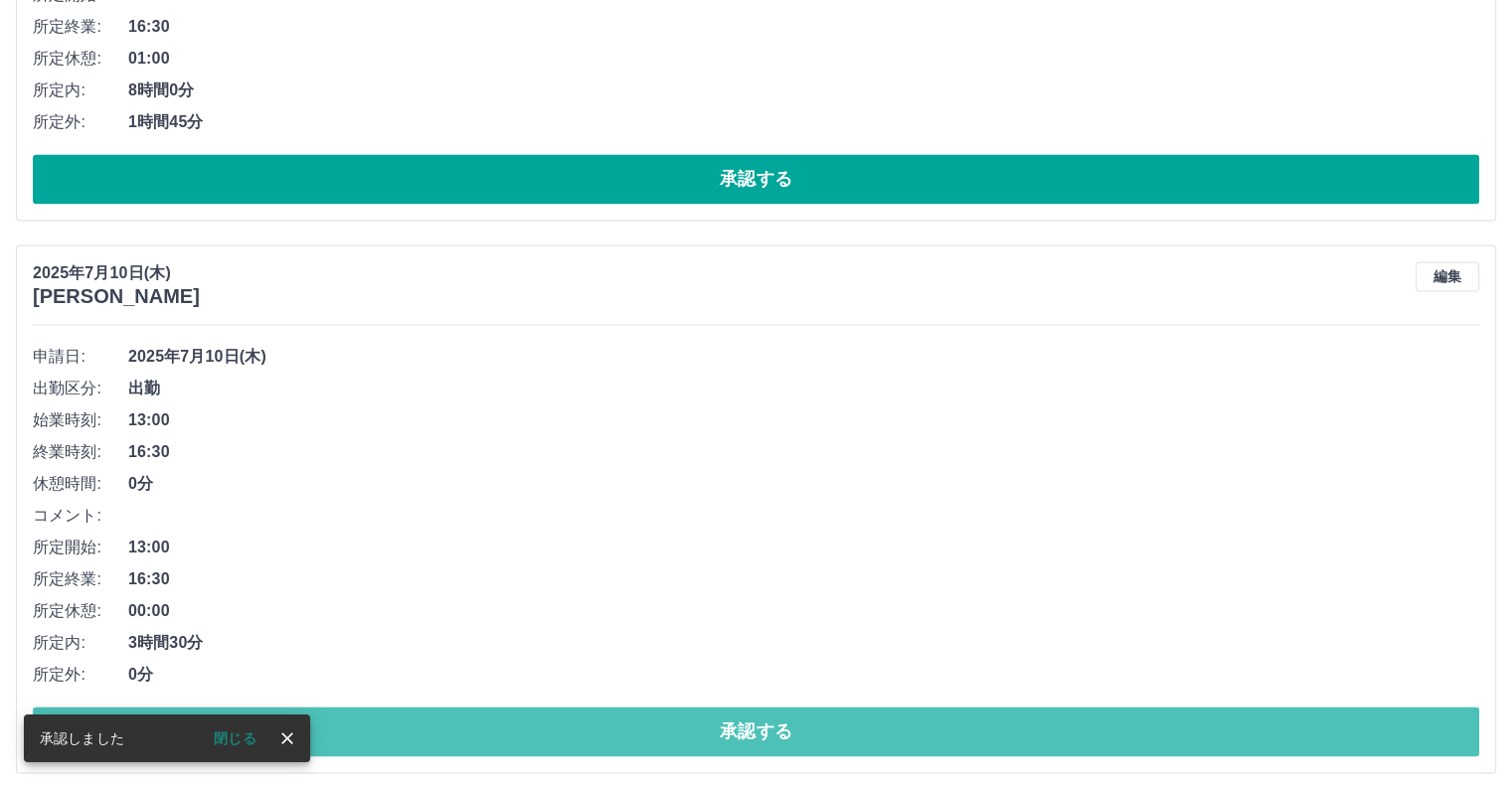 click on "承認する" at bounding box center (756, 731) 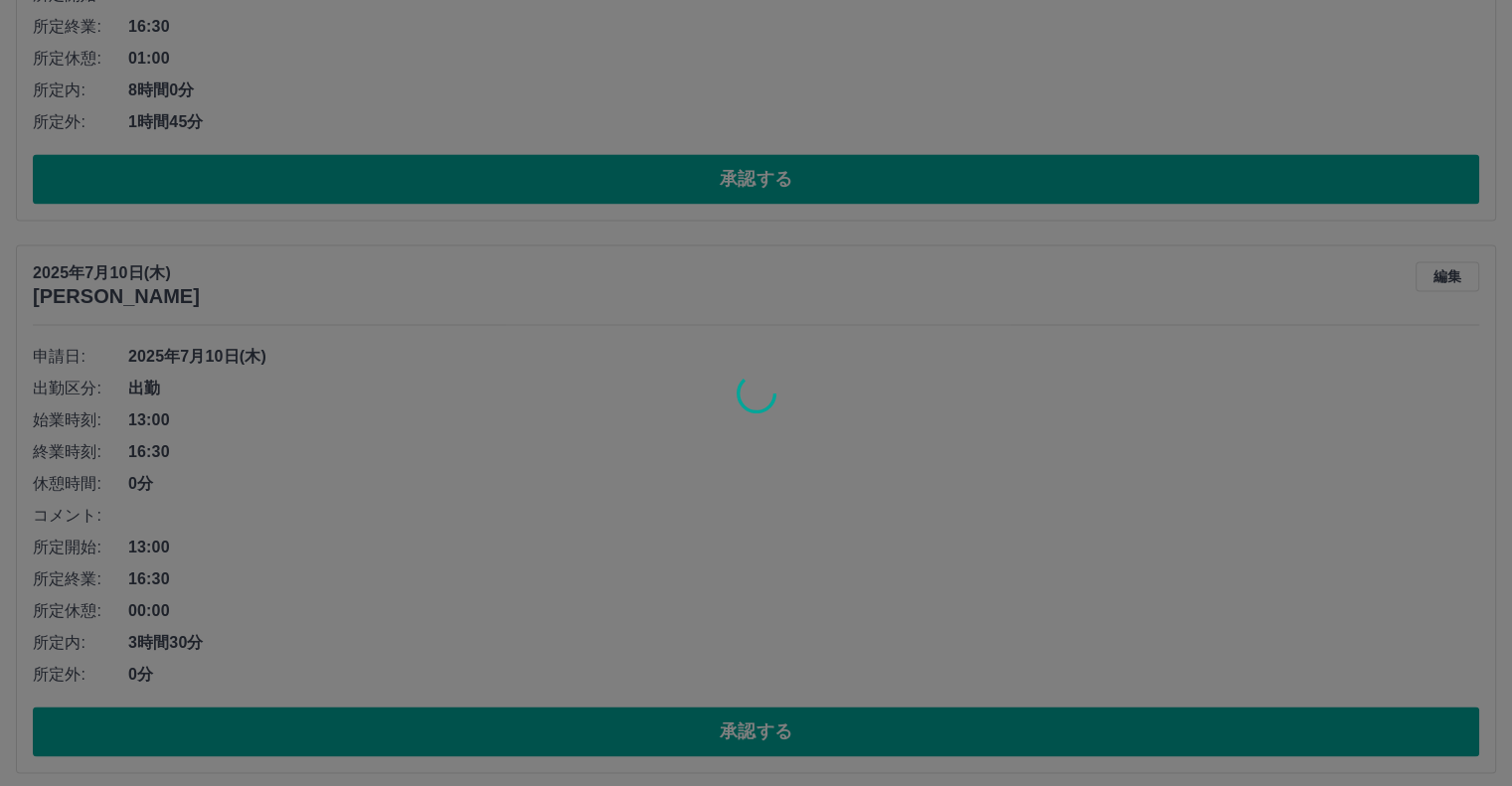 scroll, scrollTop: 9941, scrollLeft: 0, axis: vertical 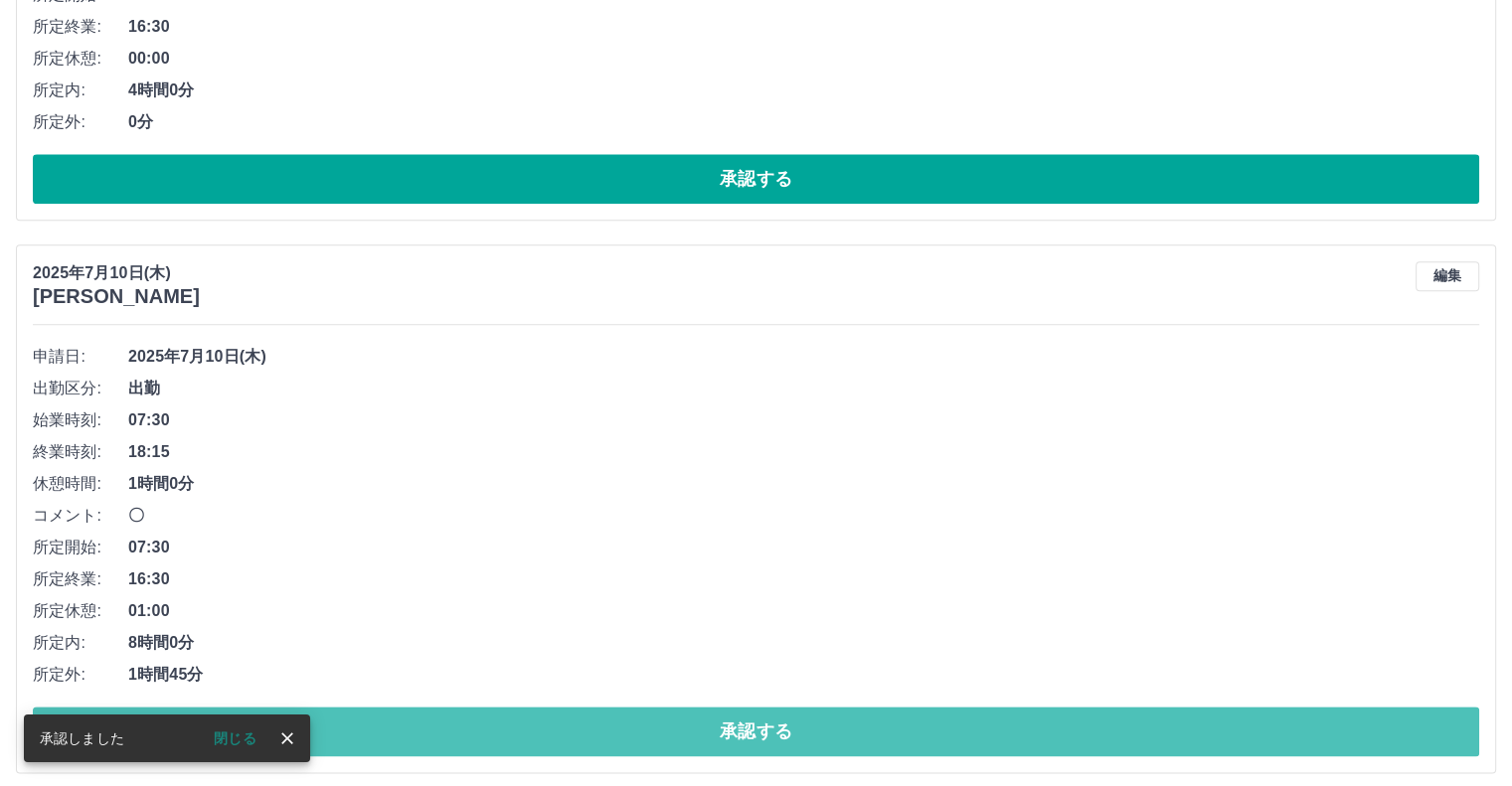 click on "承認する" at bounding box center [756, 731] 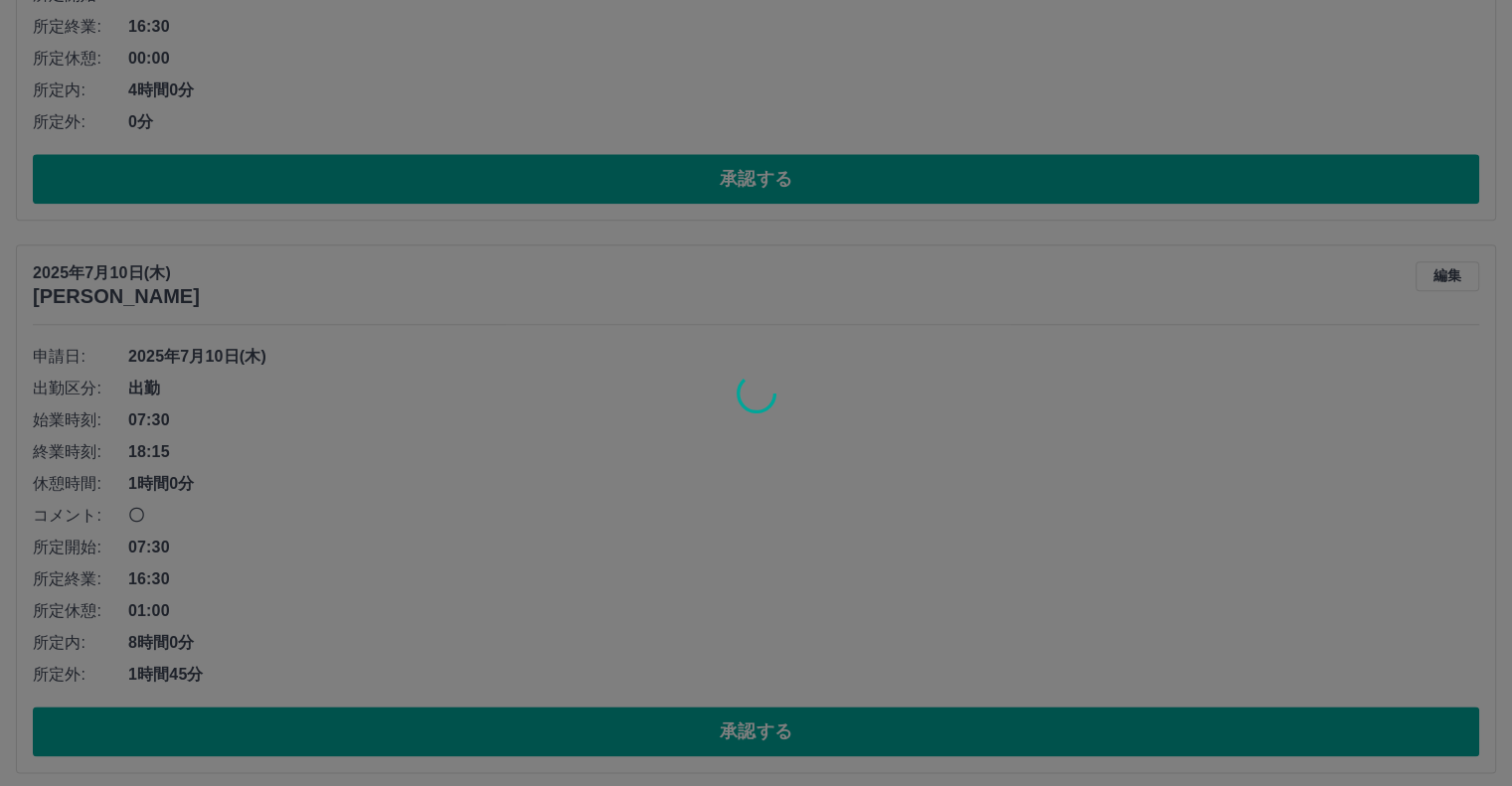 scroll, scrollTop: 9389, scrollLeft: 0, axis: vertical 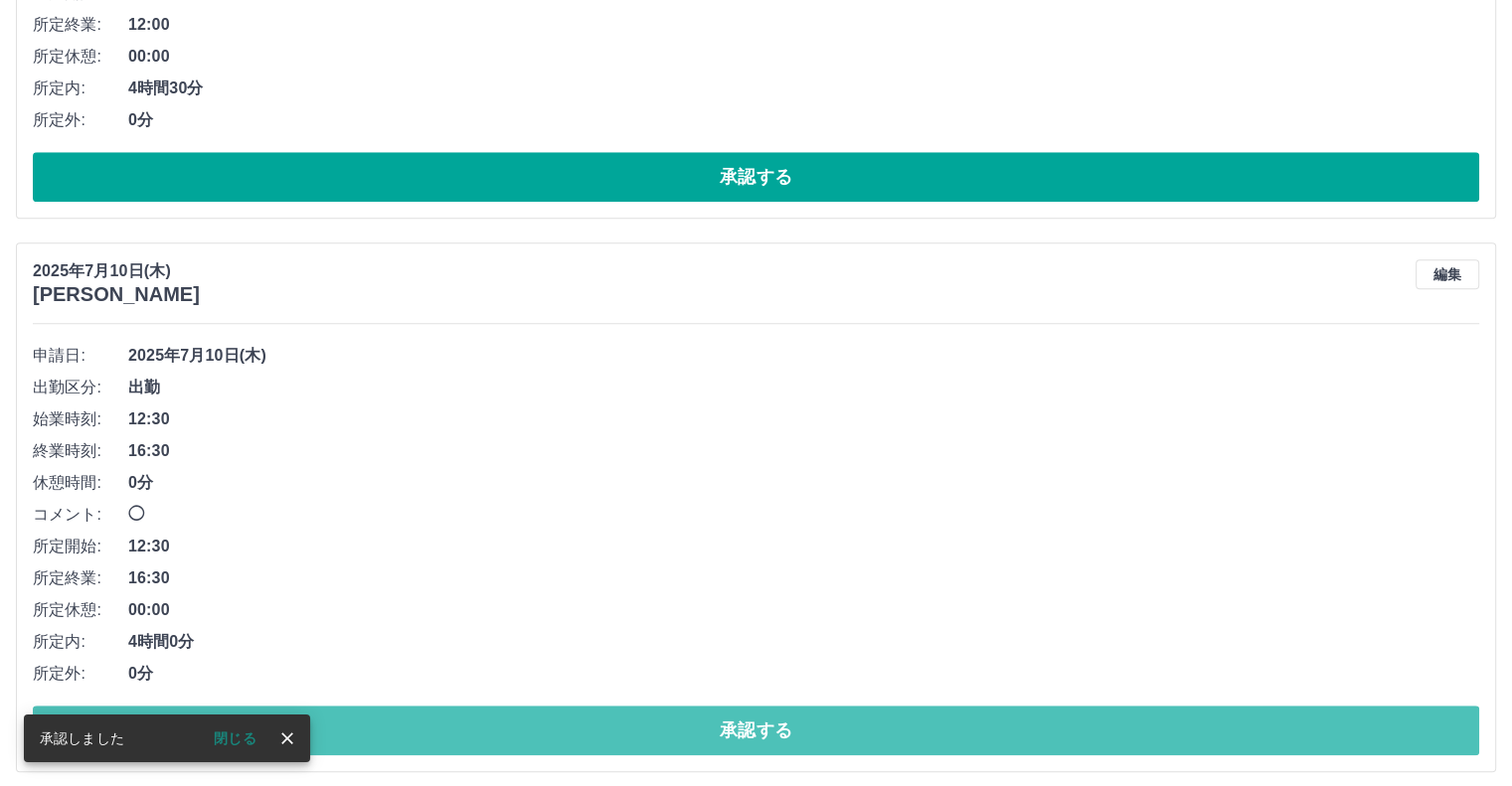 click on "承認する" at bounding box center [756, 730] 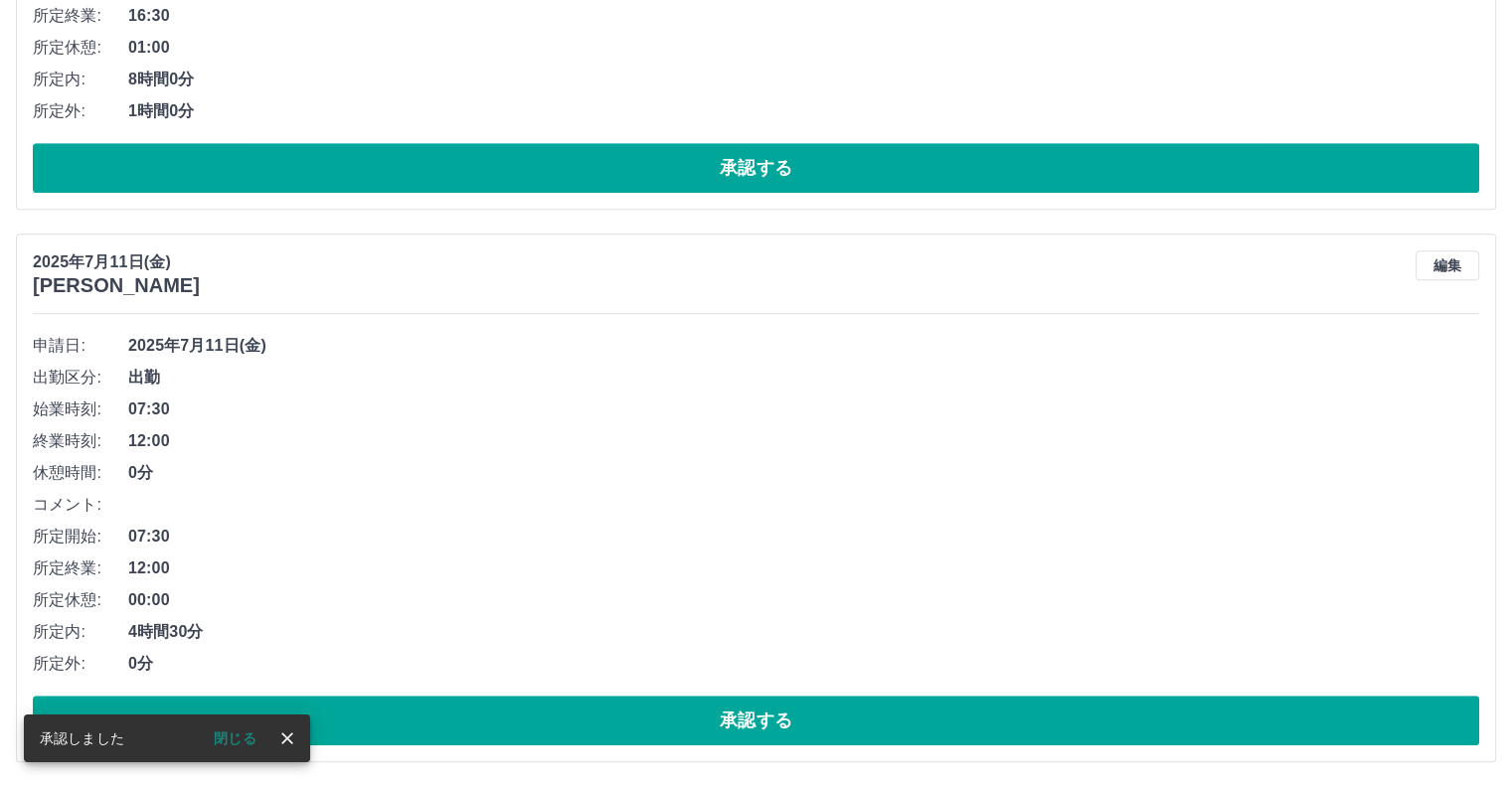 scroll, scrollTop: 8837, scrollLeft: 0, axis: vertical 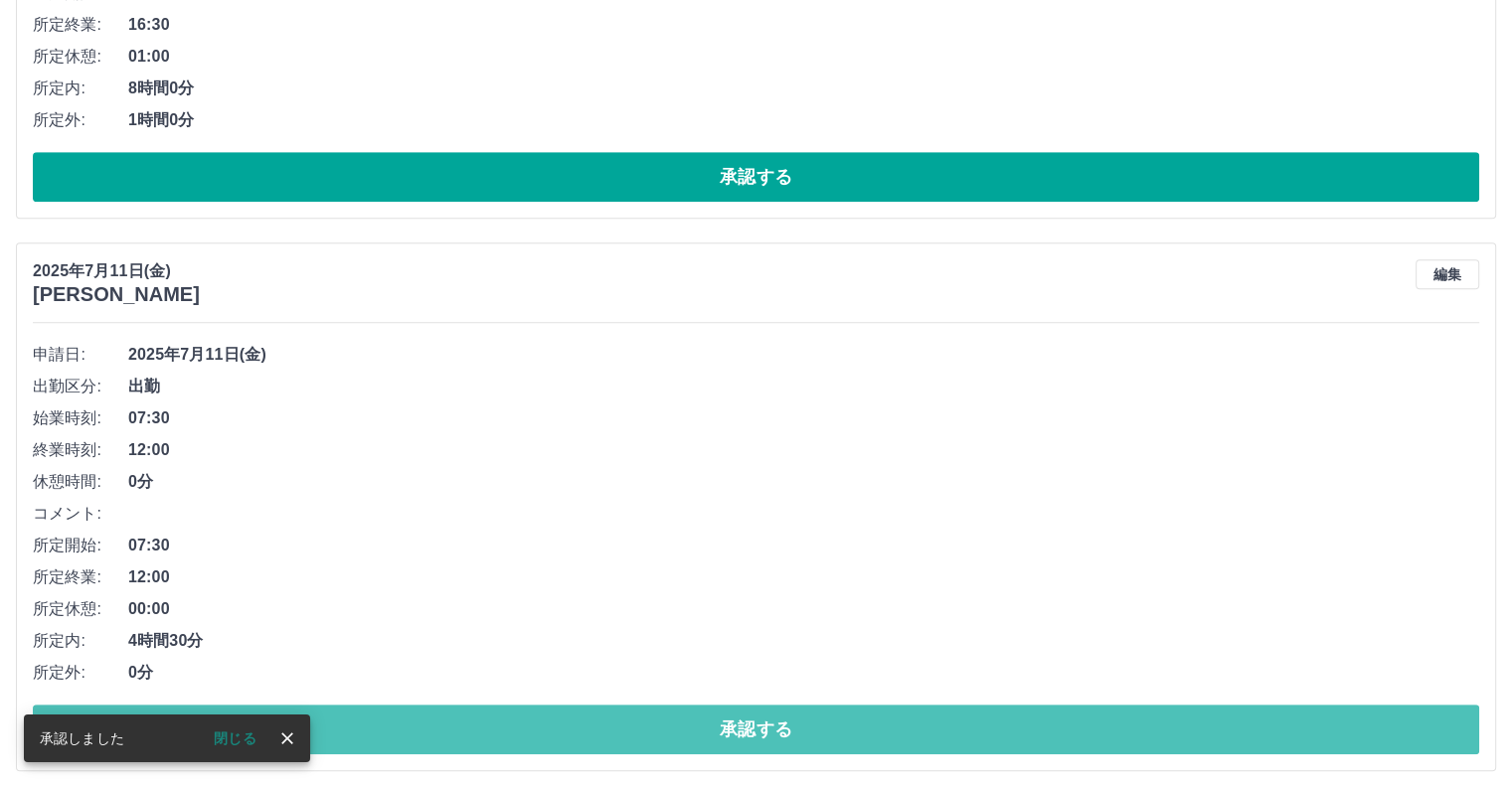 click on "承認する" at bounding box center (756, 729) 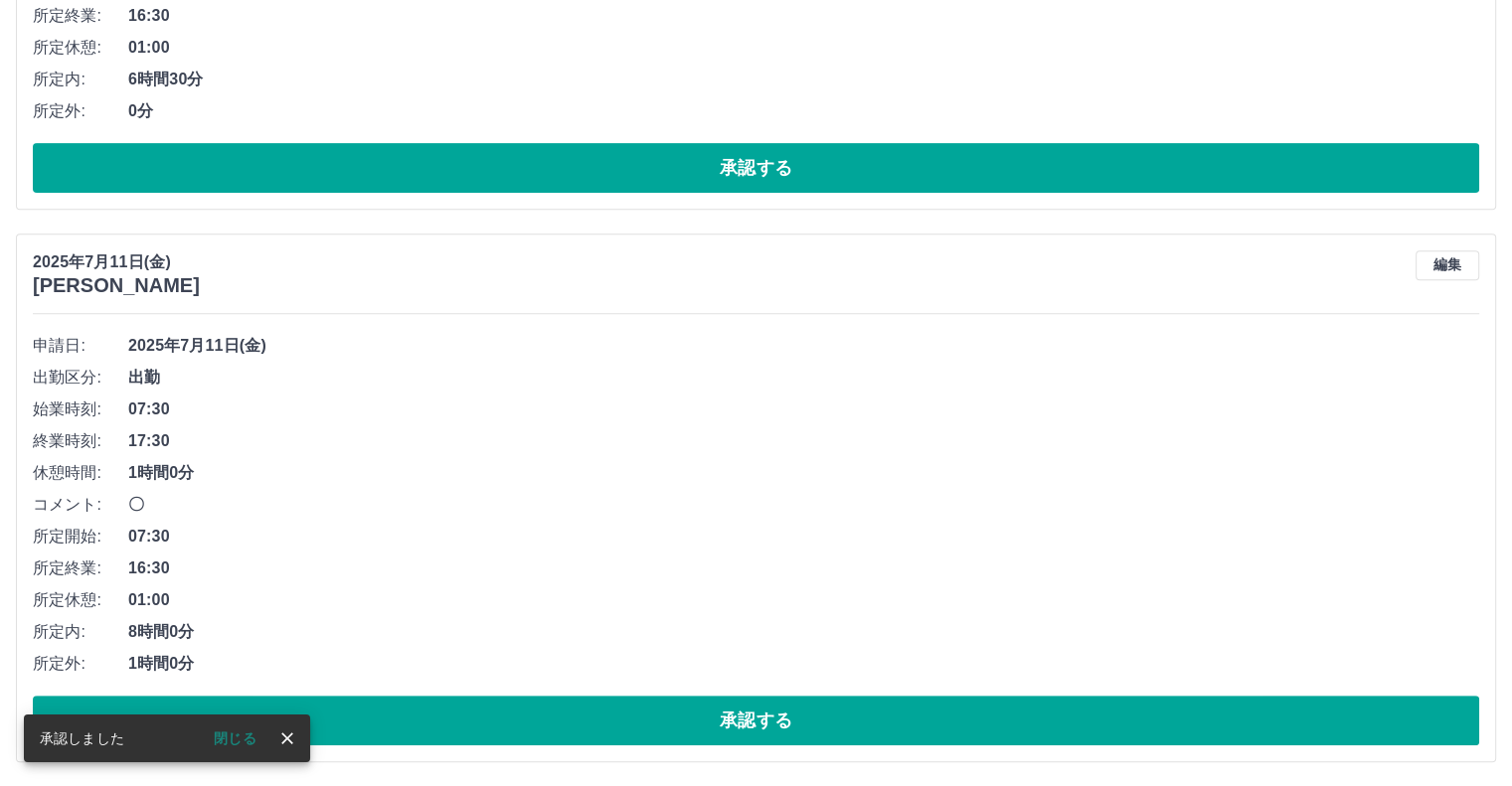 scroll, scrollTop: 8284, scrollLeft: 0, axis: vertical 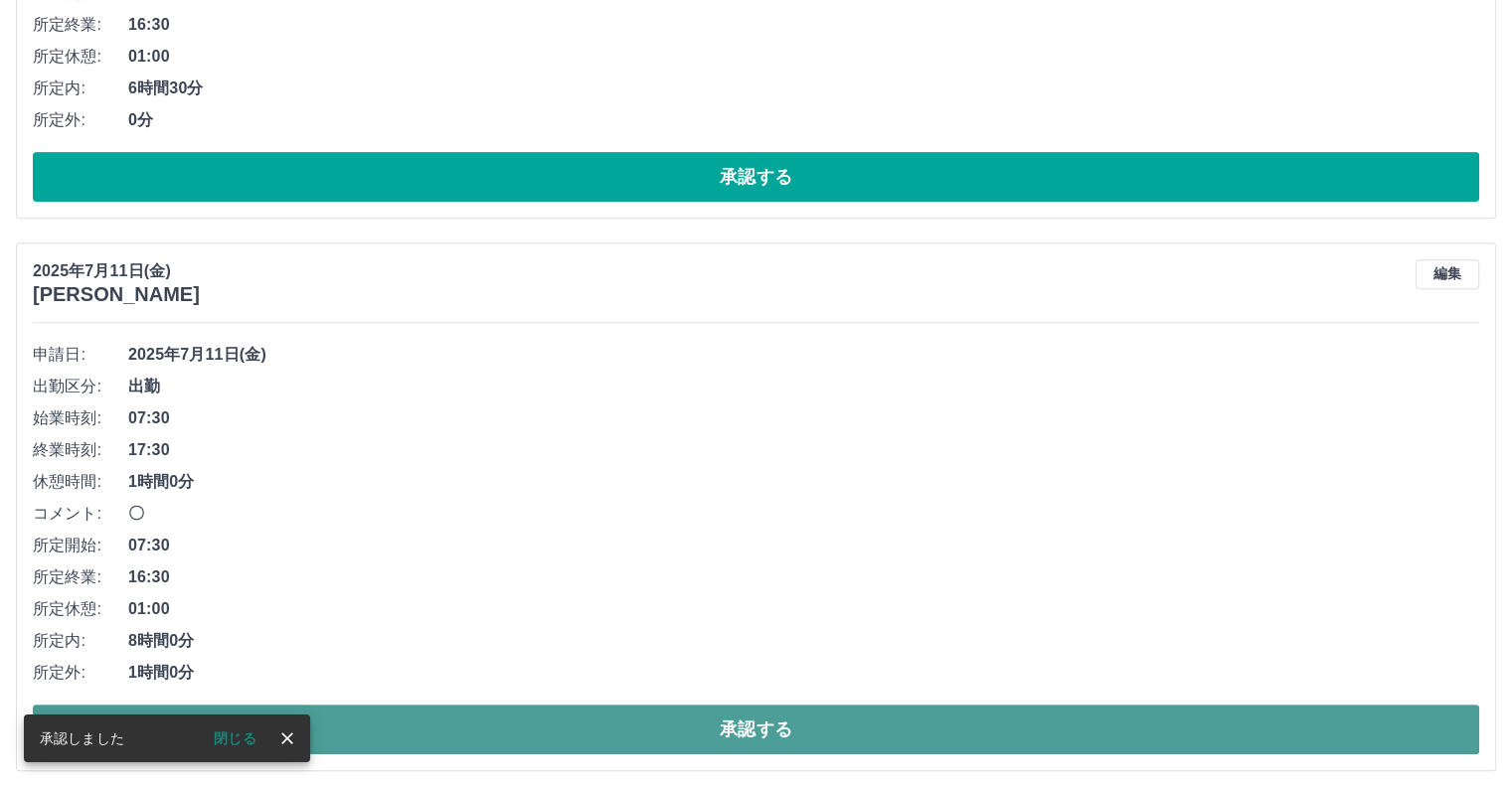 click on "承認する" at bounding box center (756, 729) 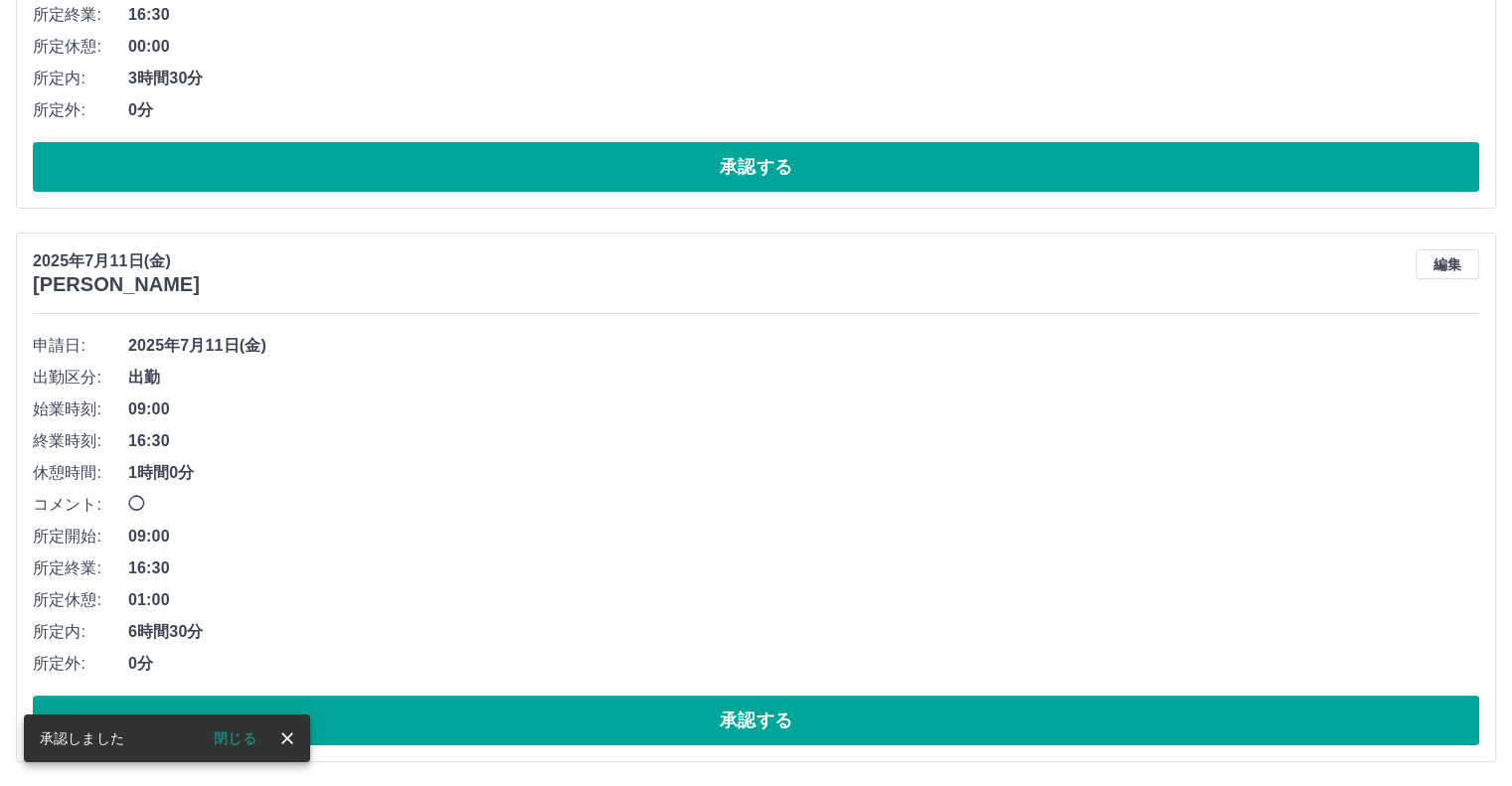 scroll, scrollTop: 7732, scrollLeft: 0, axis: vertical 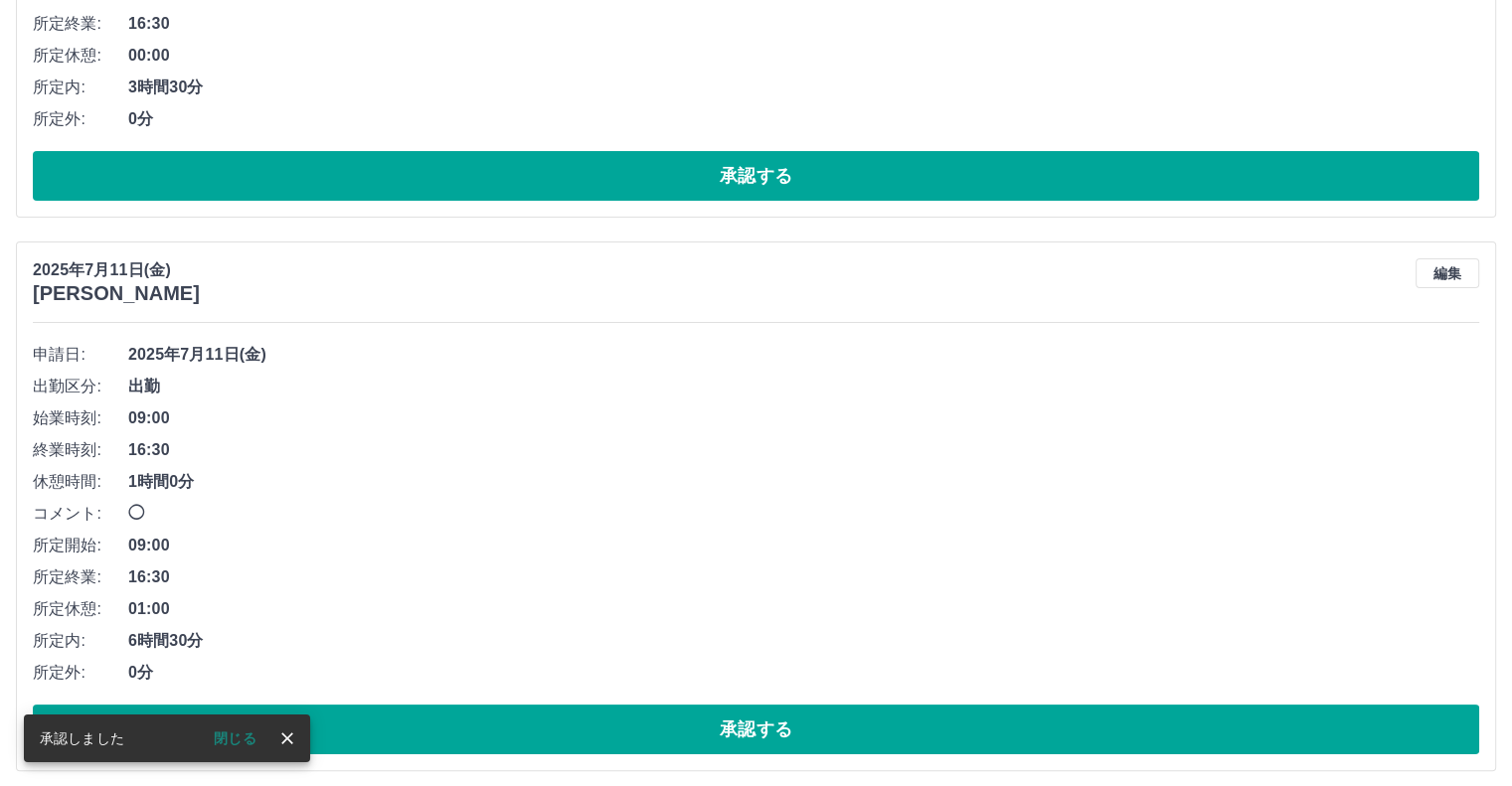 click on "承認する" at bounding box center [756, 729] 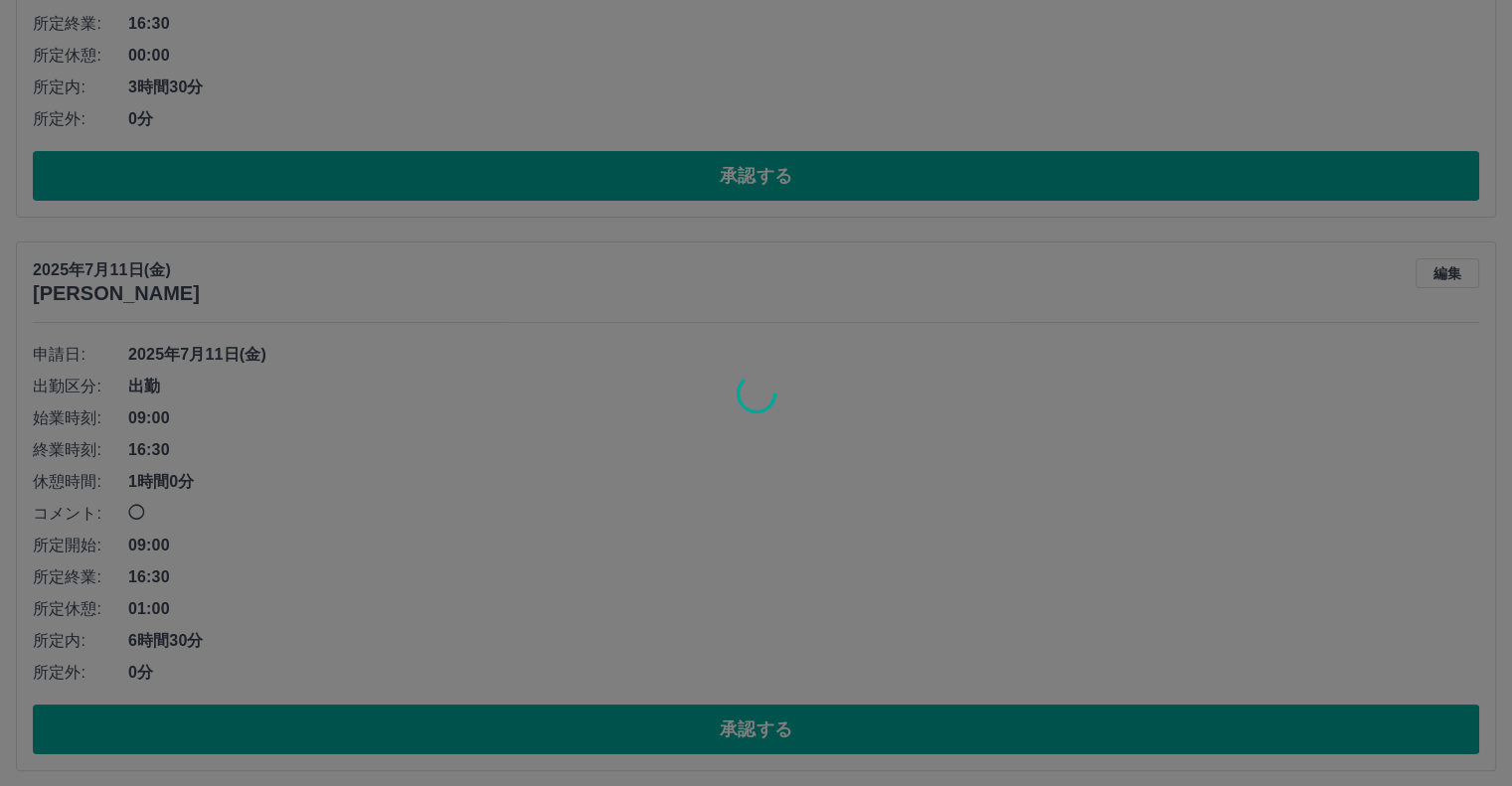 drag, startPoint x: 970, startPoint y: 729, endPoint x: 912, endPoint y: 666, distance: 85.63294 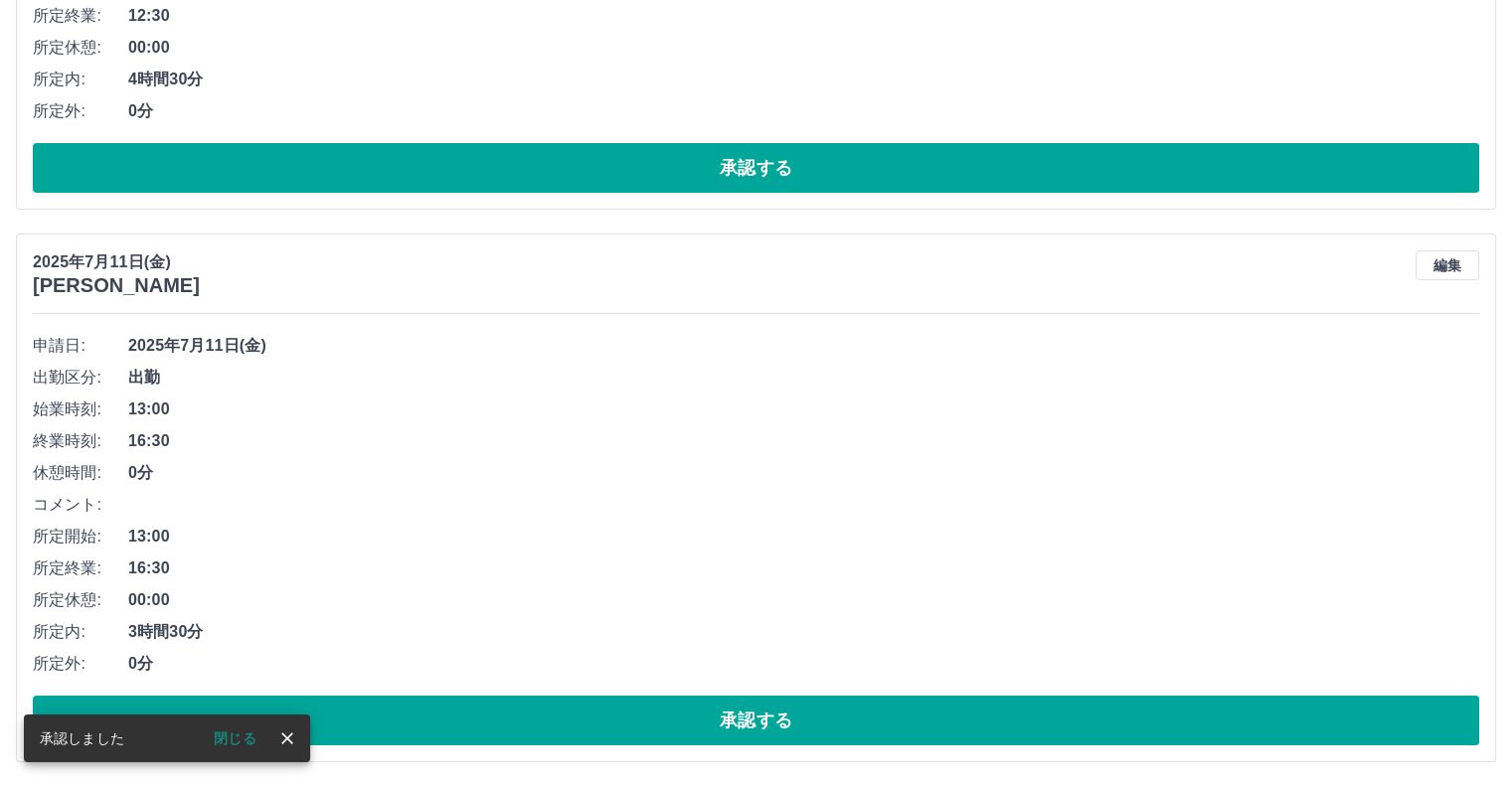 scroll, scrollTop: 7180, scrollLeft: 0, axis: vertical 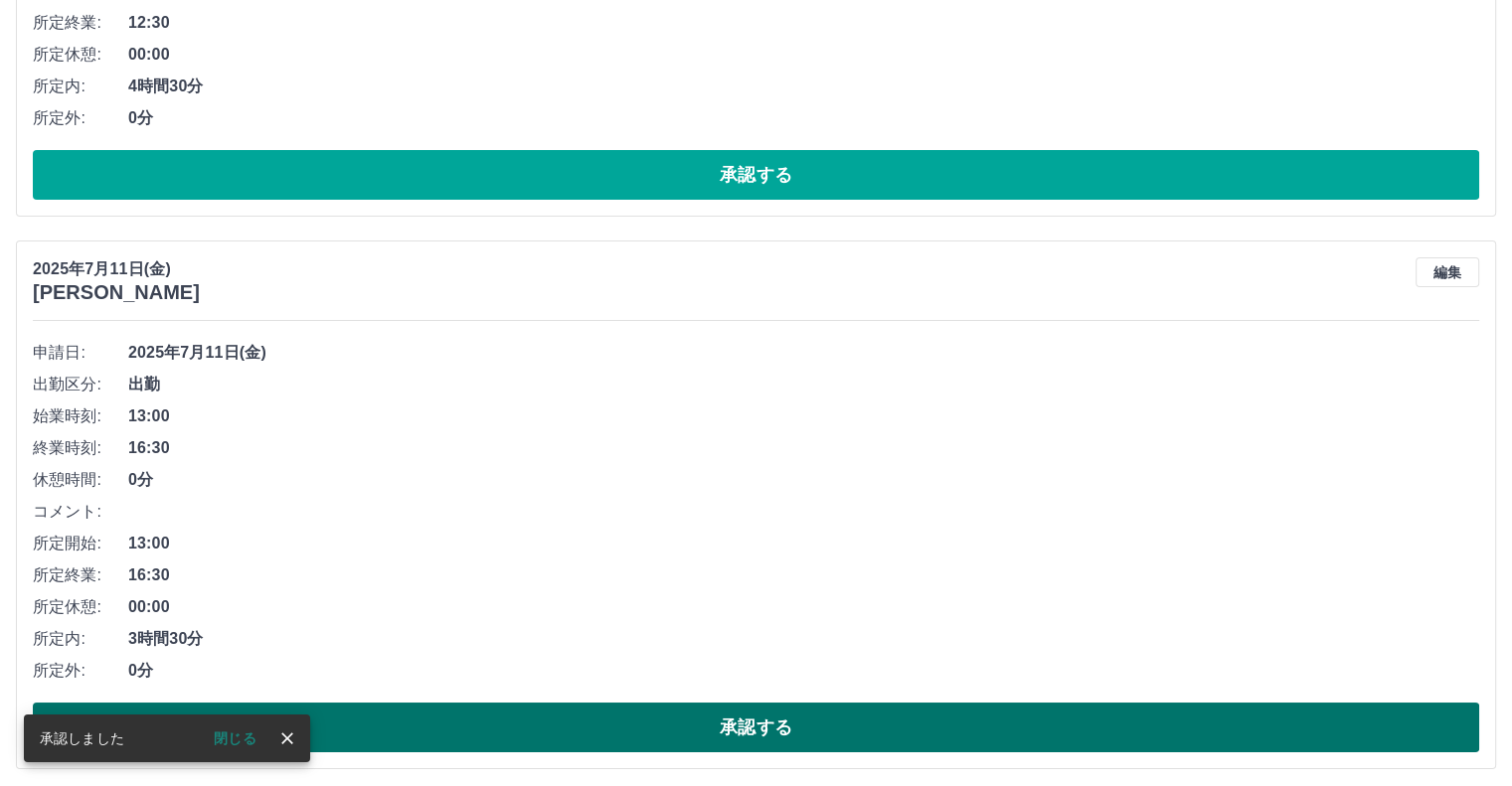 click on "承認する" at bounding box center [756, 727] 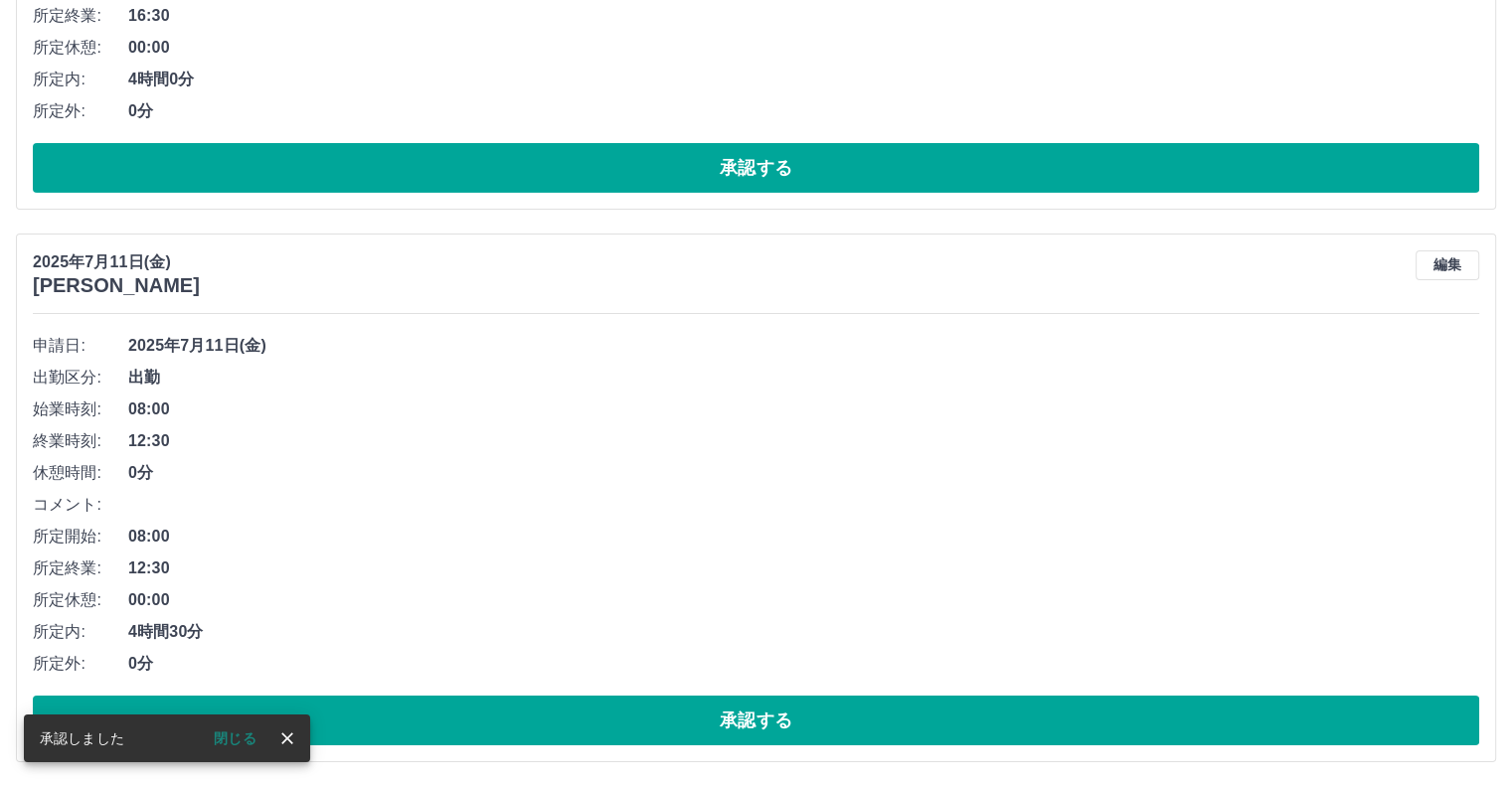 scroll, scrollTop: 6628, scrollLeft: 0, axis: vertical 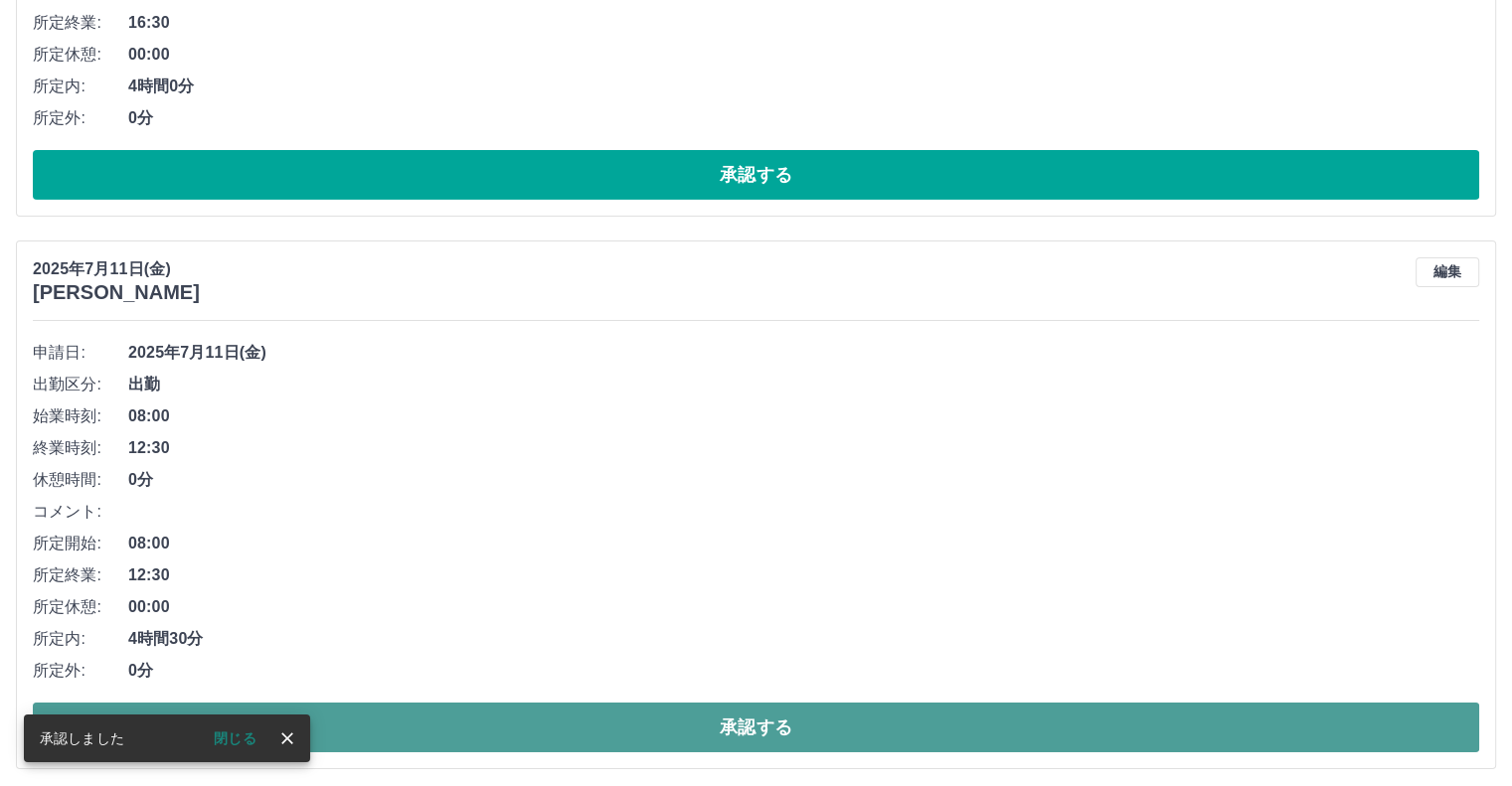 click on "承認する" at bounding box center (756, 727) 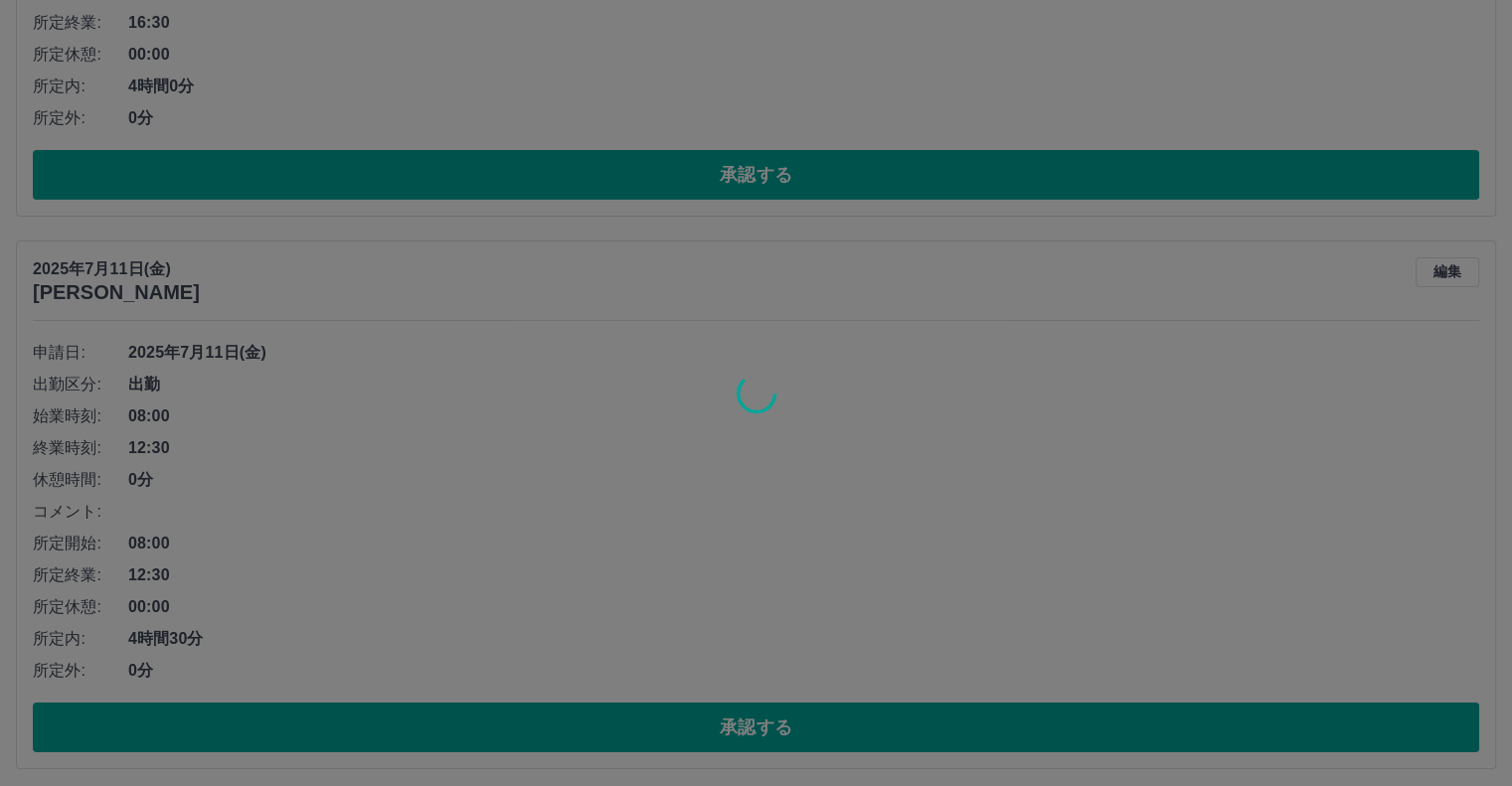 scroll, scrollTop: 6075, scrollLeft: 0, axis: vertical 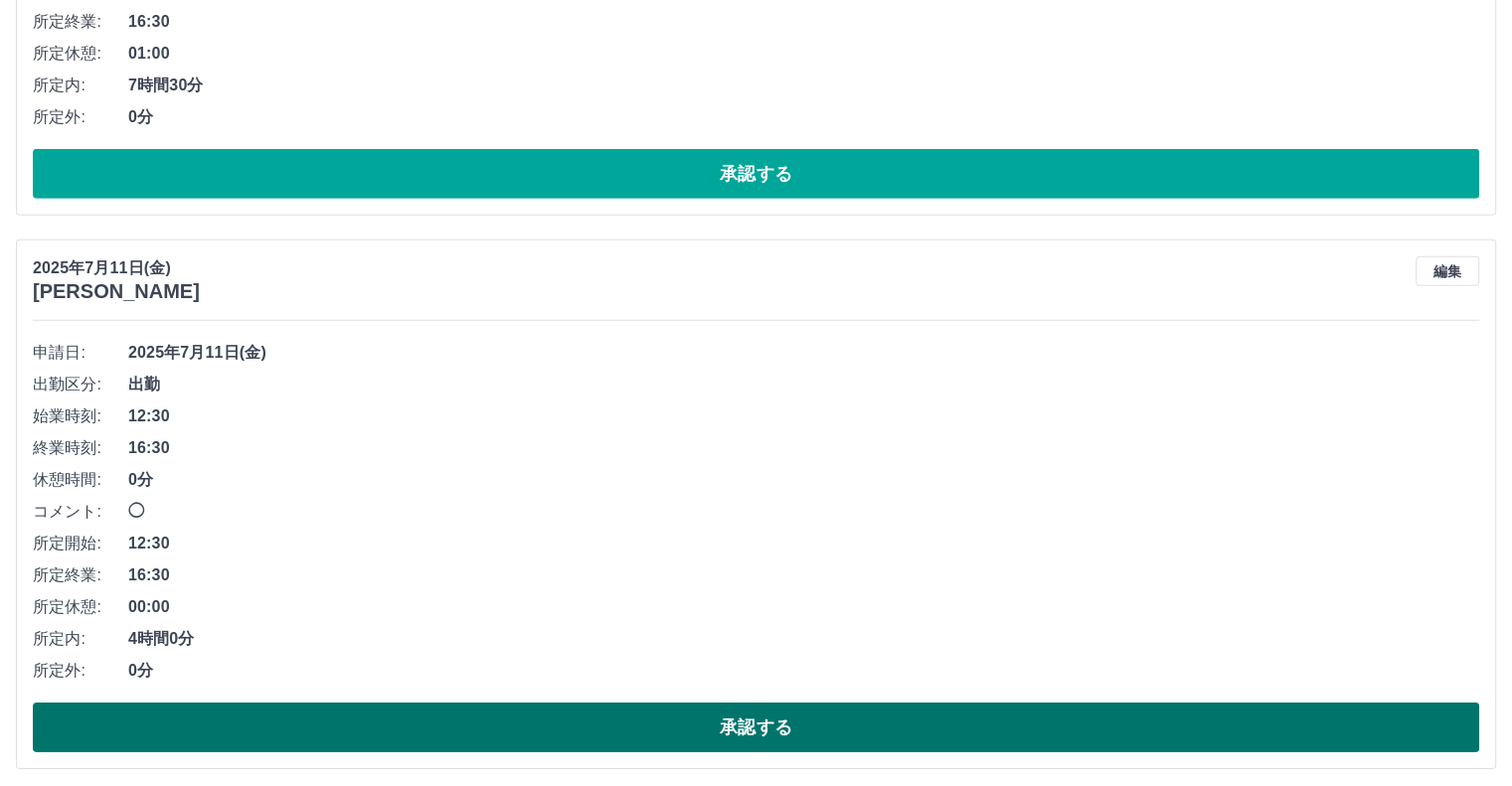 click on "承認する" at bounding box center [756, 727] 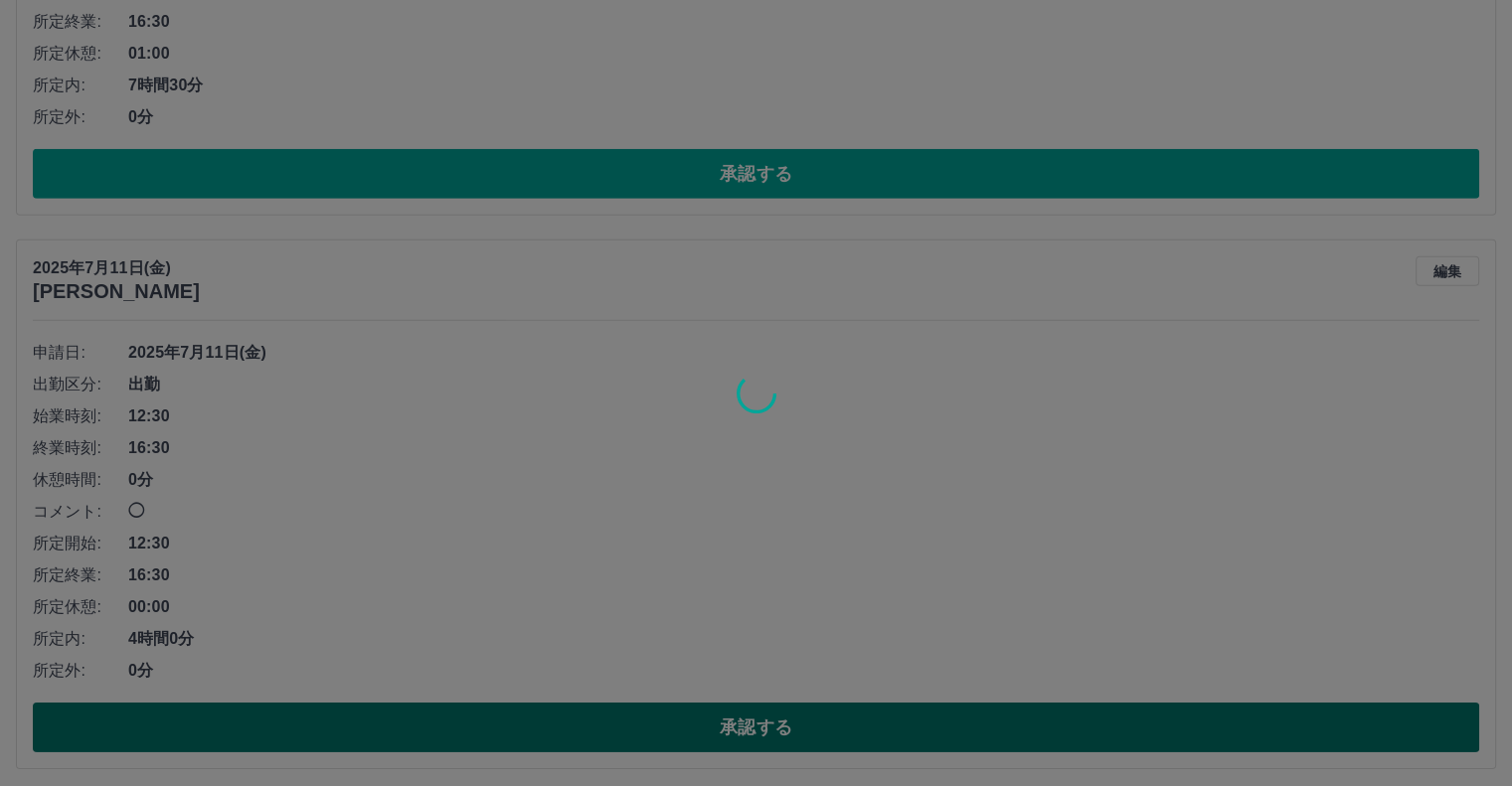 scroll, scrollTop: 5524, scrollLeft: 0, axis: vertical 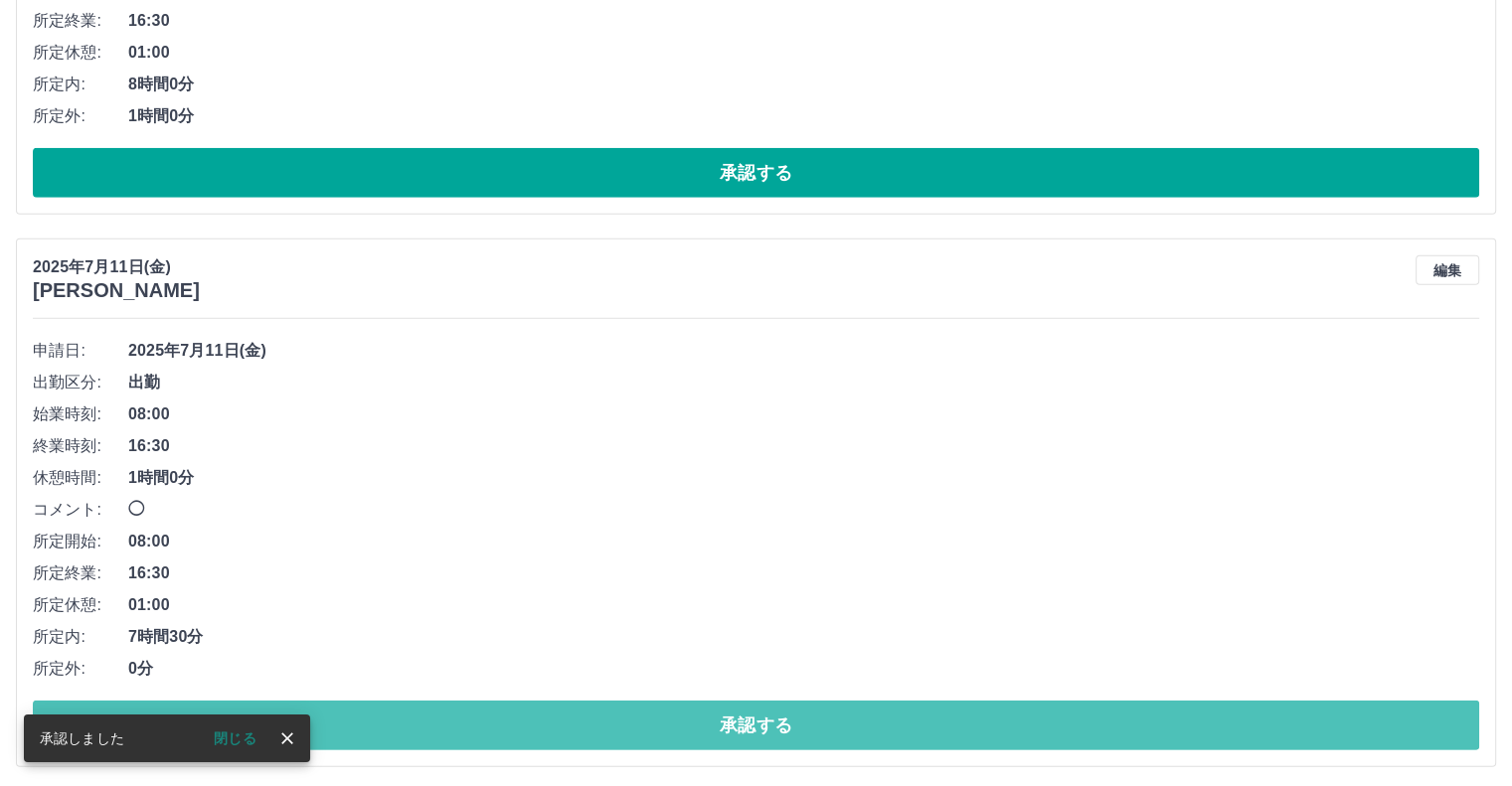 click on "承認する" at bounding box center (756, 725) 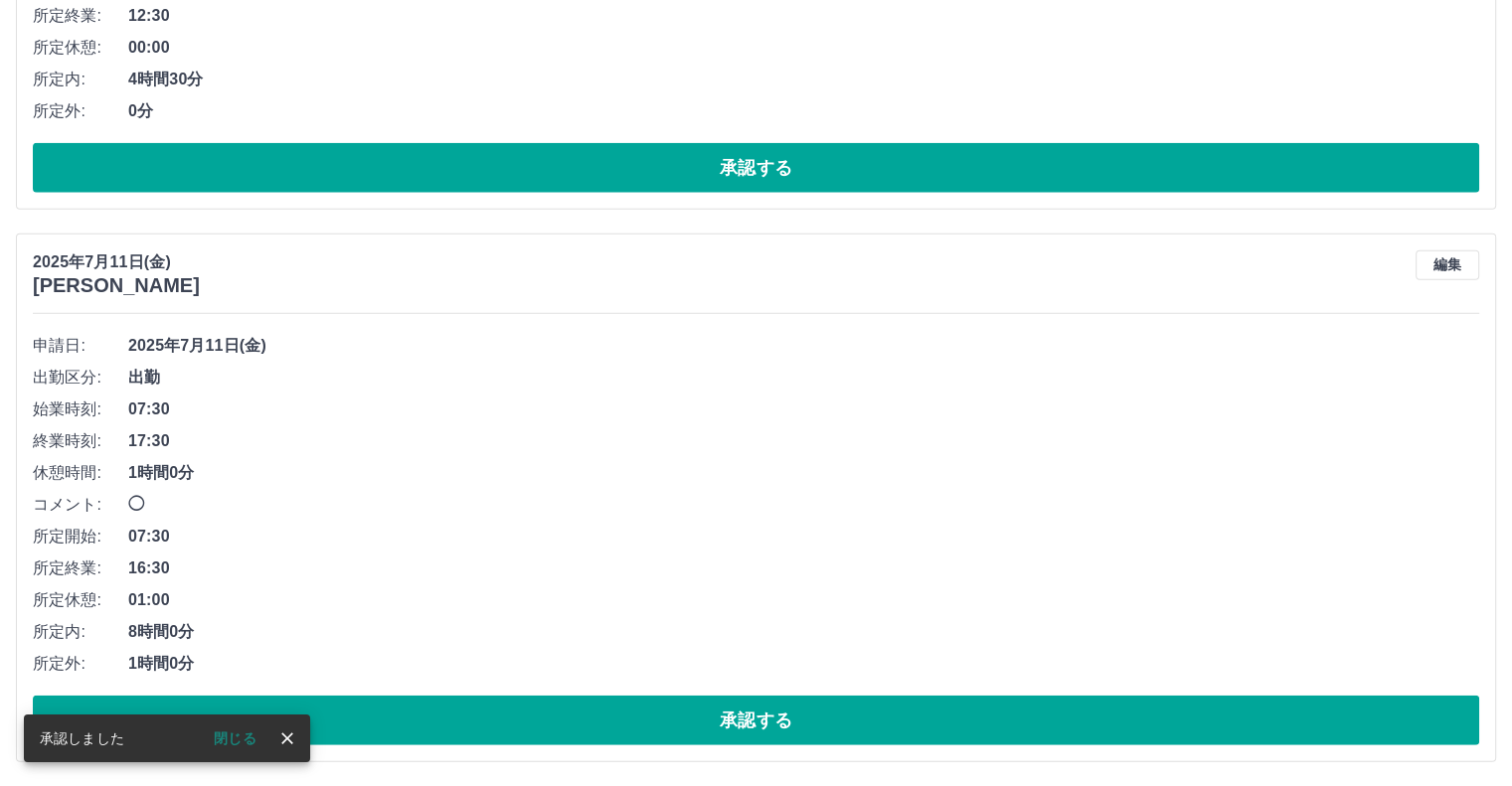 scroll, scrollTop: 4971, scrollLeft: 0, axis: vertical 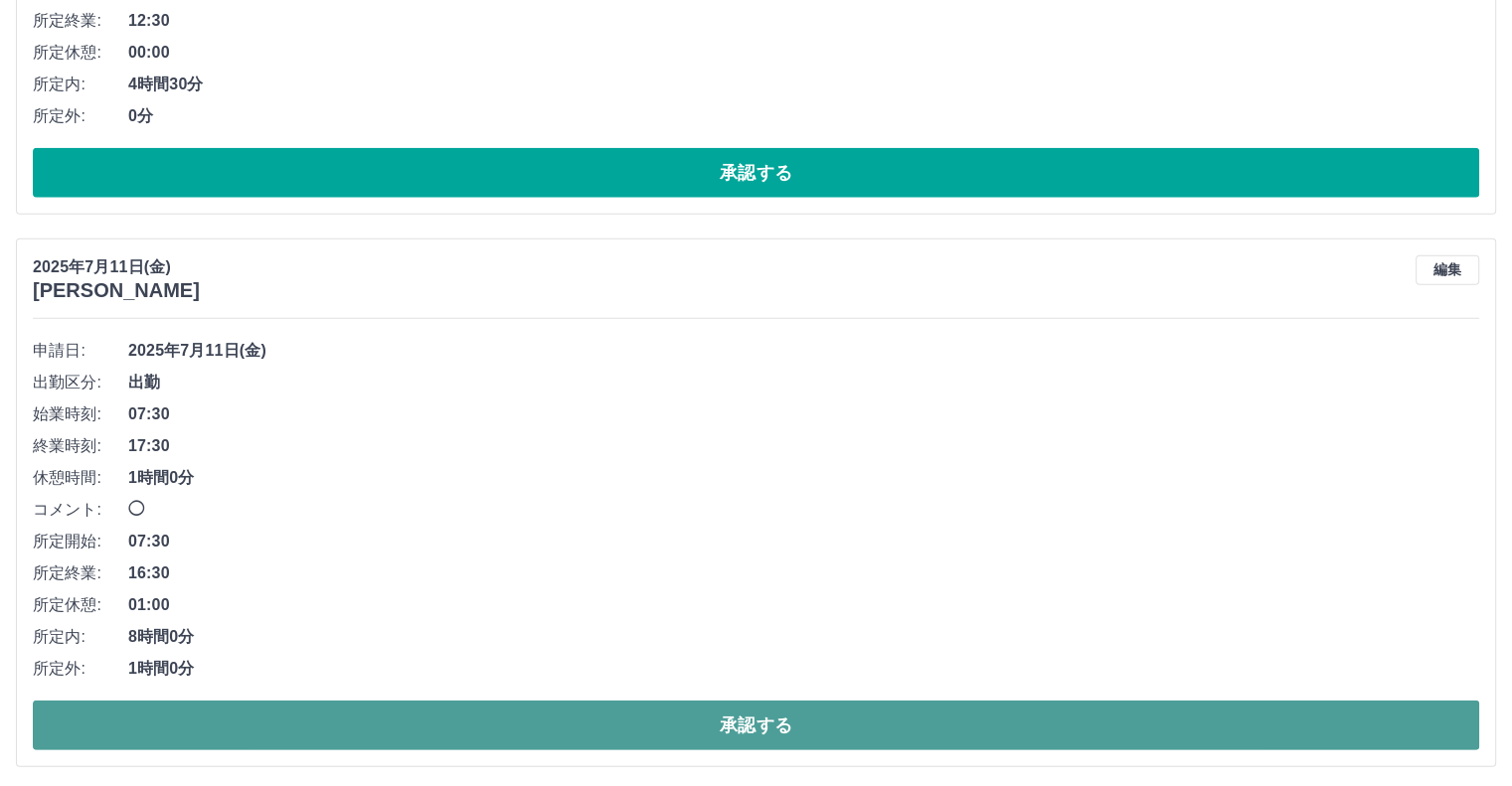 click on "承認する" at bounding box center [756, 725] 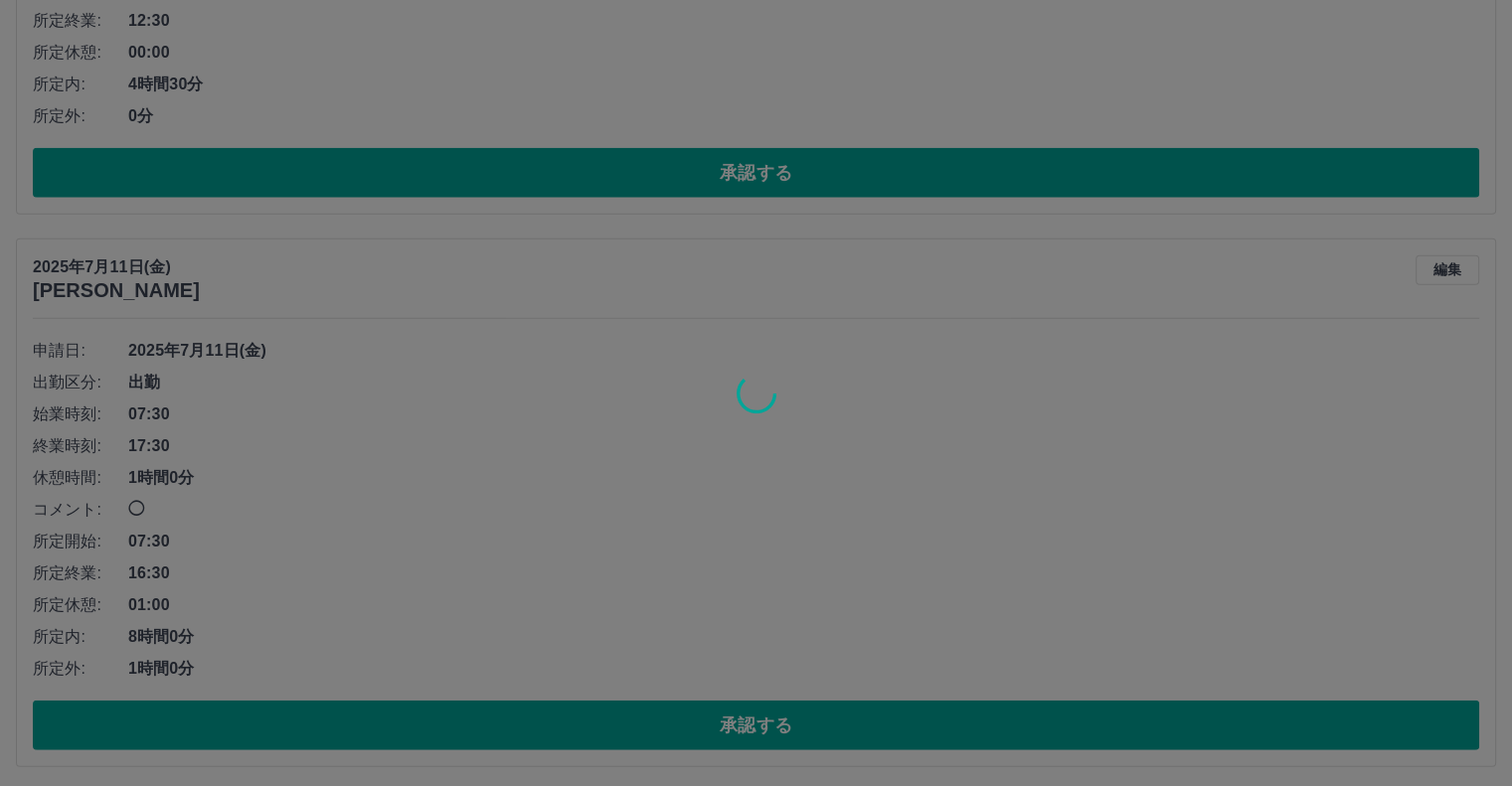 scroll, scrollTop: 4419, scrollLeft: 0, axis: vertical 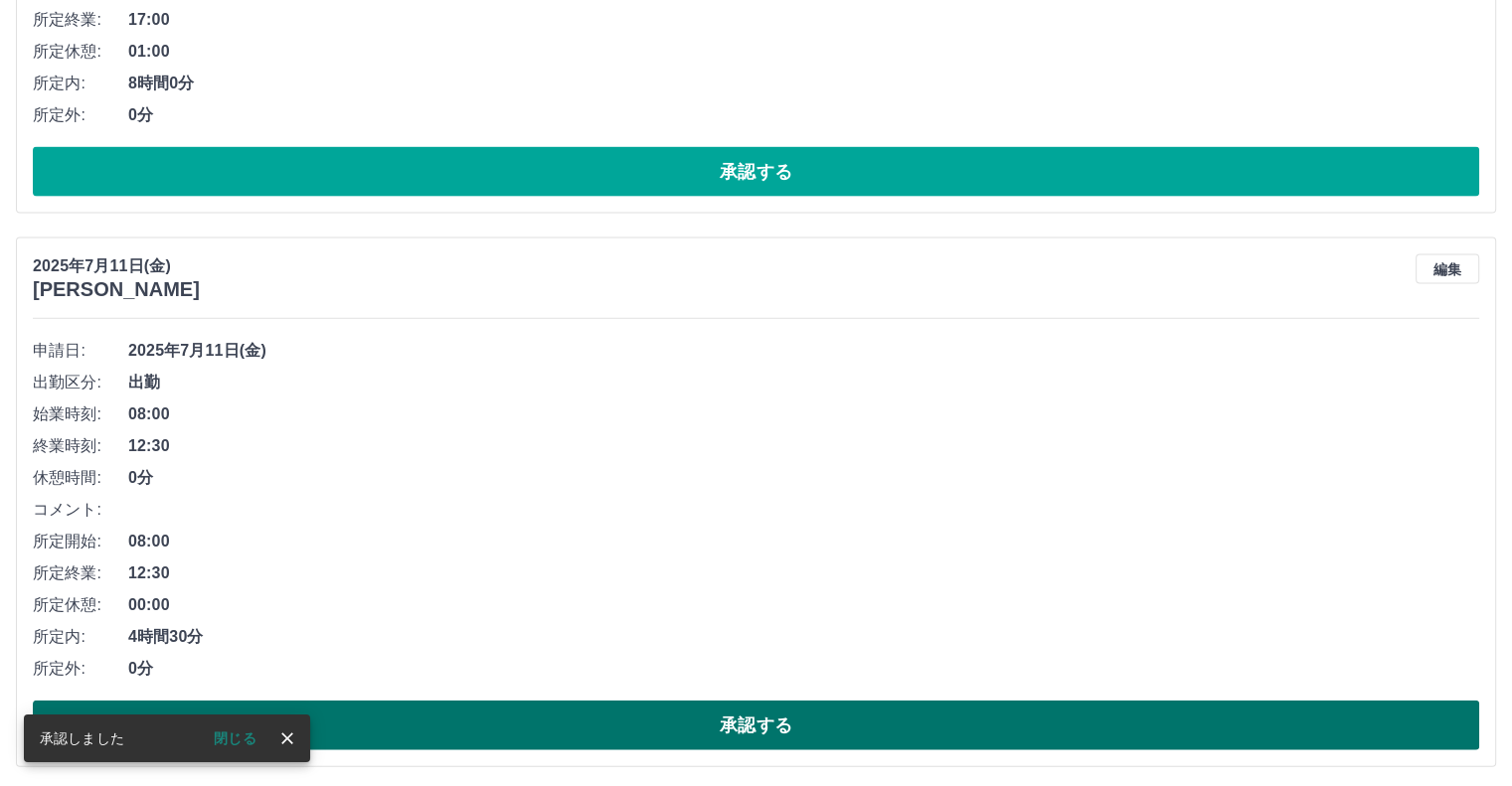 click on "承認する" at bounding box center [756, 725] 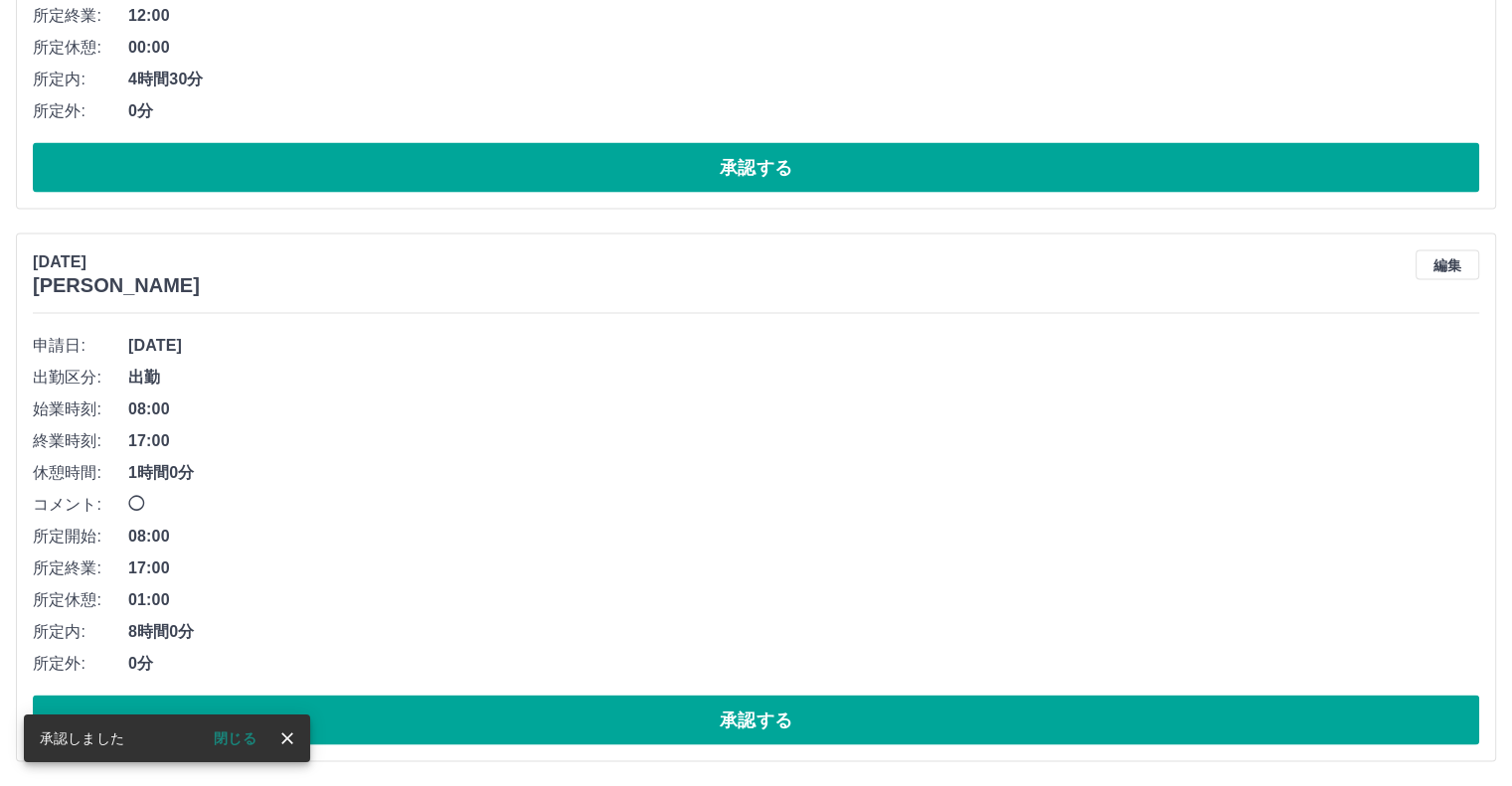 scroll, scrollTop: 3867, scrollLeft: 0, axis: vertical 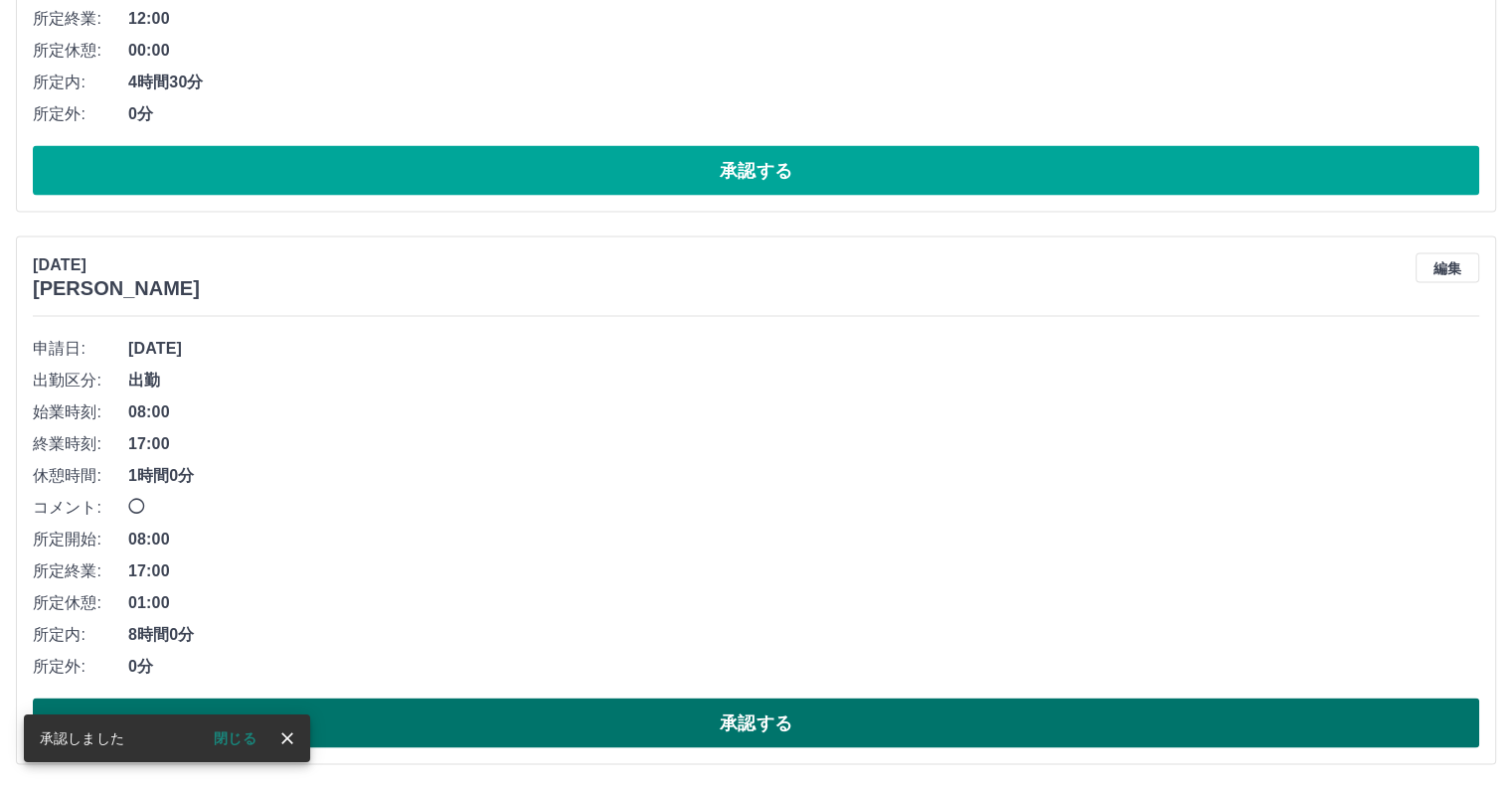 click on "承認する" at bounding box center [756, 723] 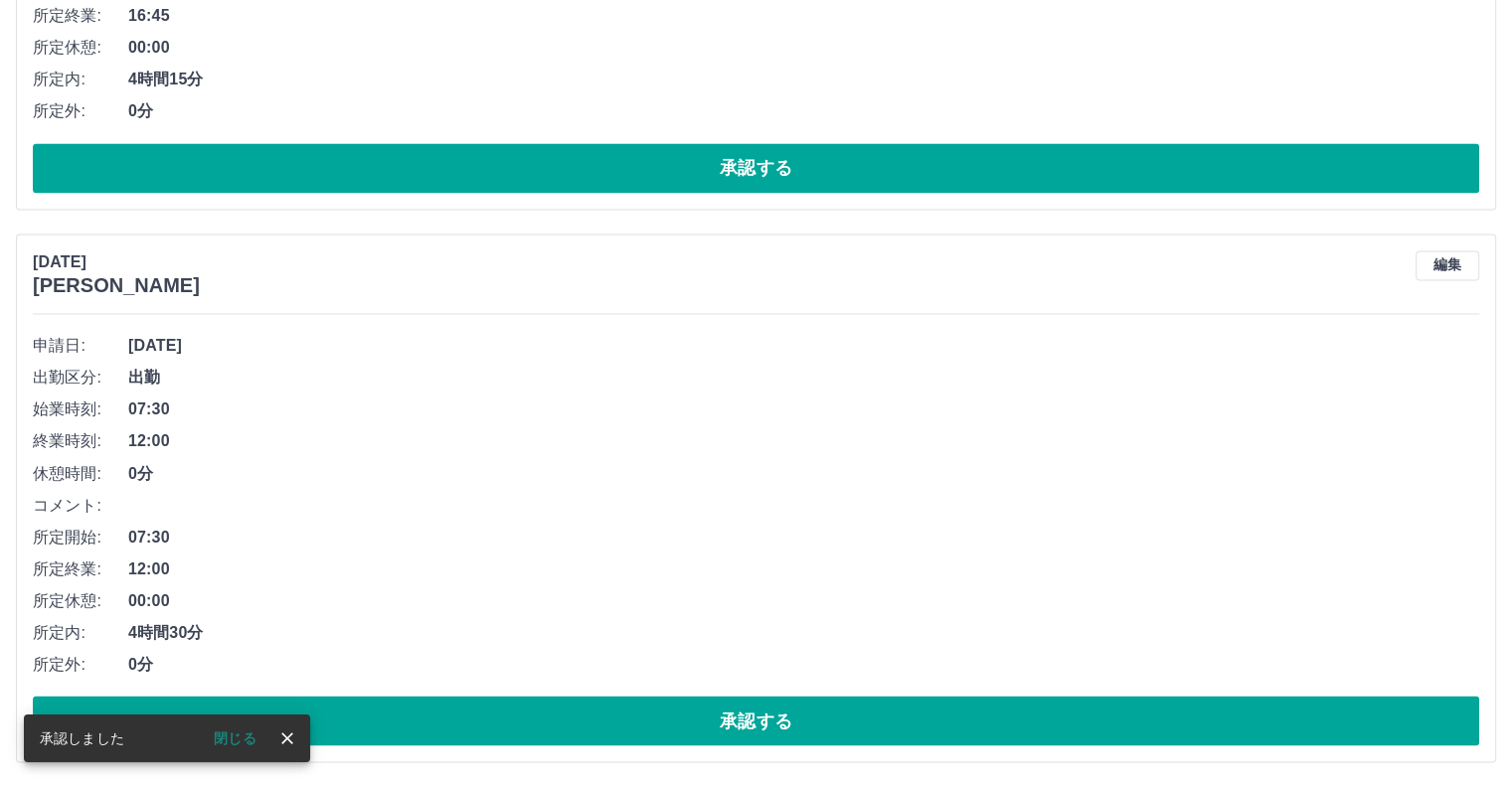 scroll, scrollTop: 3315, scrollLeft: 0, axis: vertical 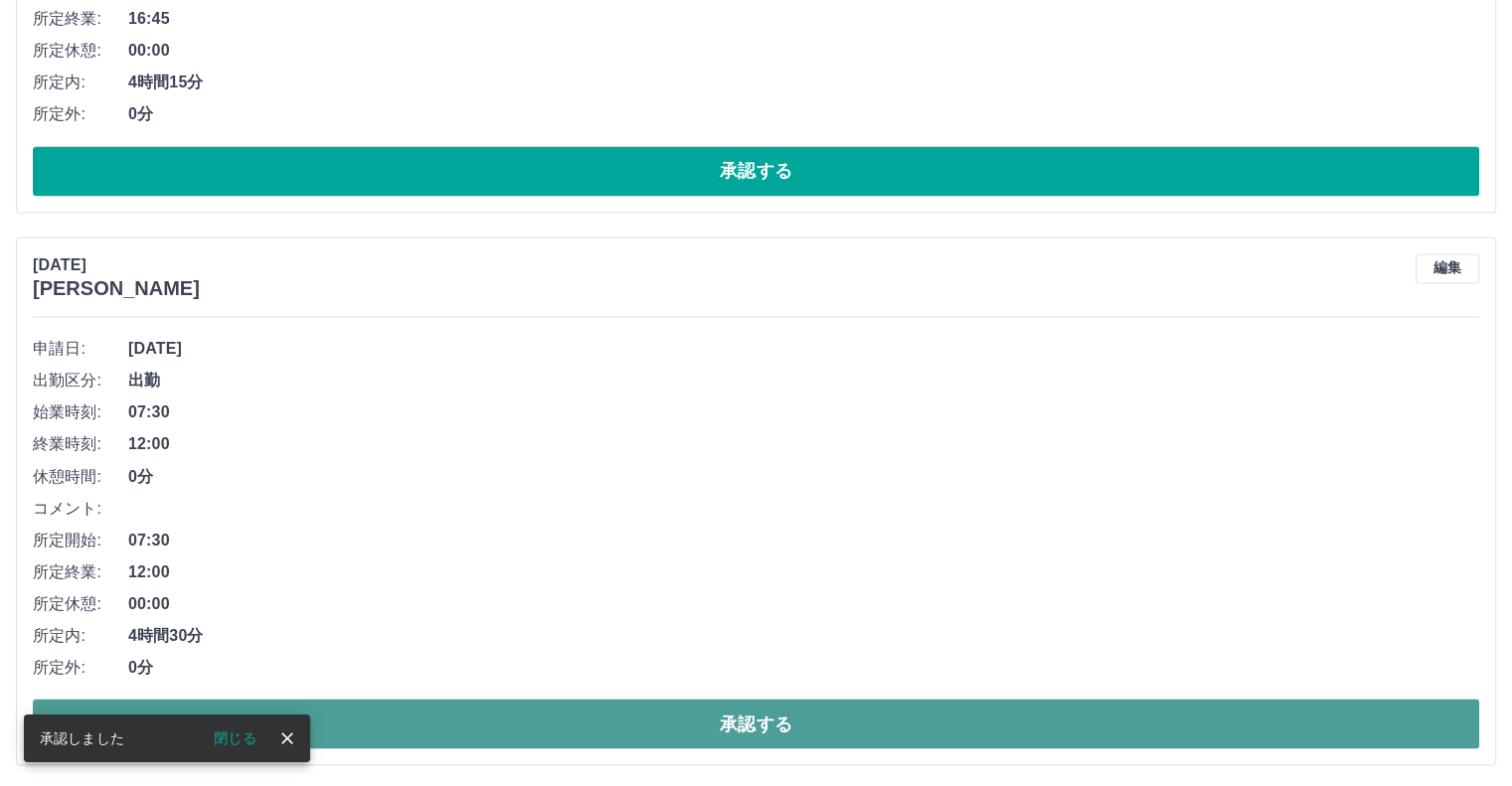 click on "承認する" at bounding box center [756, 723] 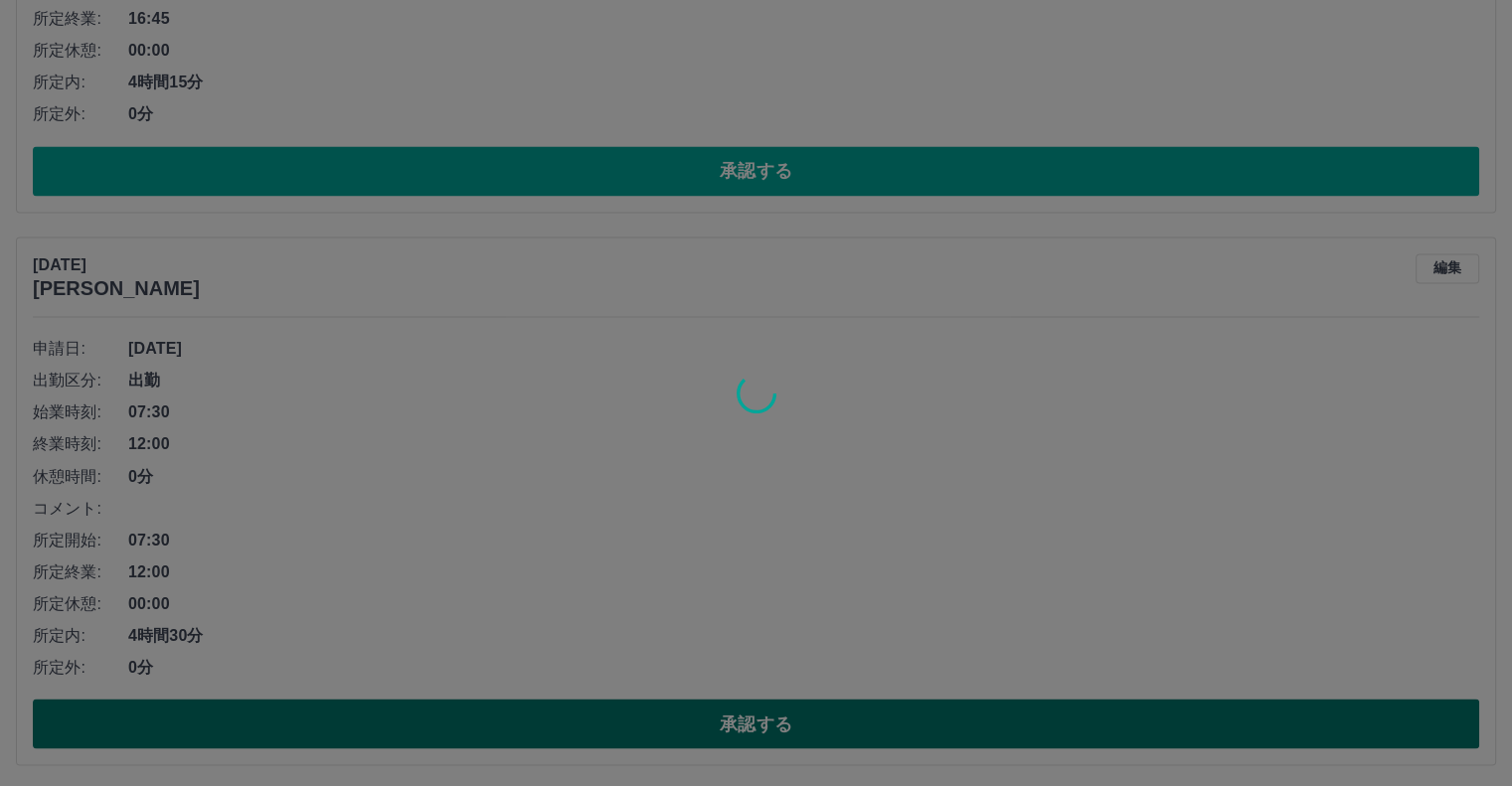 scroll, scrollTop: 2762, scrollLeft: 0, axis: vertical 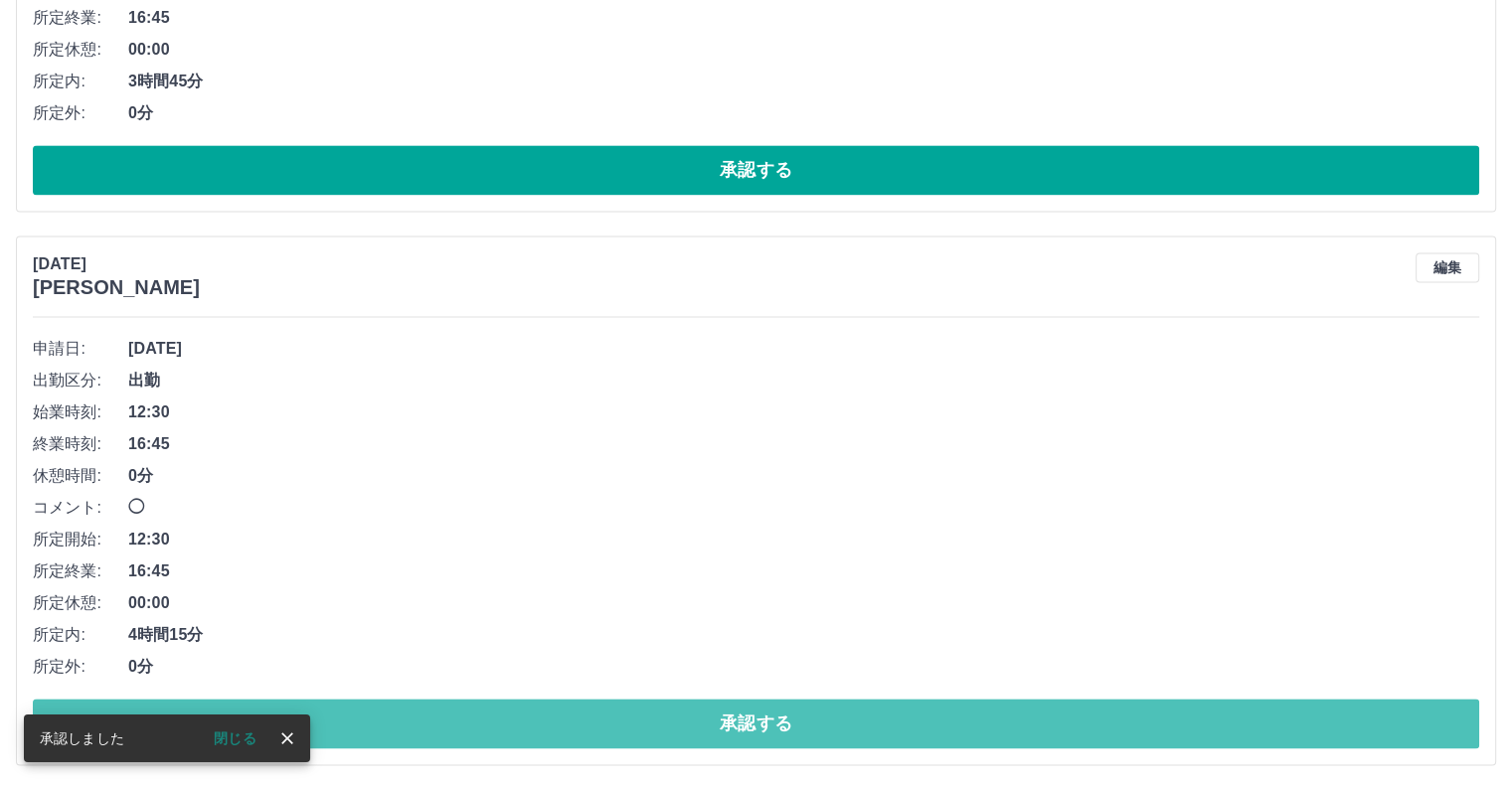 click on "承認する" at bounding box center (756, 723) 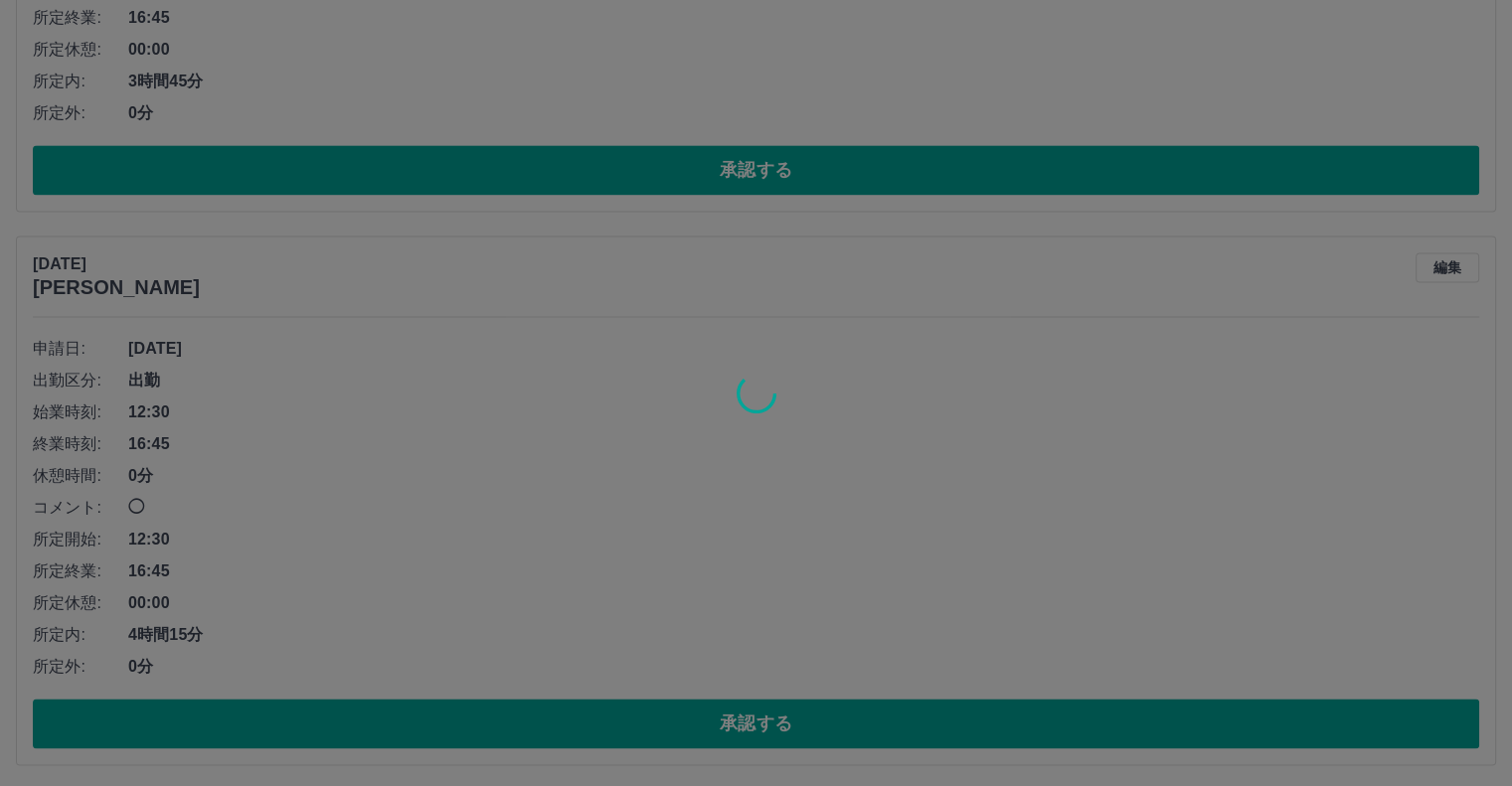 scroll, scrollTop: 2210, scrollLeft: 0, axis: vertical 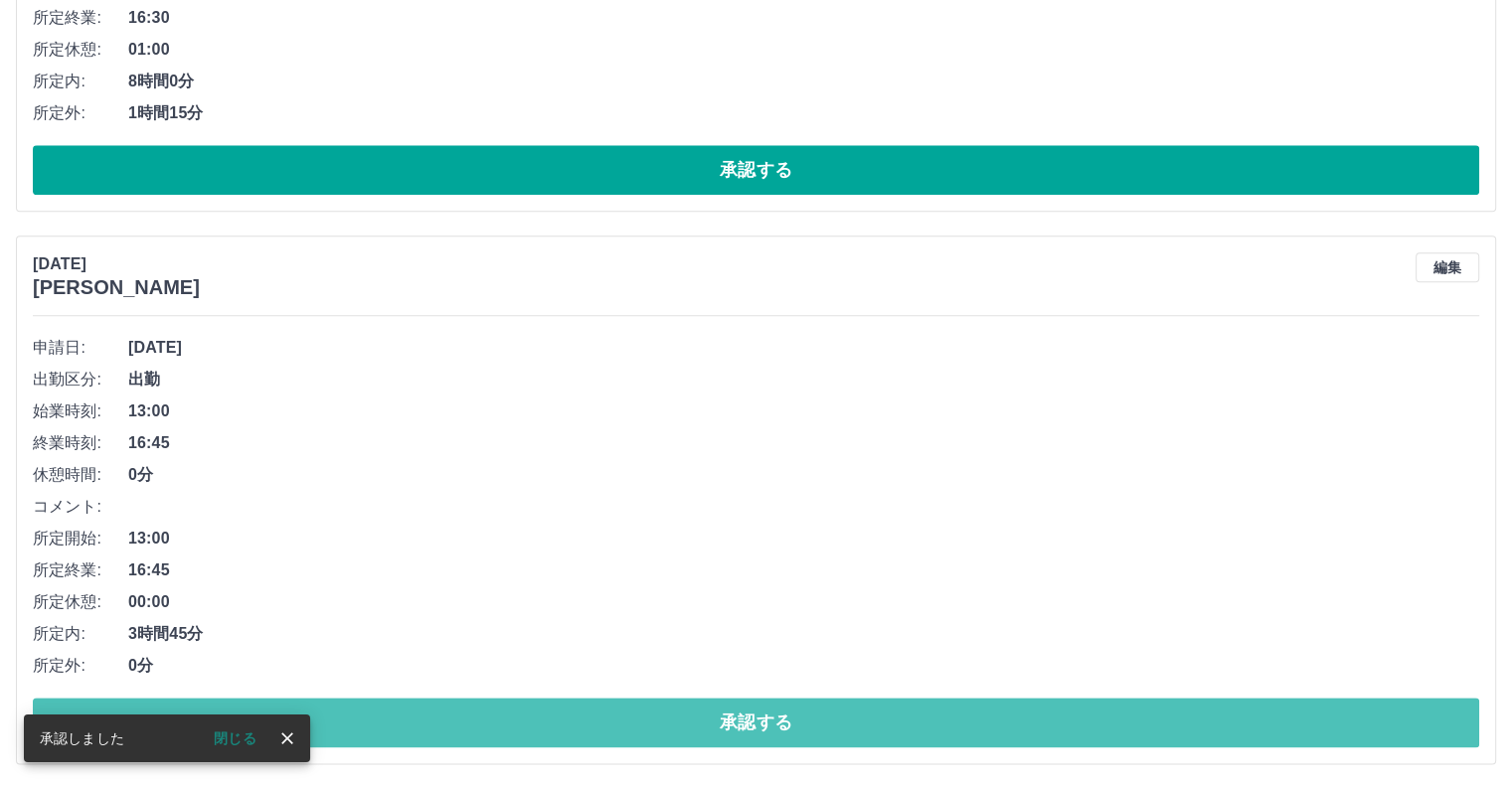click on "承認する" at bounding box center [756, 722] 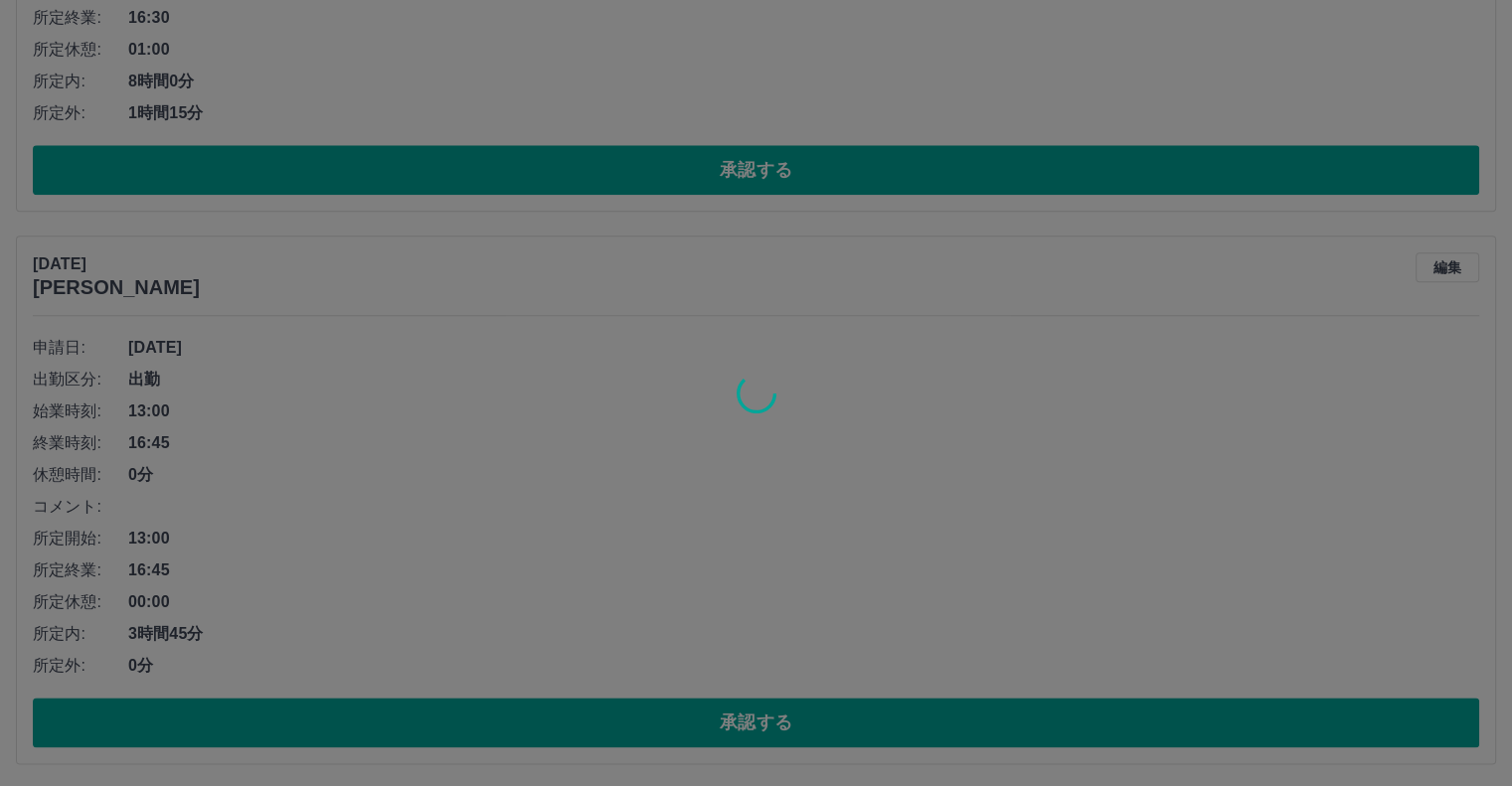 scroll, scrollTop: 1657, scrollLeft: 0, axis: vertical 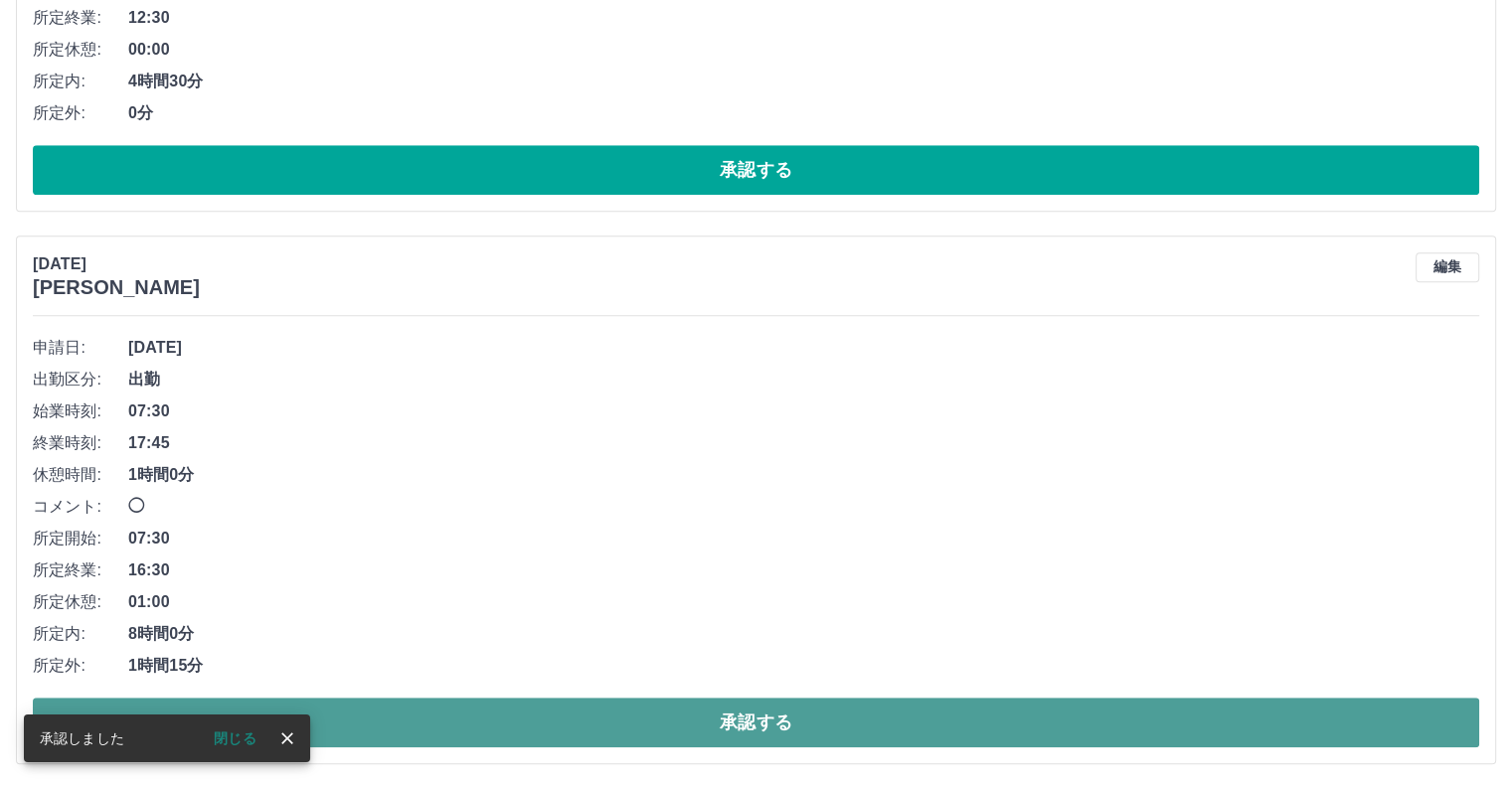click on "承認する" at bounding box center [756, 722] 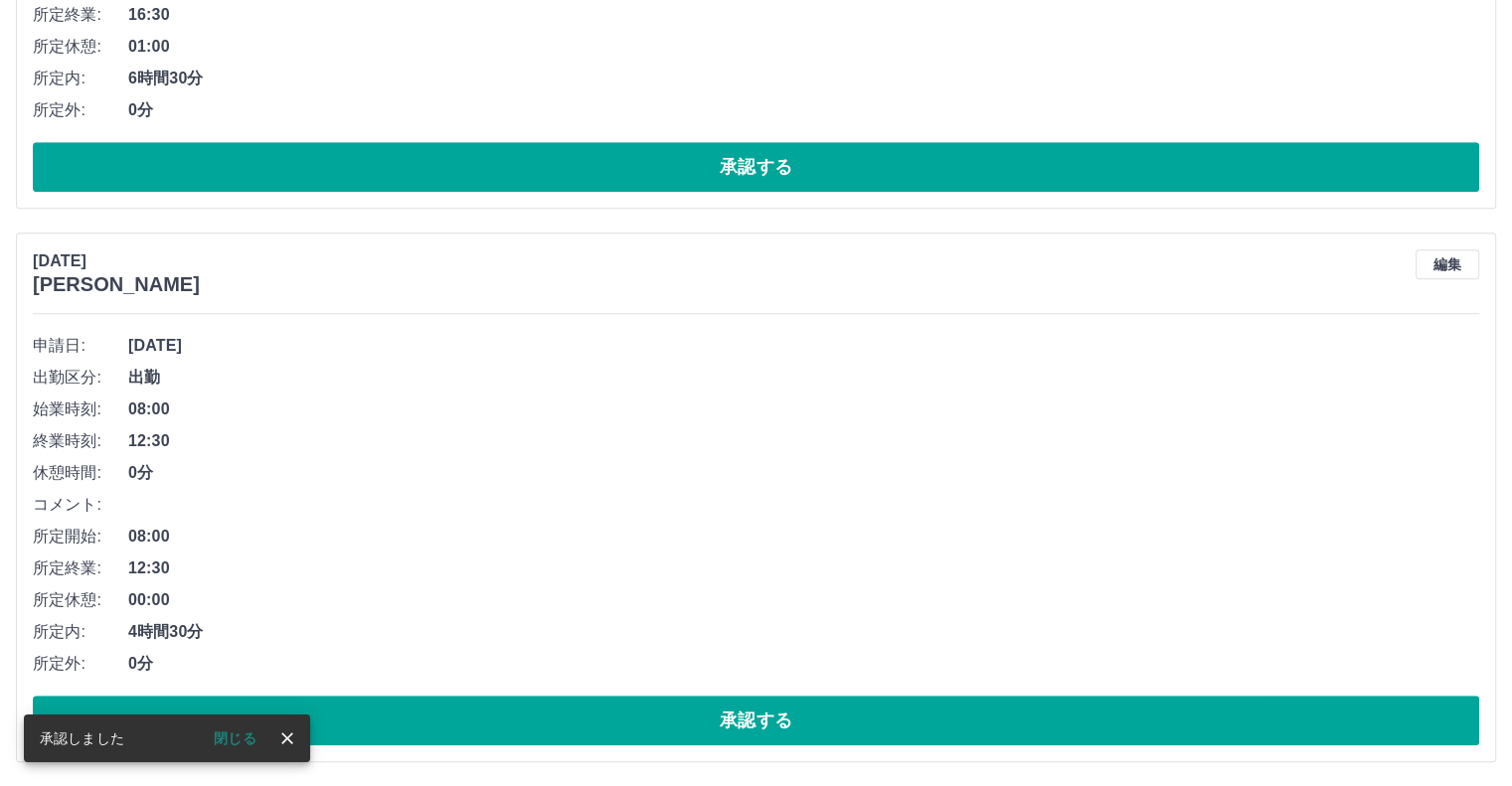 scroll, scrollTop: 1105, scrollLeft: 0, axis: vertical 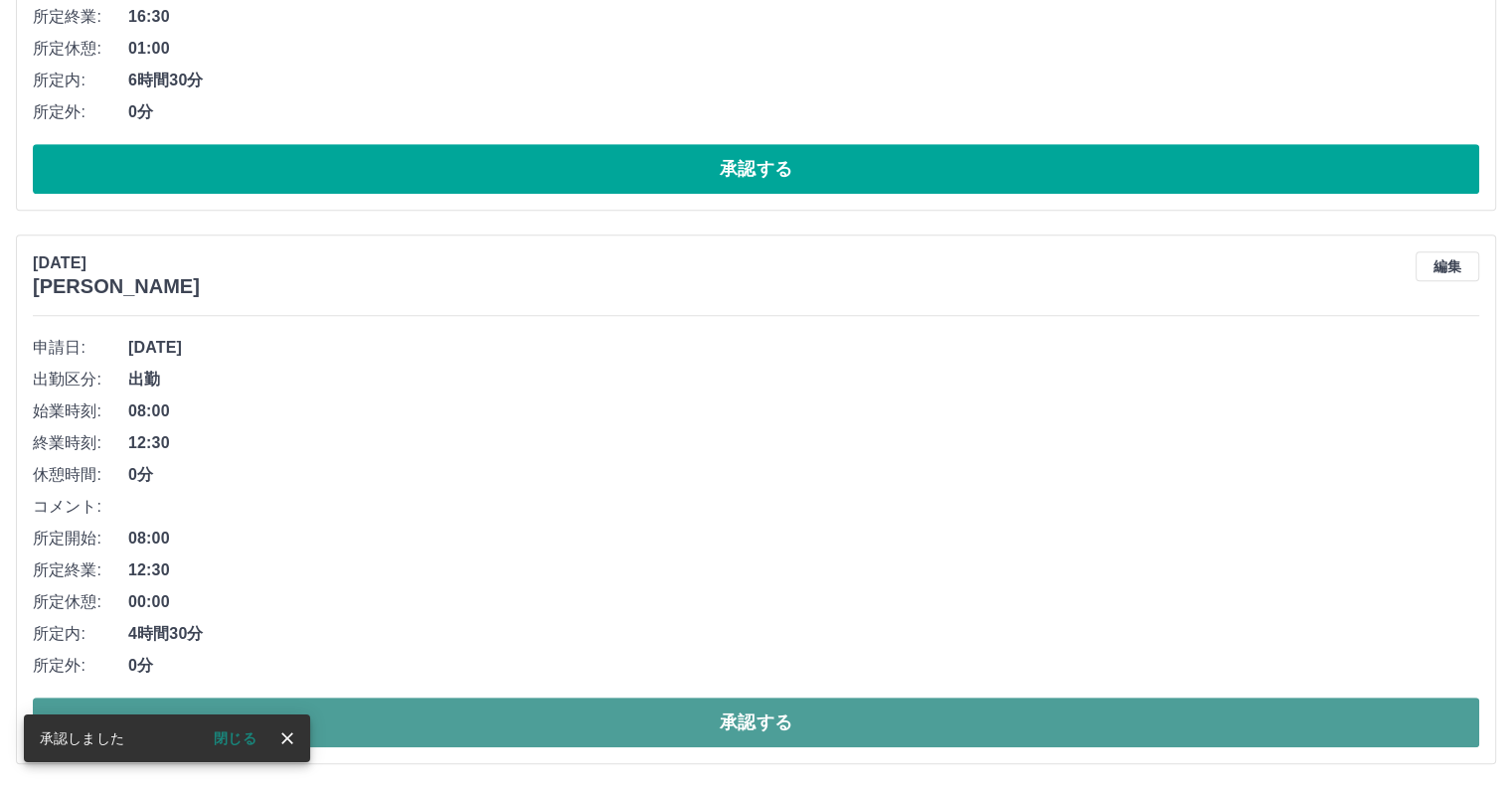 click on "承認する" at bounding box center [756, 722] 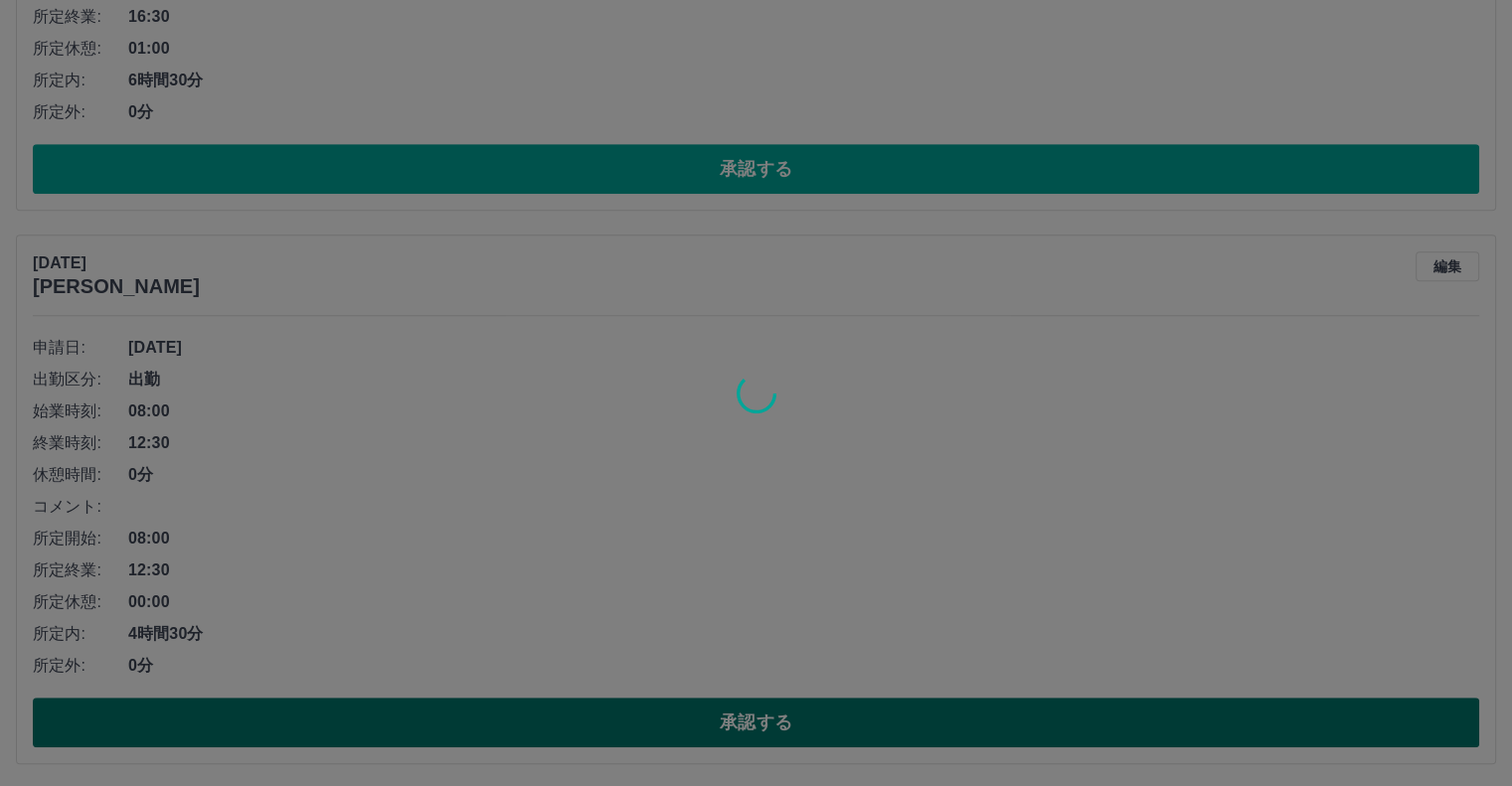 scroll, scrollTop: 553, scrollLeft: 0, axis: vertical 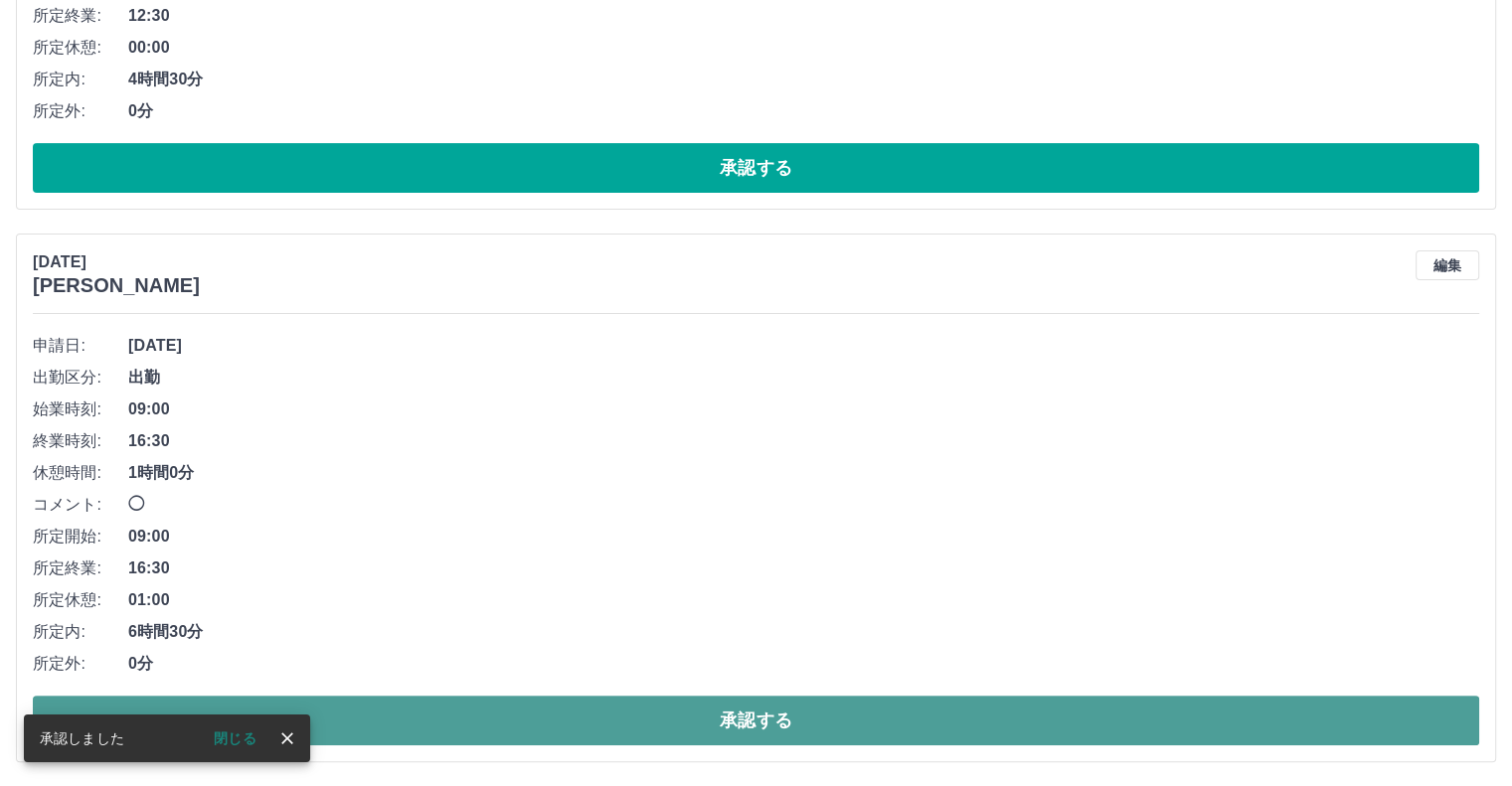 click on "承認する" at bounding box center [756, 720] 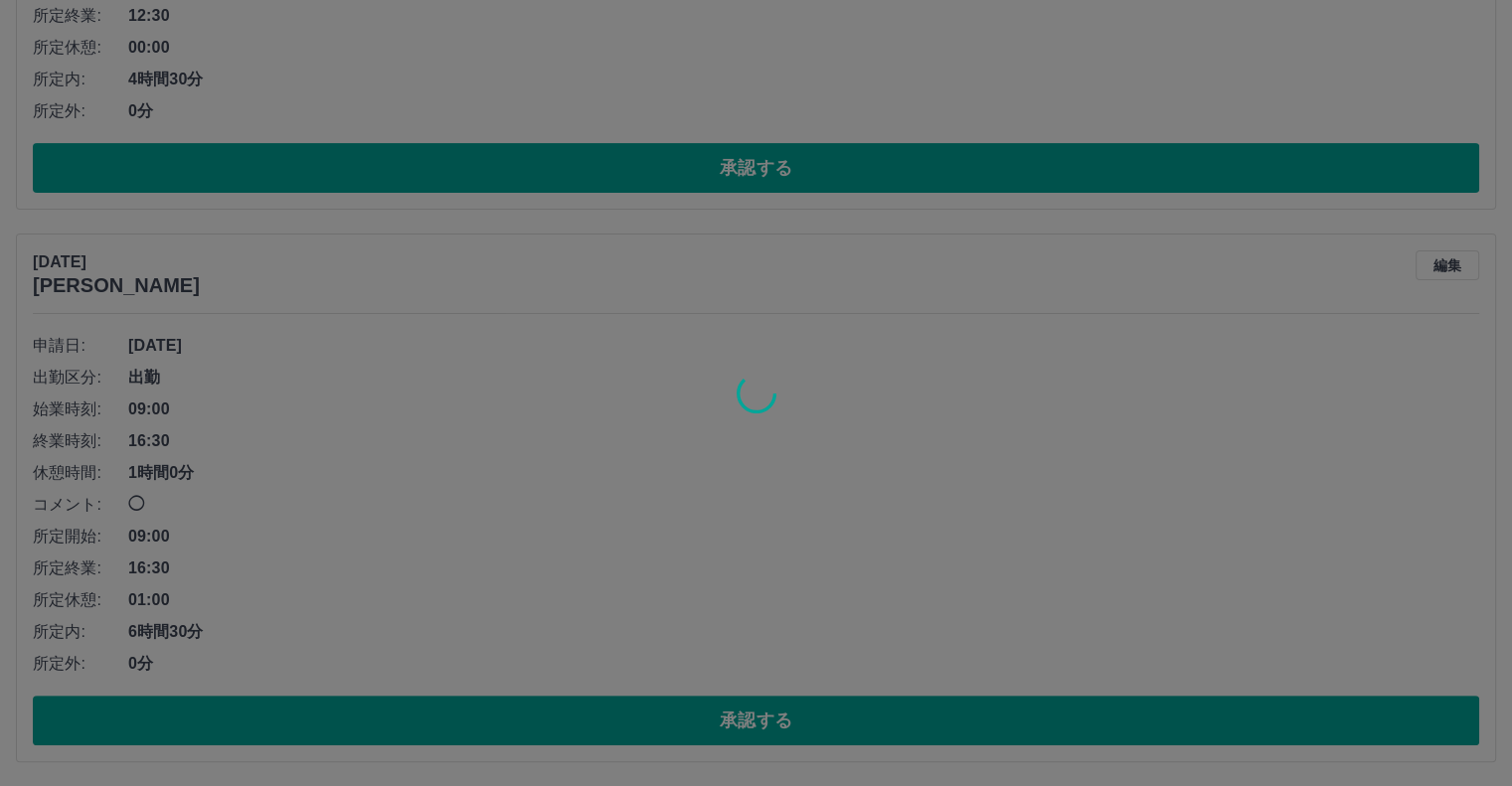 scroll, scrollTop: 1, scrollLeft: 0, axis: vertical 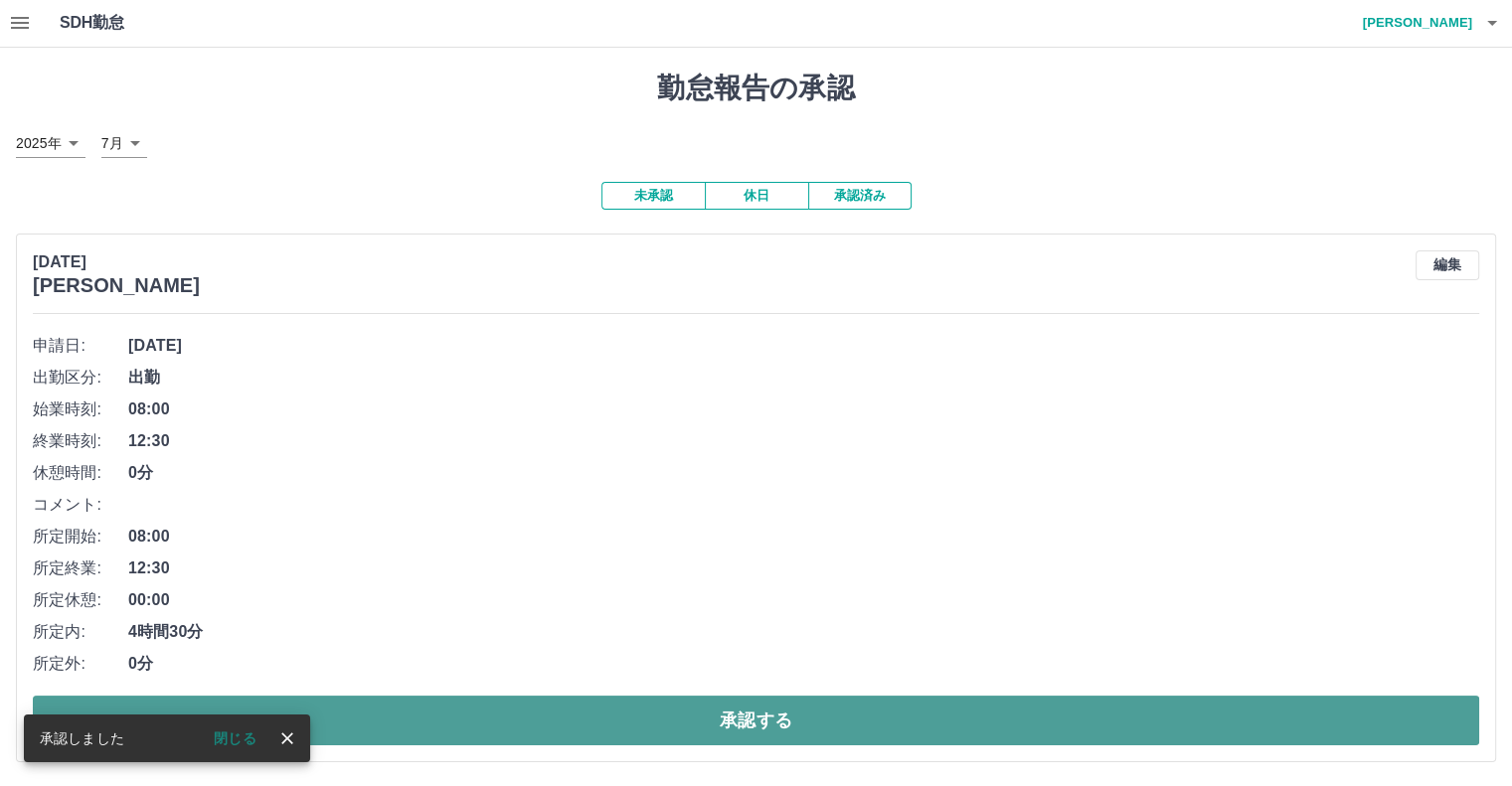 click on "承認する" at bounding box center (756, 720) 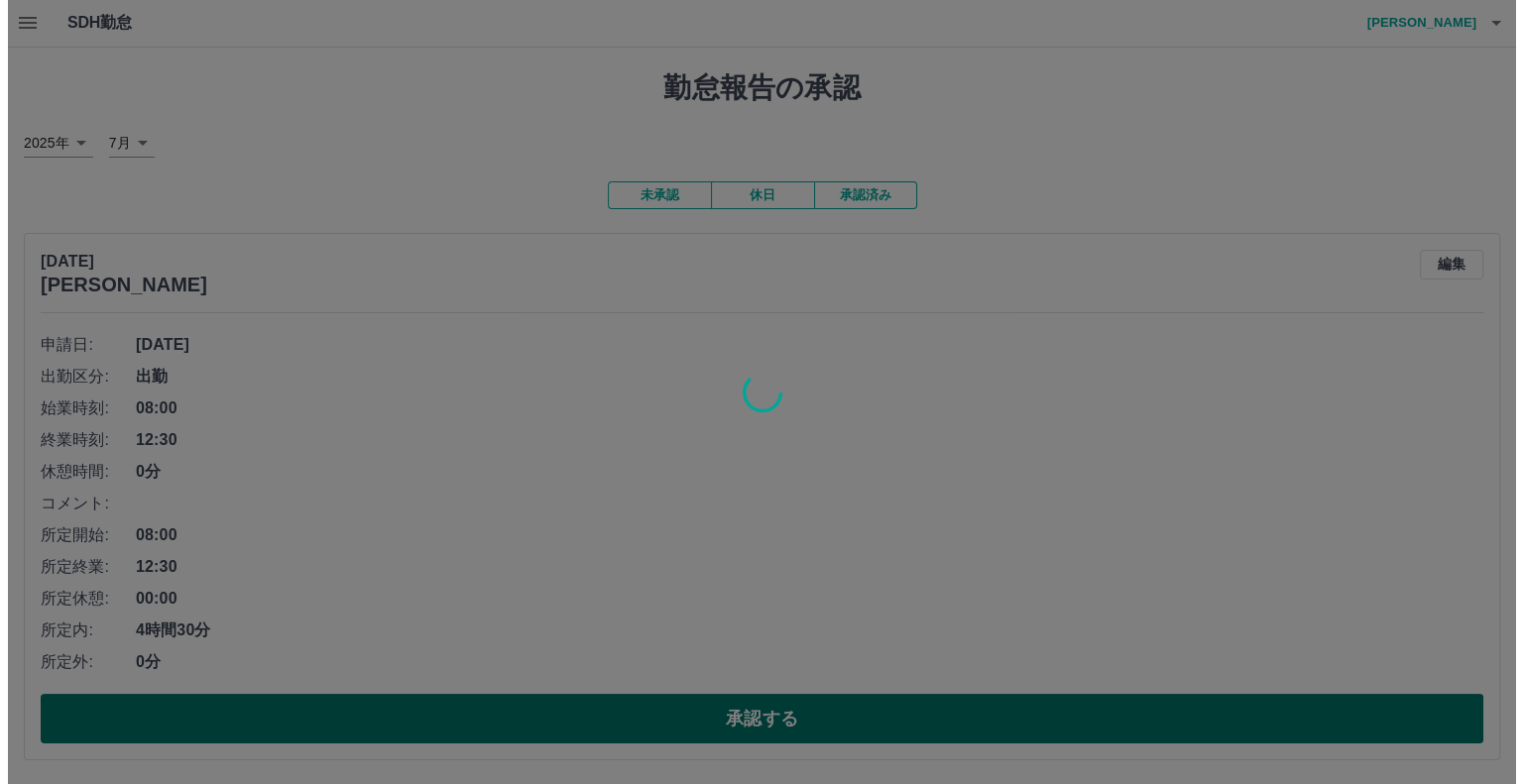 scroll, scrollTop: 0, scrollLeft: 0, axis: both 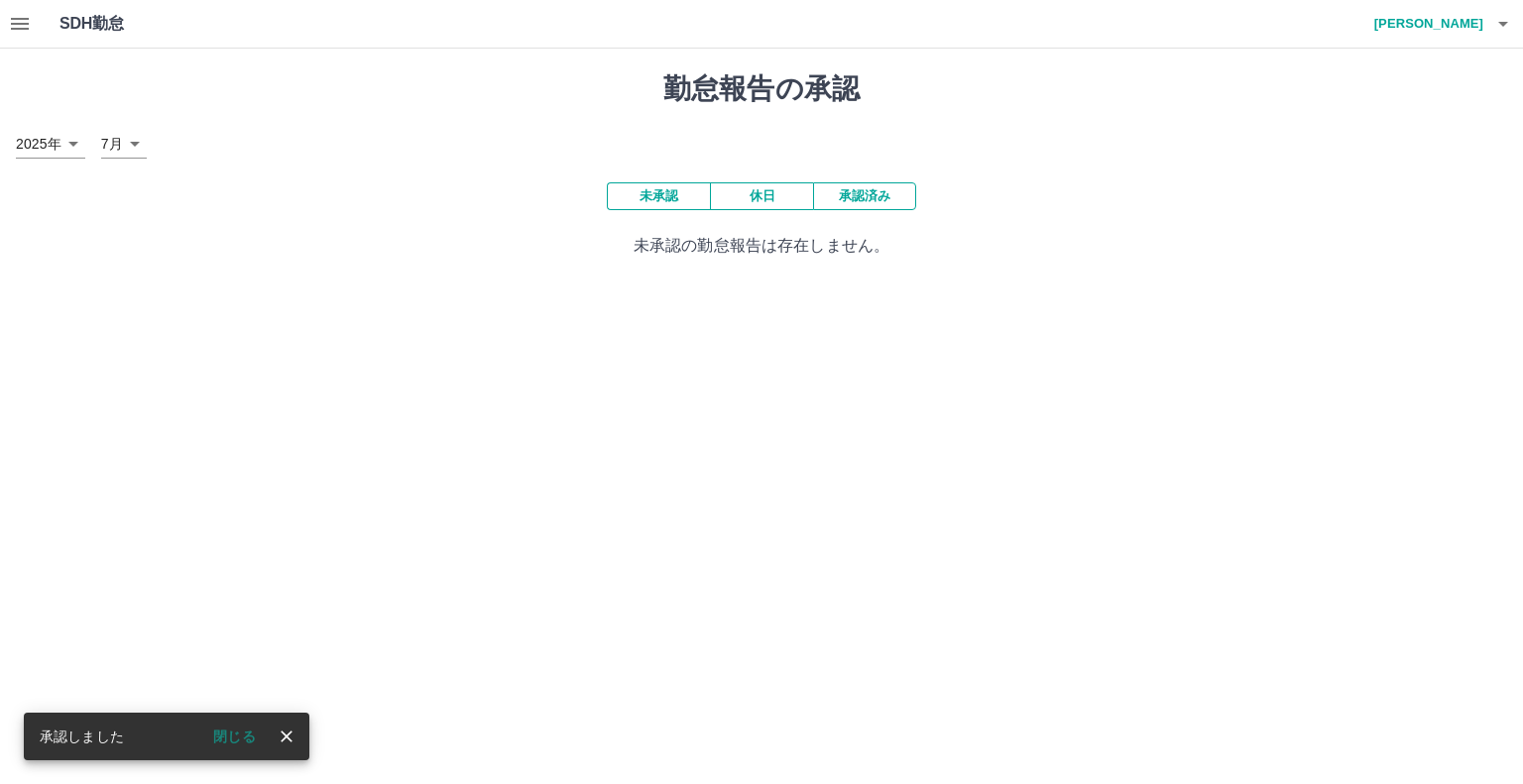 click 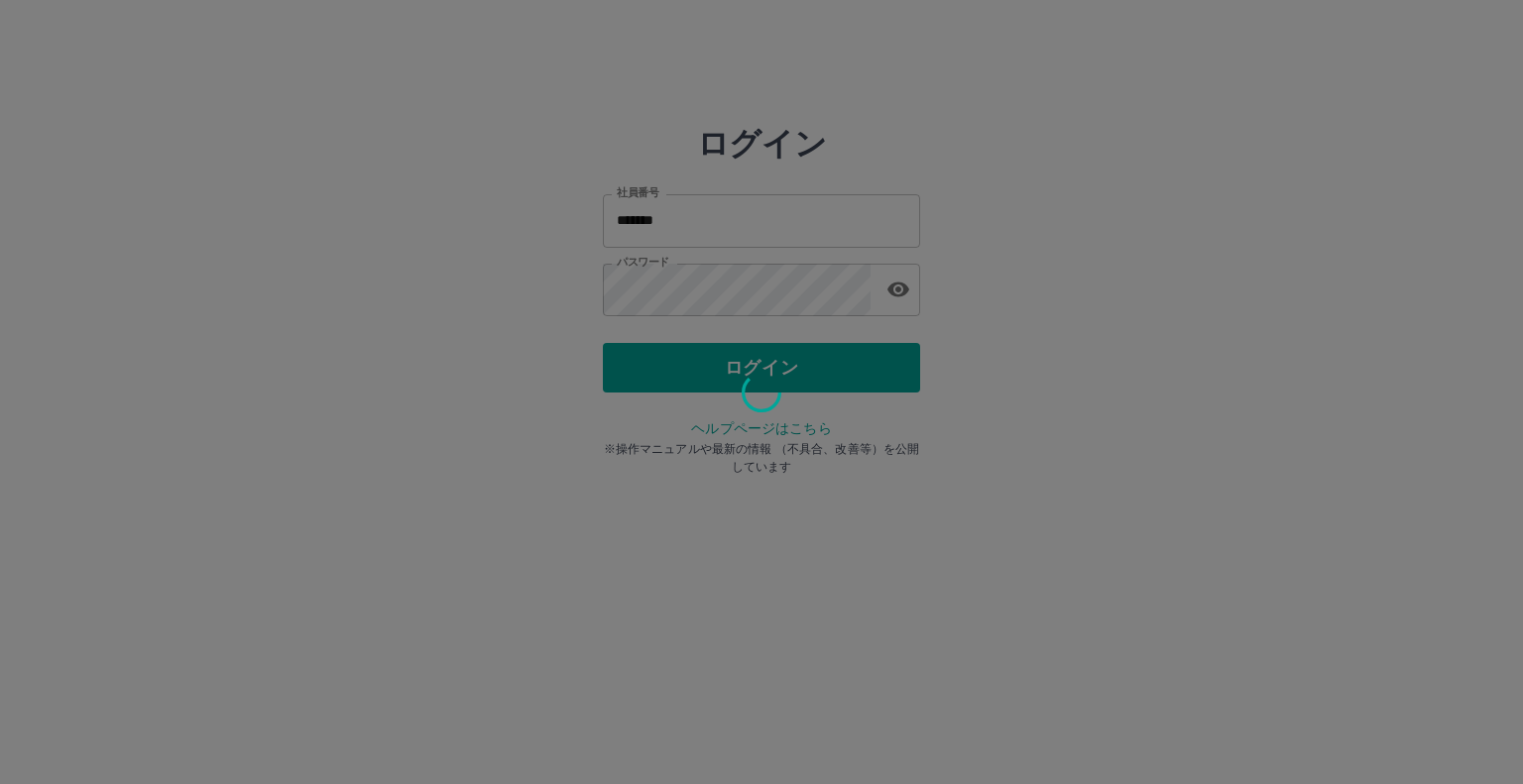 scroll, scrollTop: 0, scrollLeft: 0, axis: both 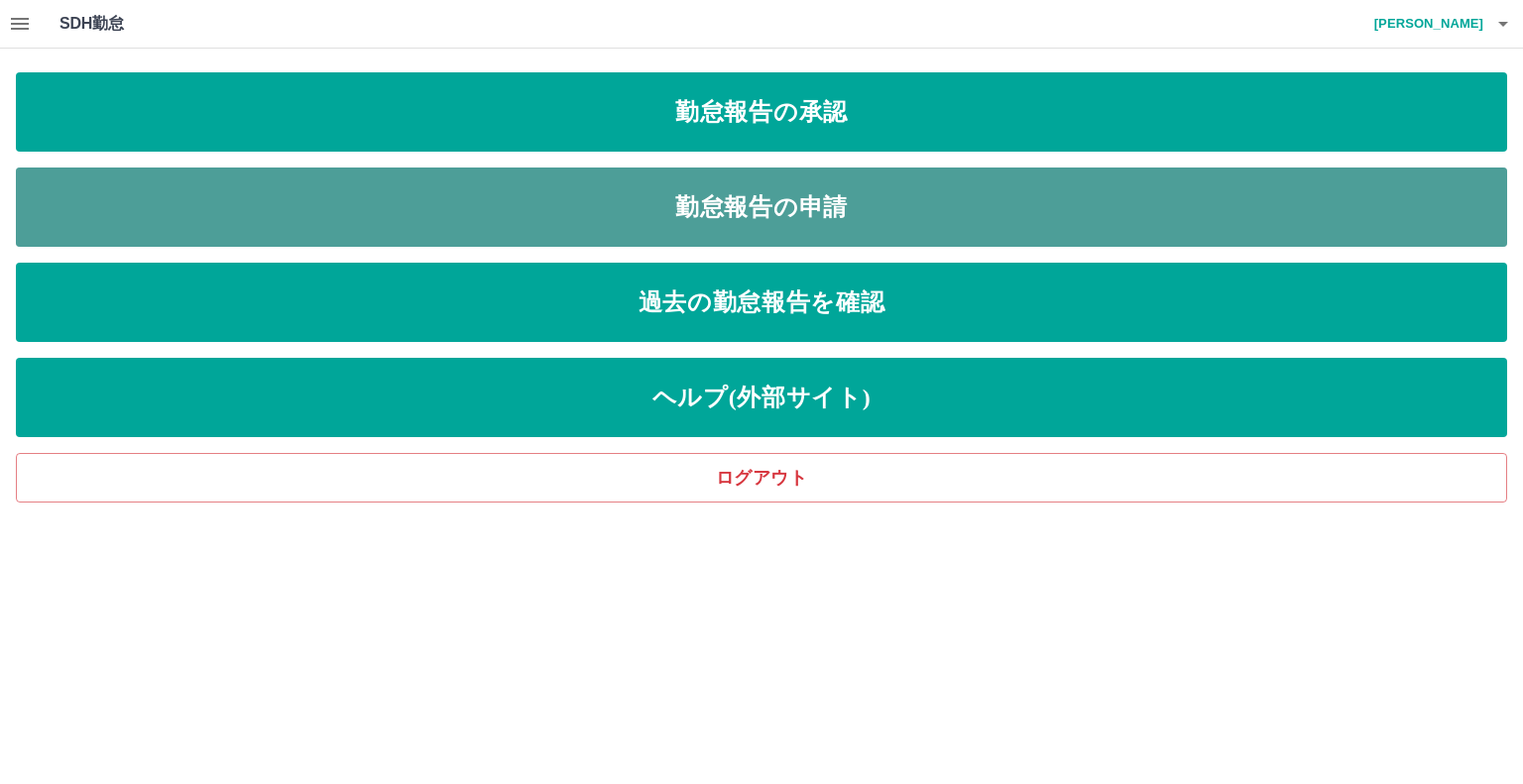 click on "勤怠報告の申請" at bounding box center [762, 207] 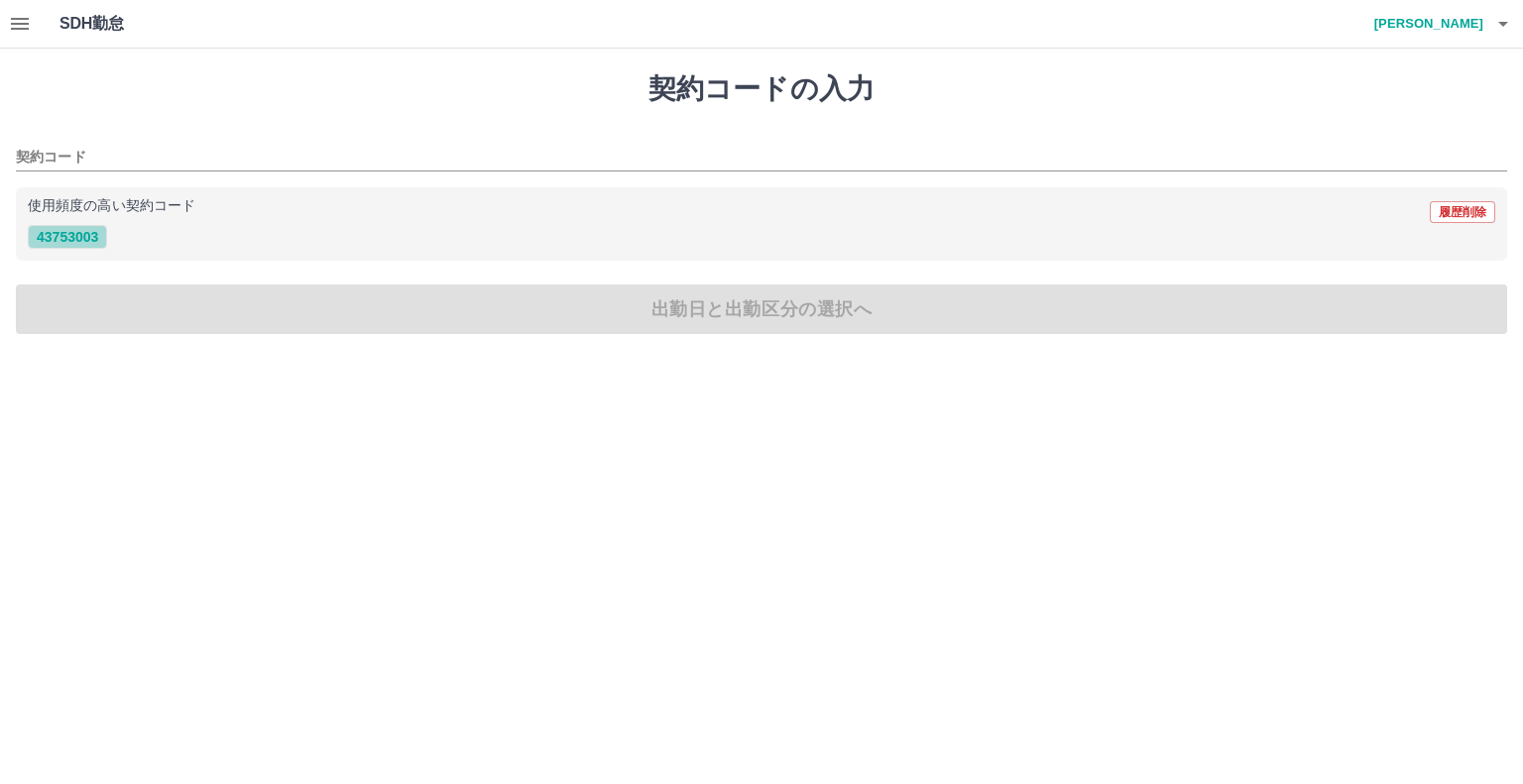 click on "43753003" at bounding box center (67, 237) 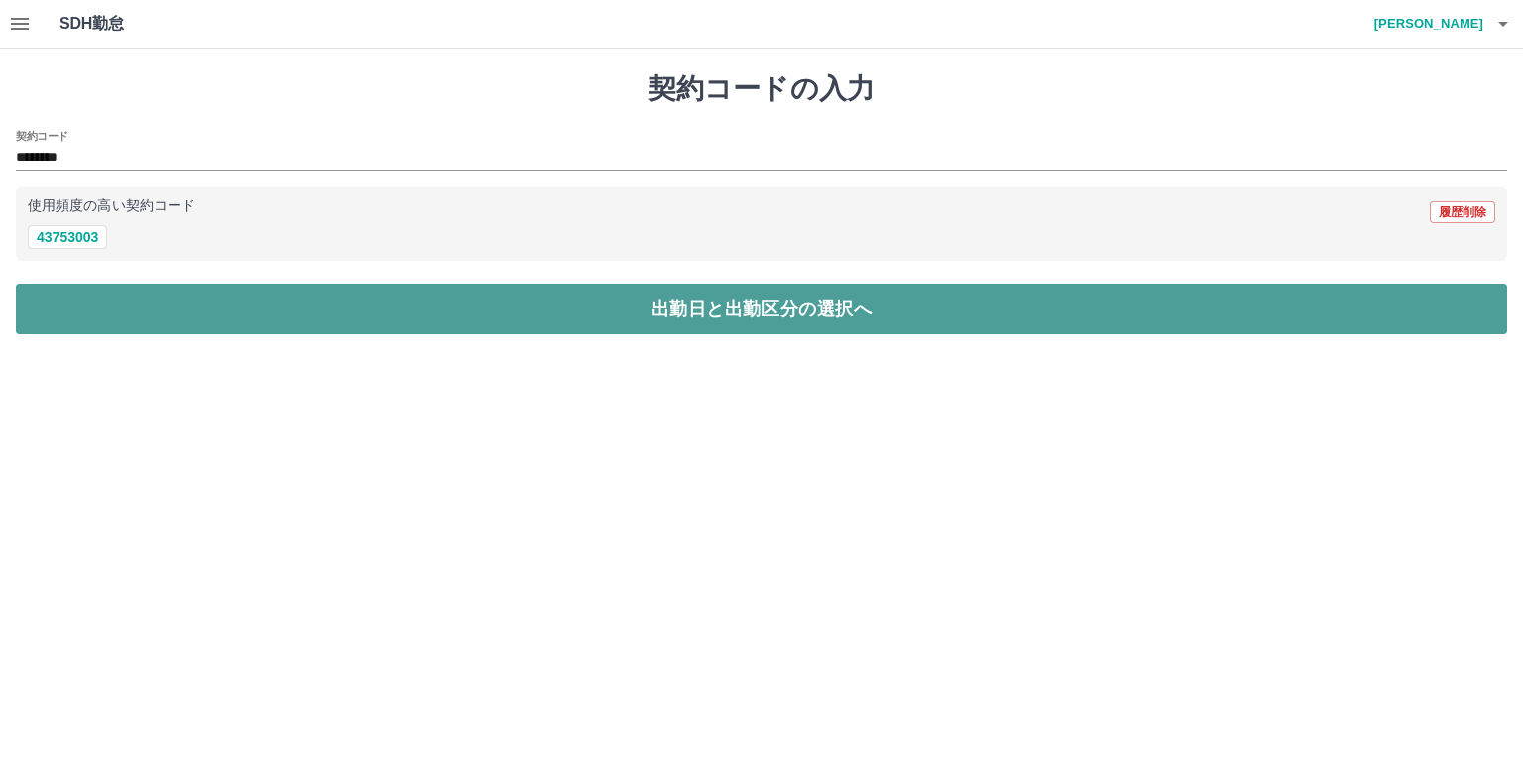 click on "出勤日と出勤区分の選択へ" at bounding box center [762, 309] 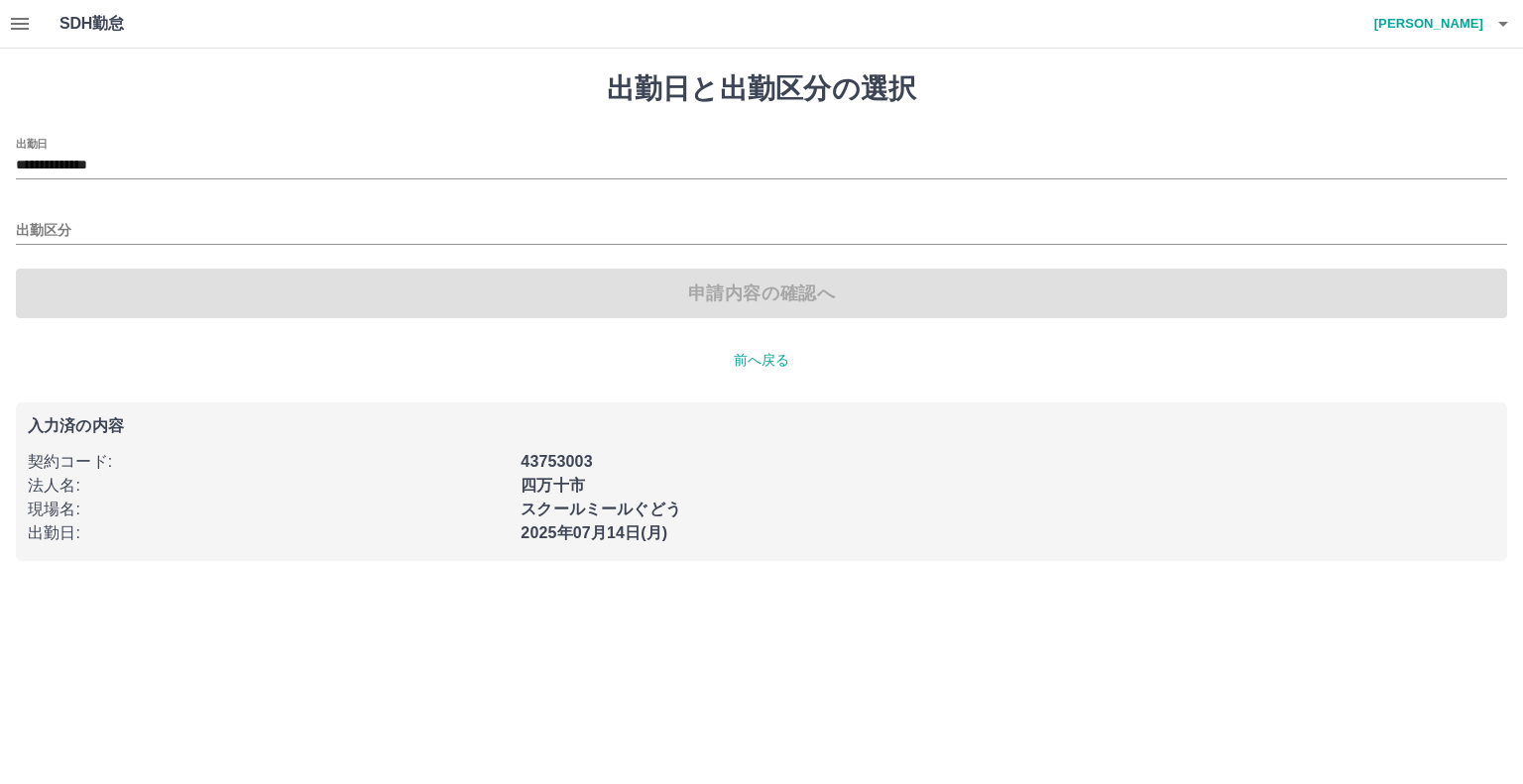 click on "出勤区分" at bounding box center [762, 224] 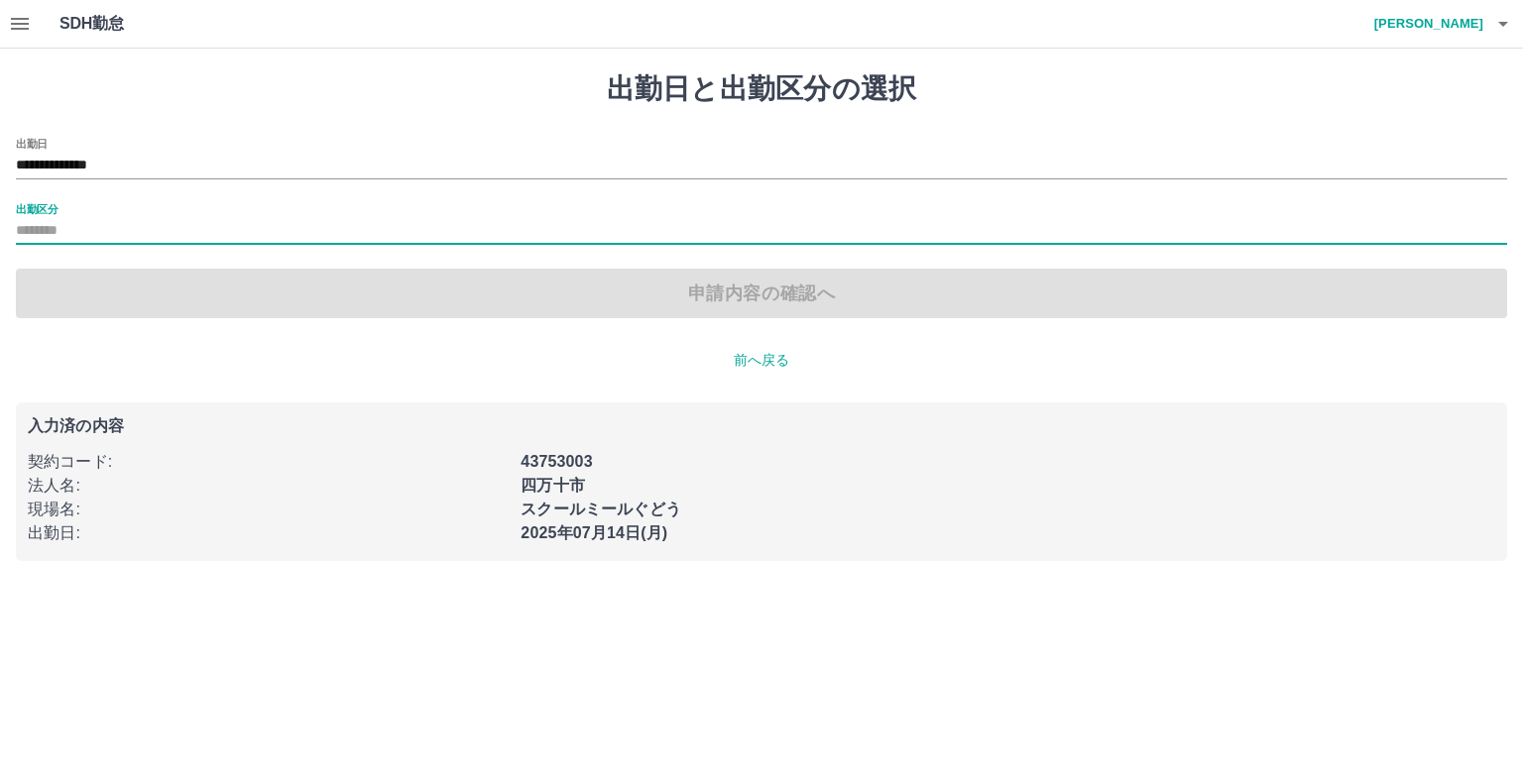 click on "出勤区分" at bounding box center (762, 231) 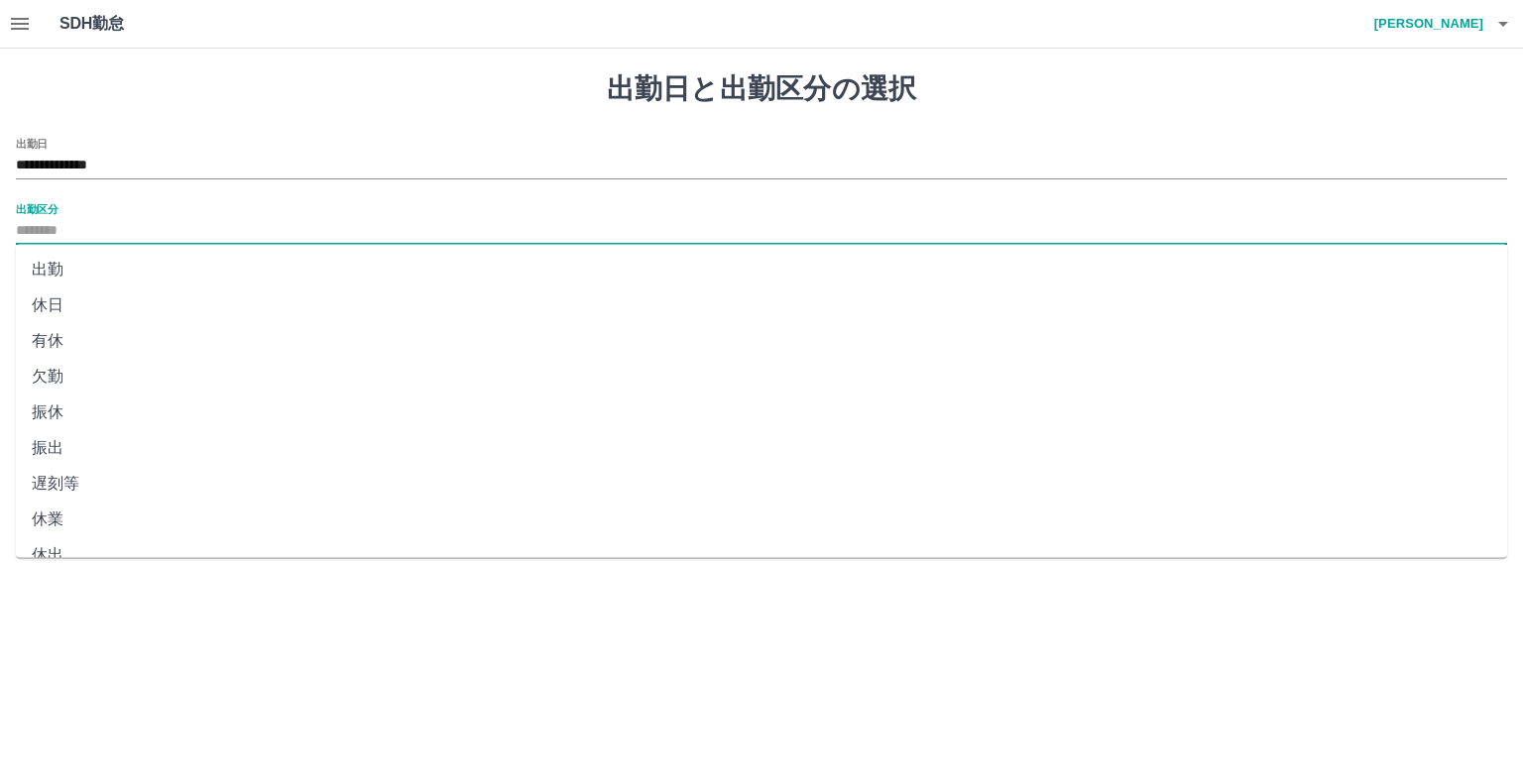click on "出勤" at bounding box center (762, 270) 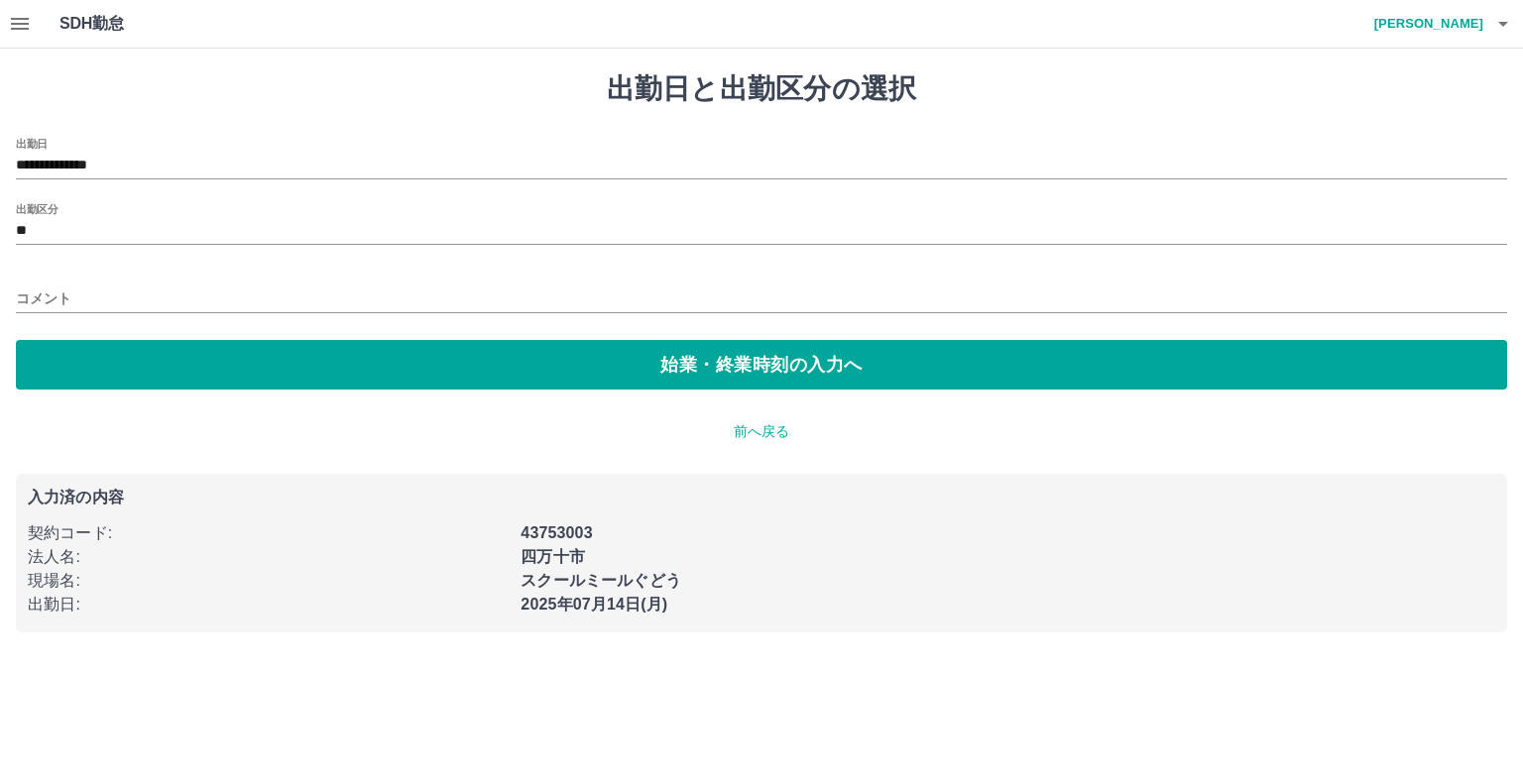 click on "コメント" at bounding box center (762, 292) 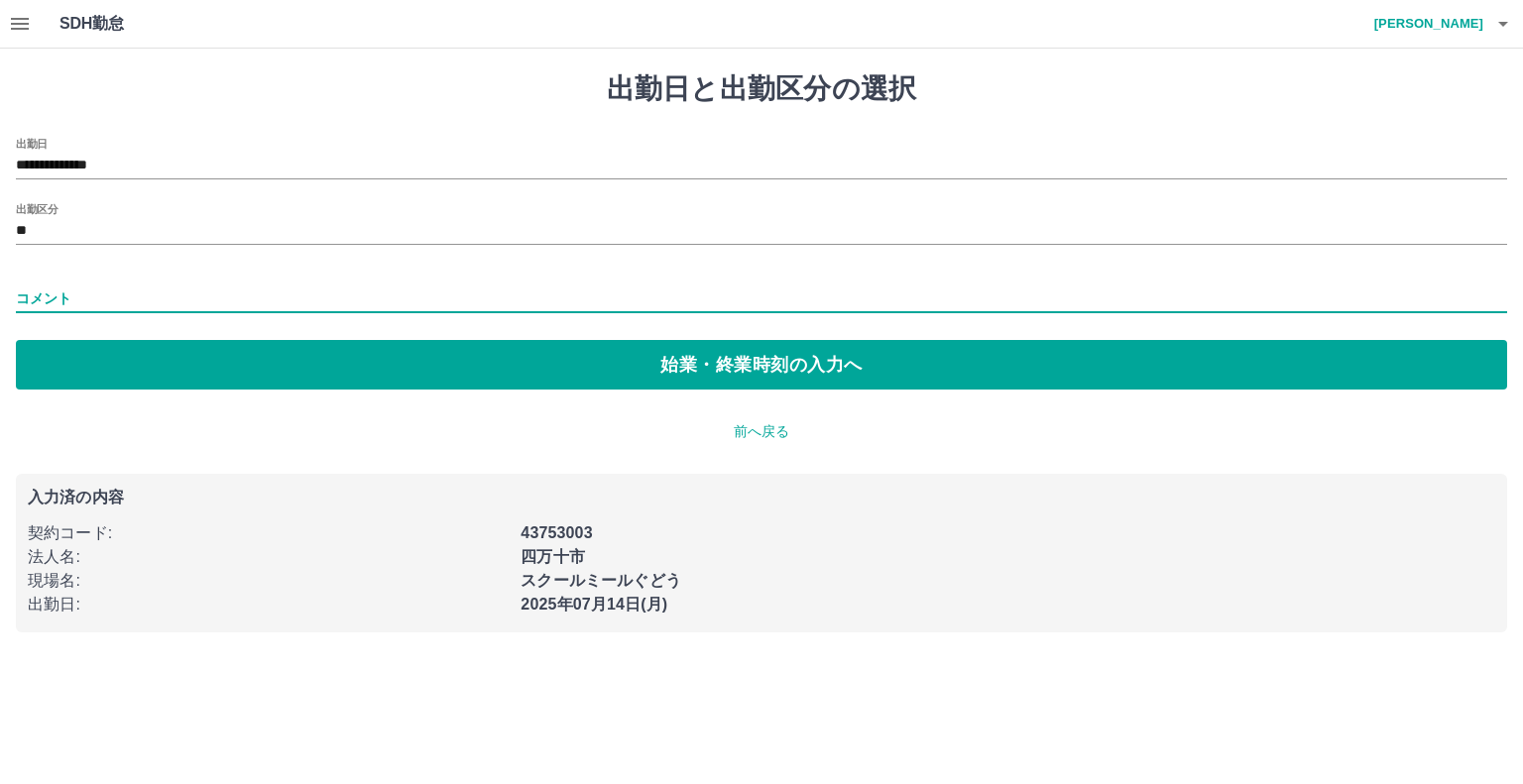 type on "*" 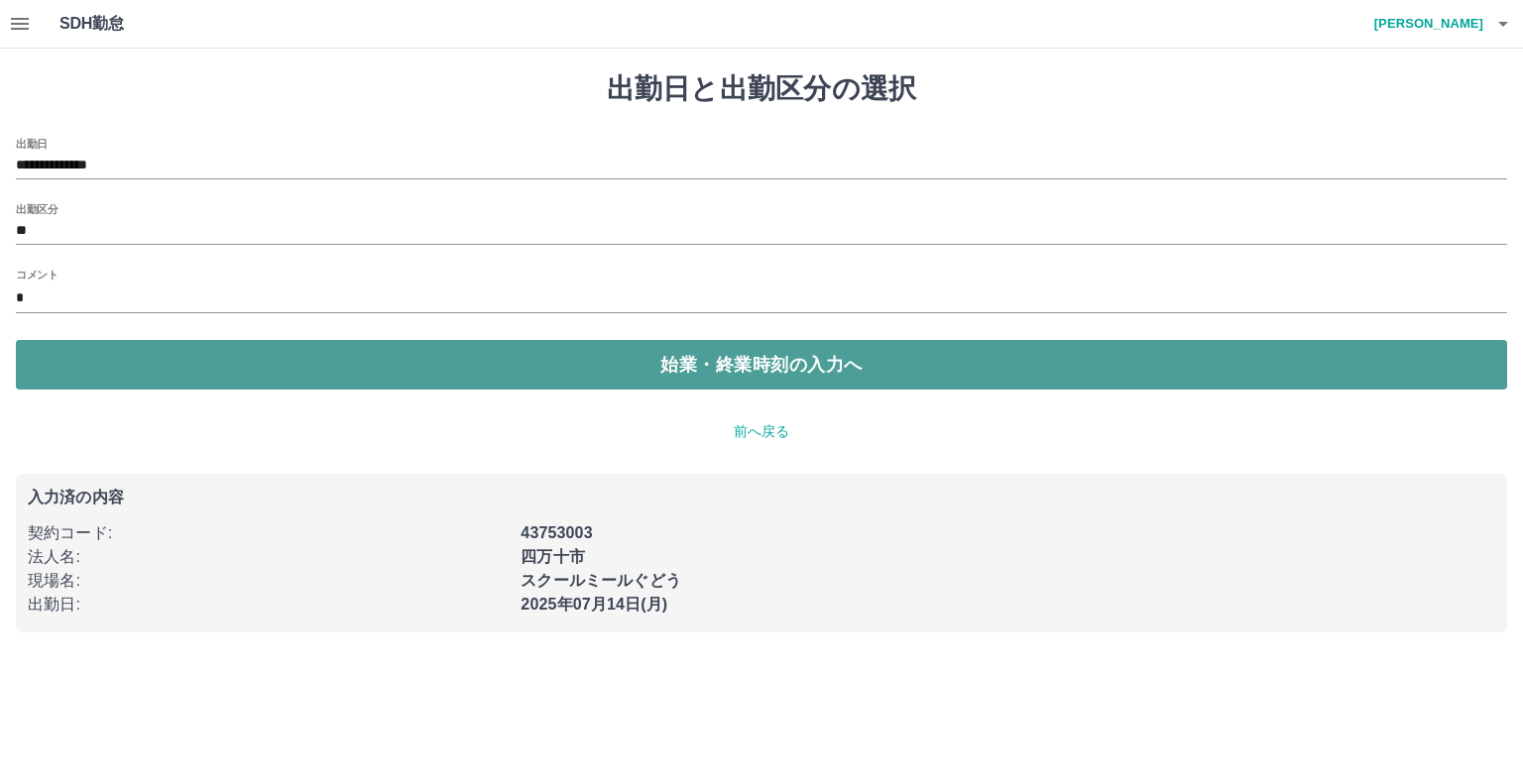 click on "始業・終業時刻の入力へ" at bounding box center (762, 365) 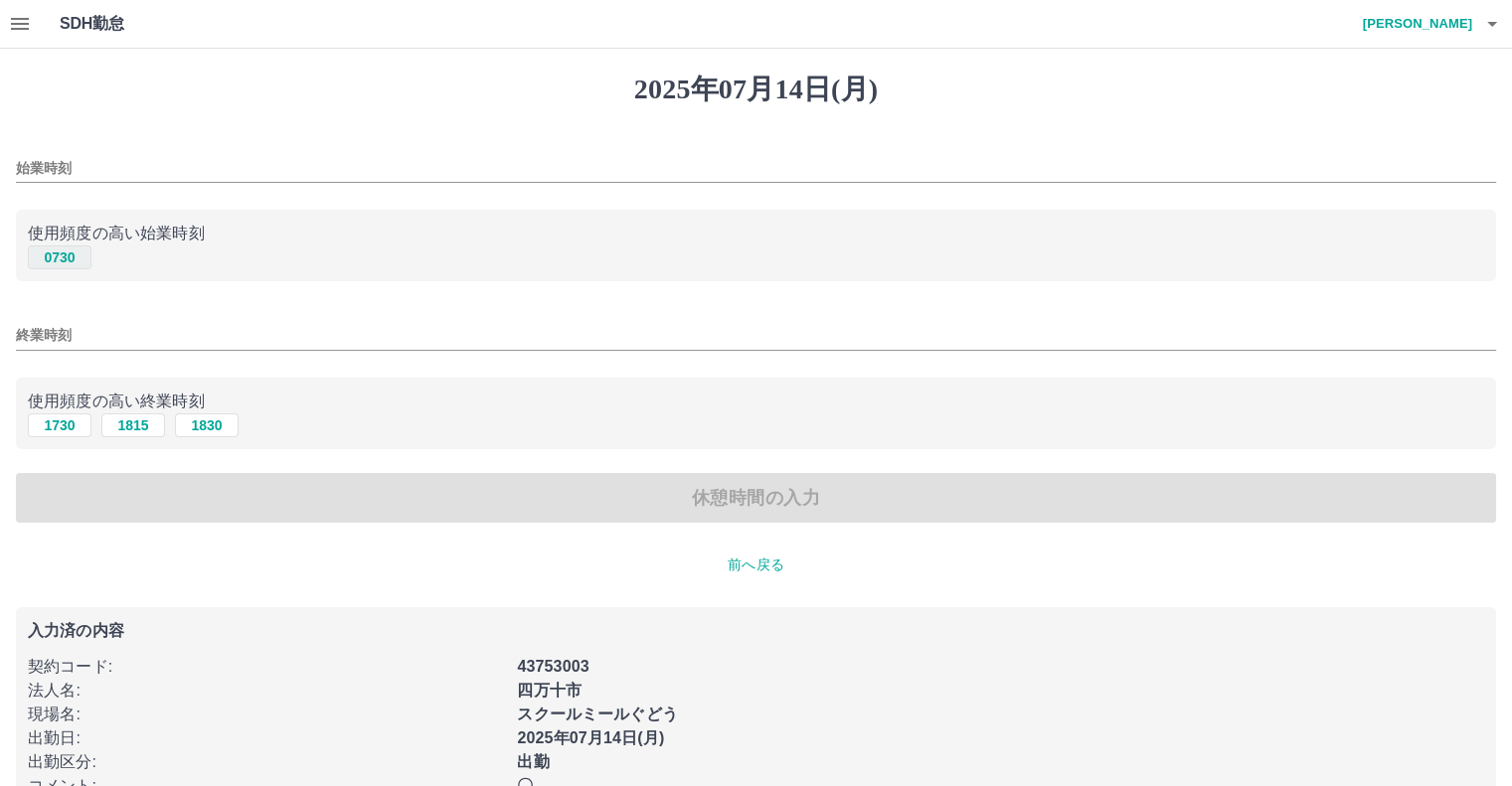 click on "0730" at bounding box center [60, 257] 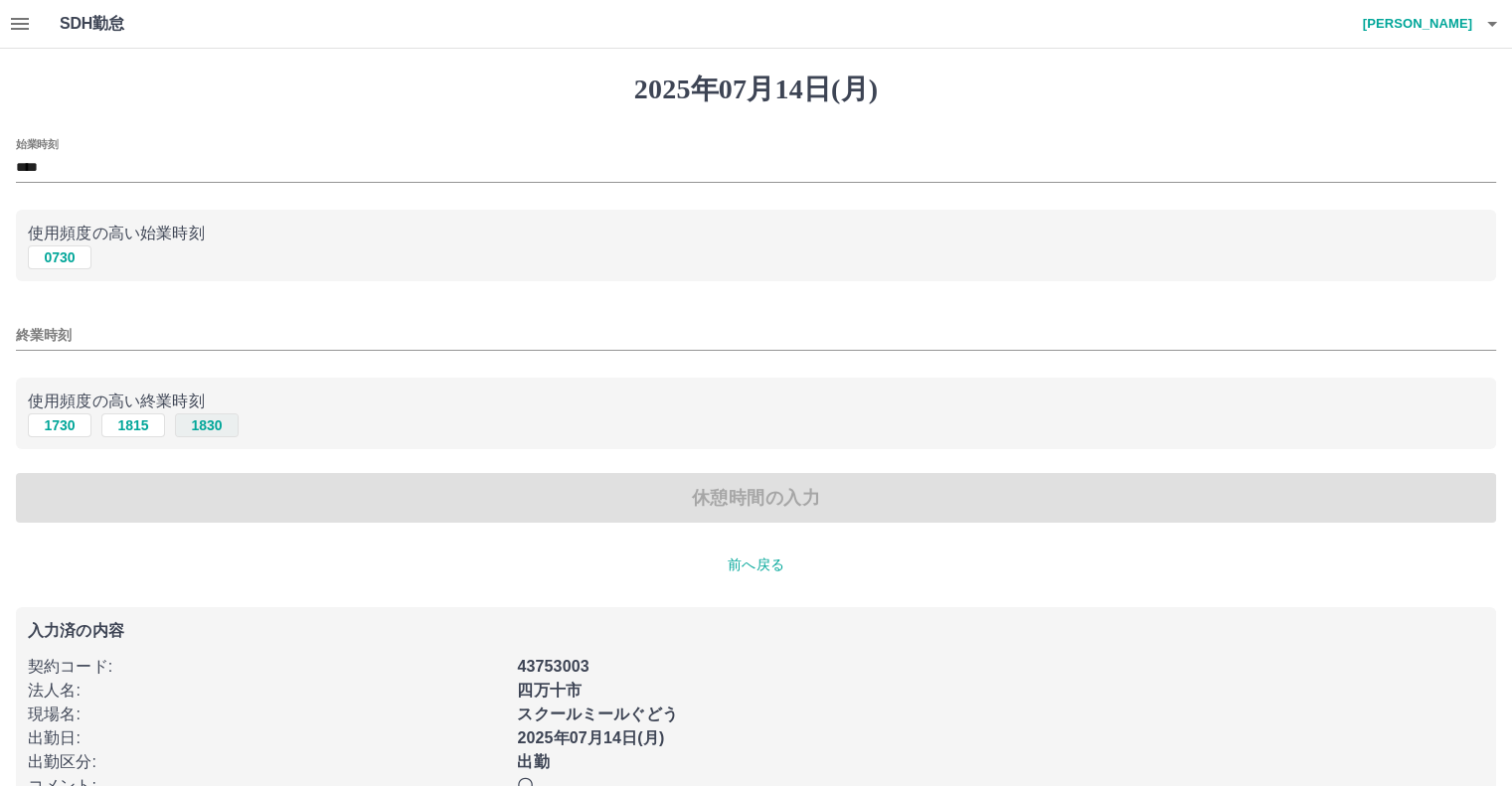 click on "1830" at bounding box center (207, 425) 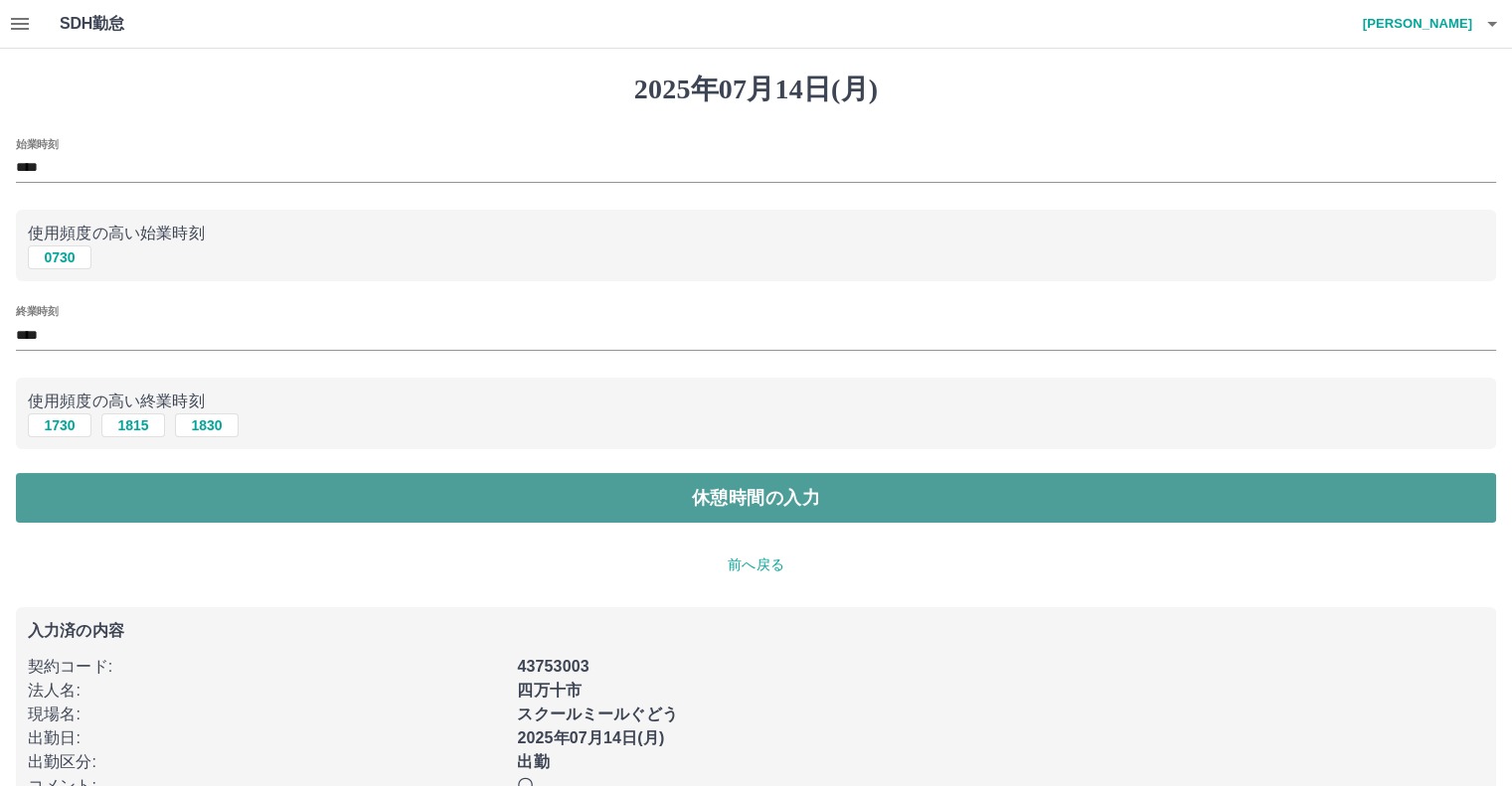 click on "休憩時間の入力" at bounding box center [756, 498] 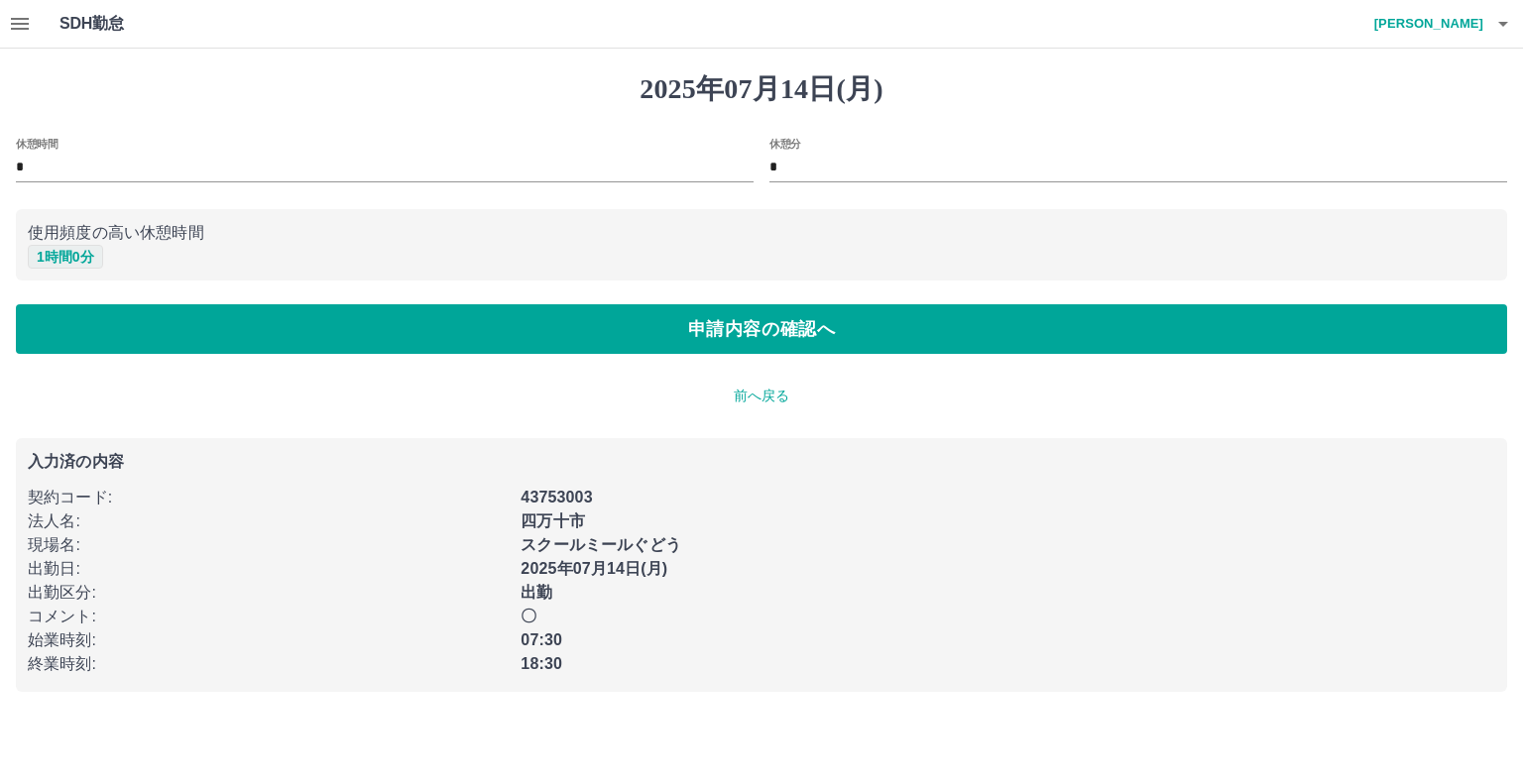 click on "1 時間 0 分" at bounding box center (65, 257) 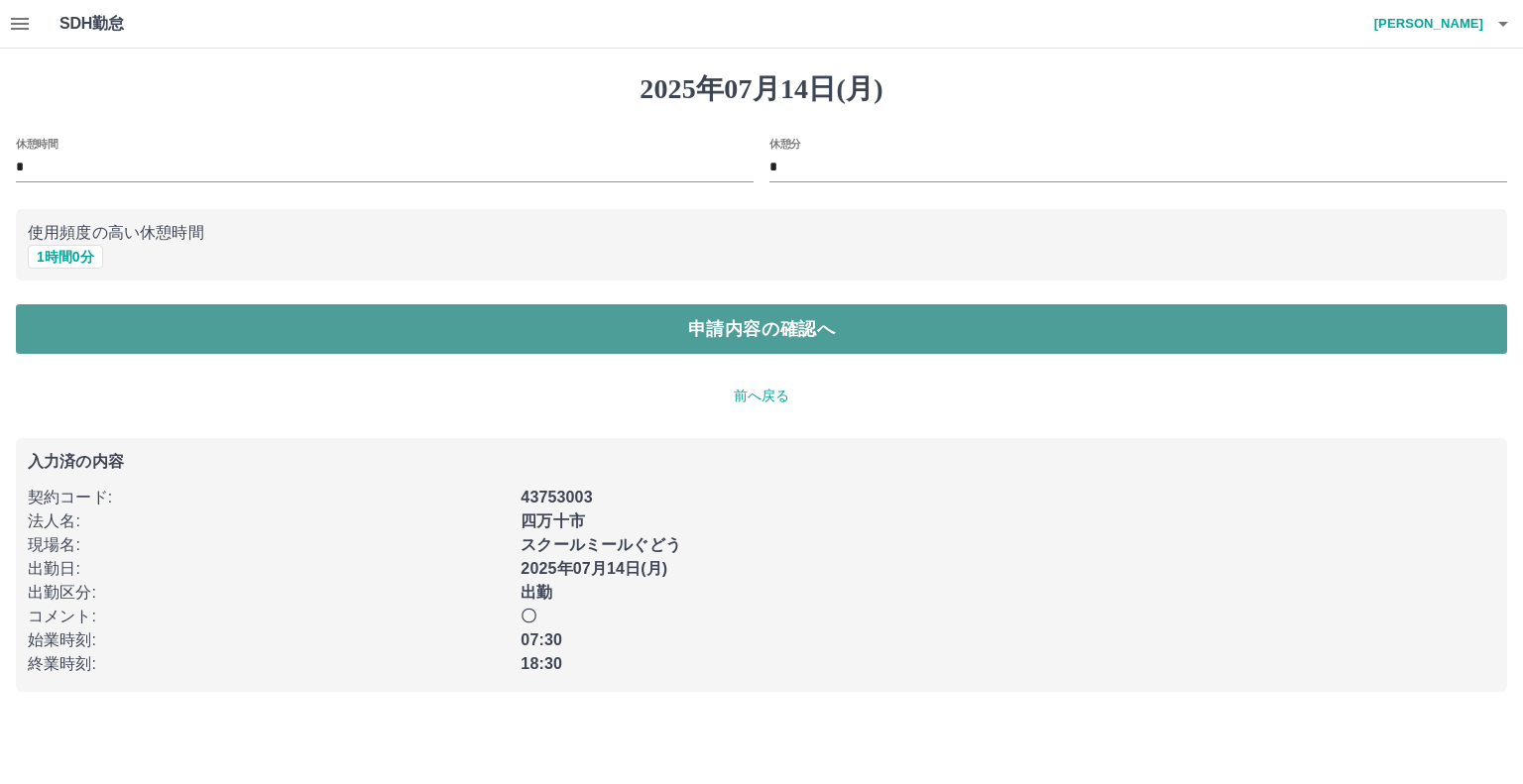 click on "申請内容の確認へ" at bounding box center (762, 329) 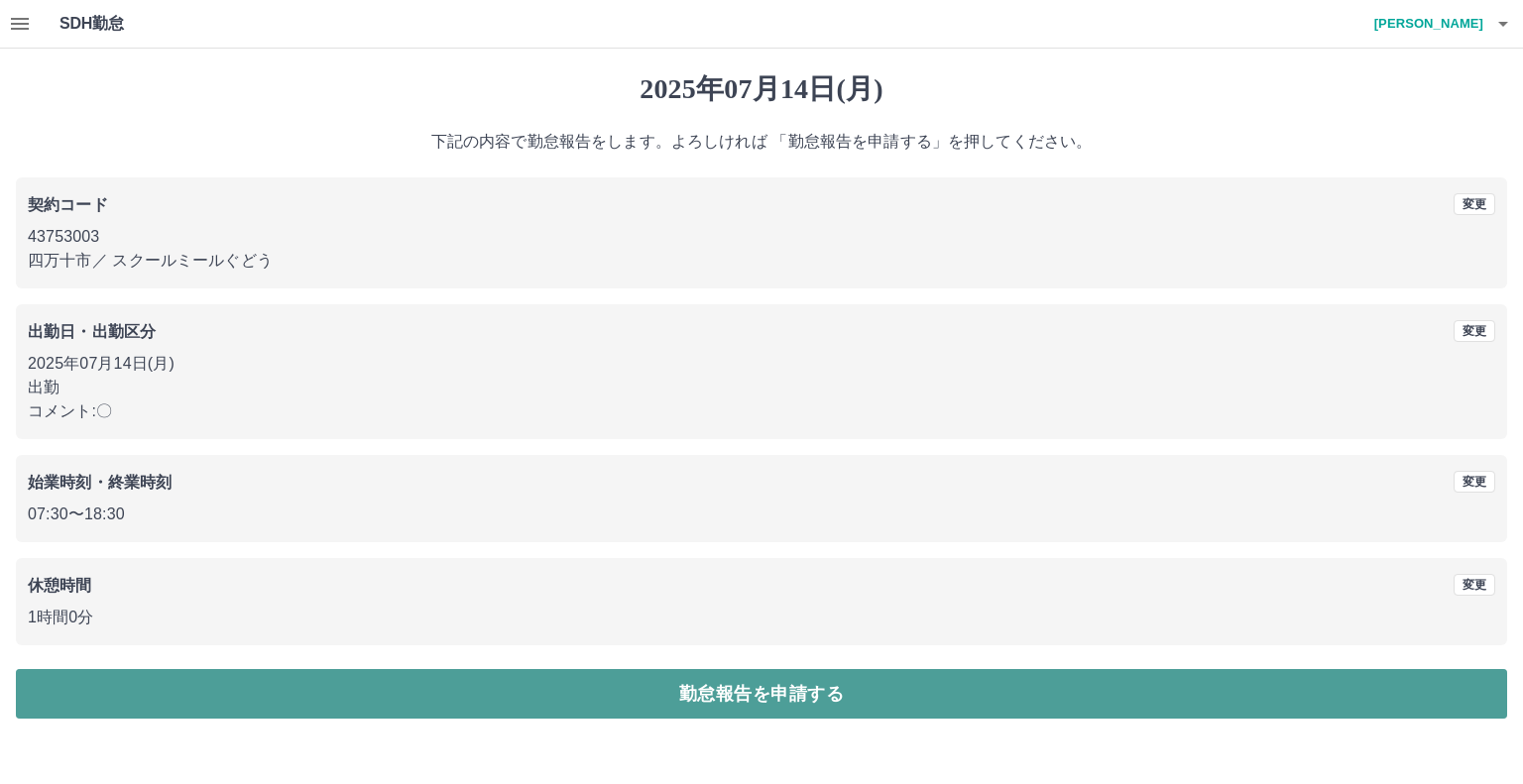 click on "勤怠報告を申請する" at bounding box center [762, 694] 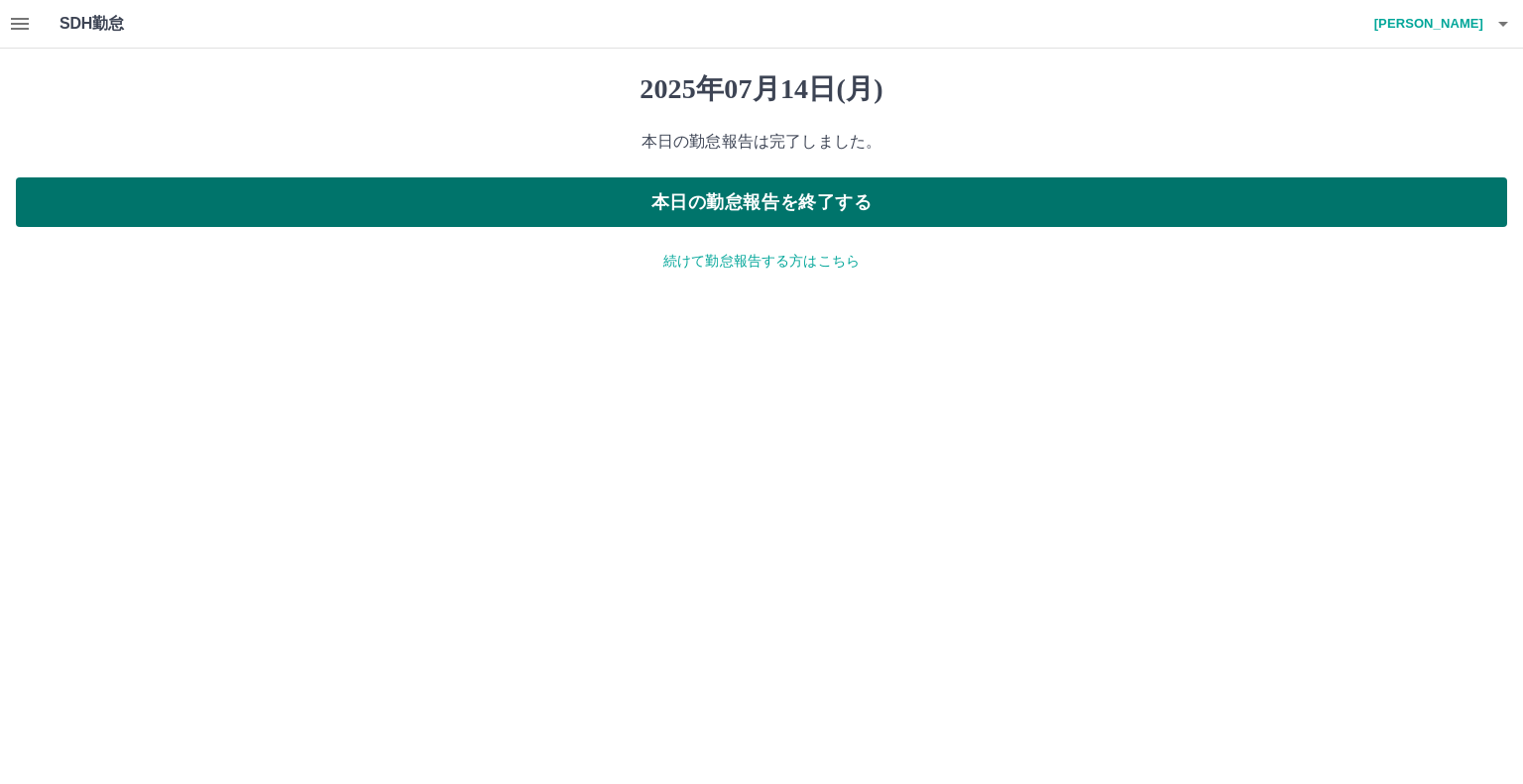 click on "本日の勤怠報告を終了する" at bounding box center (762, 202) 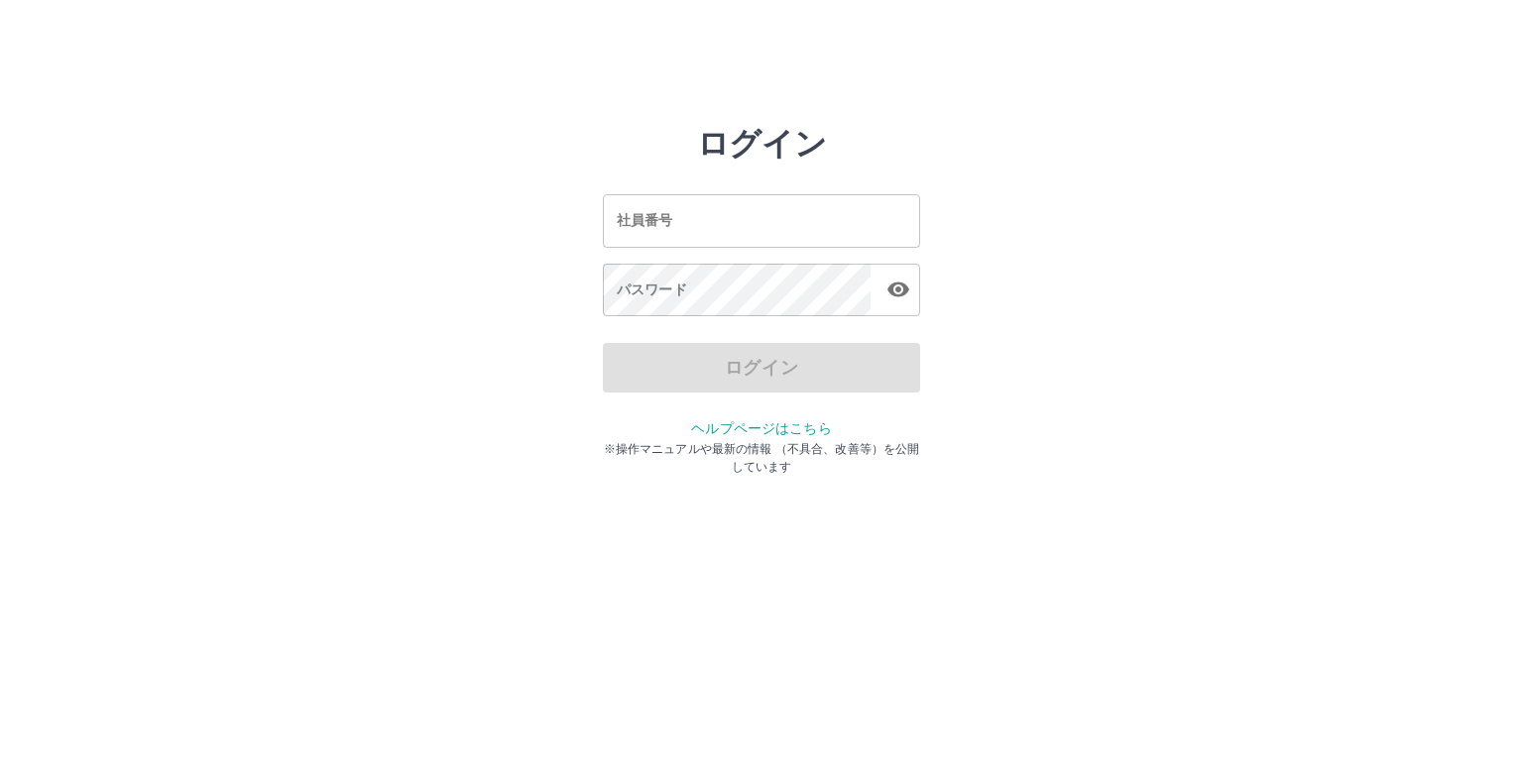 scroll, scrollTop: 0, scrollLeft: 0, axis: both 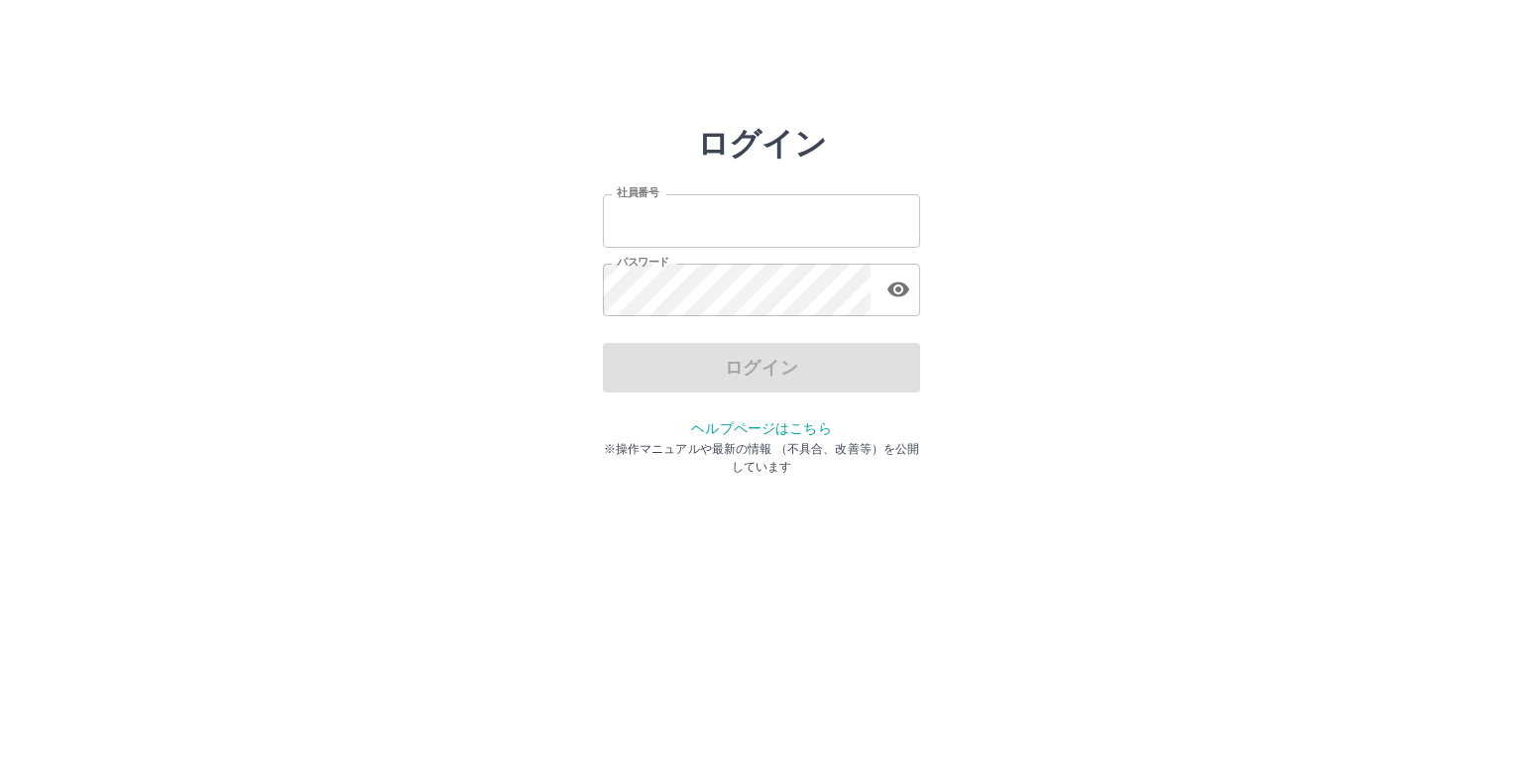 type on "*******" 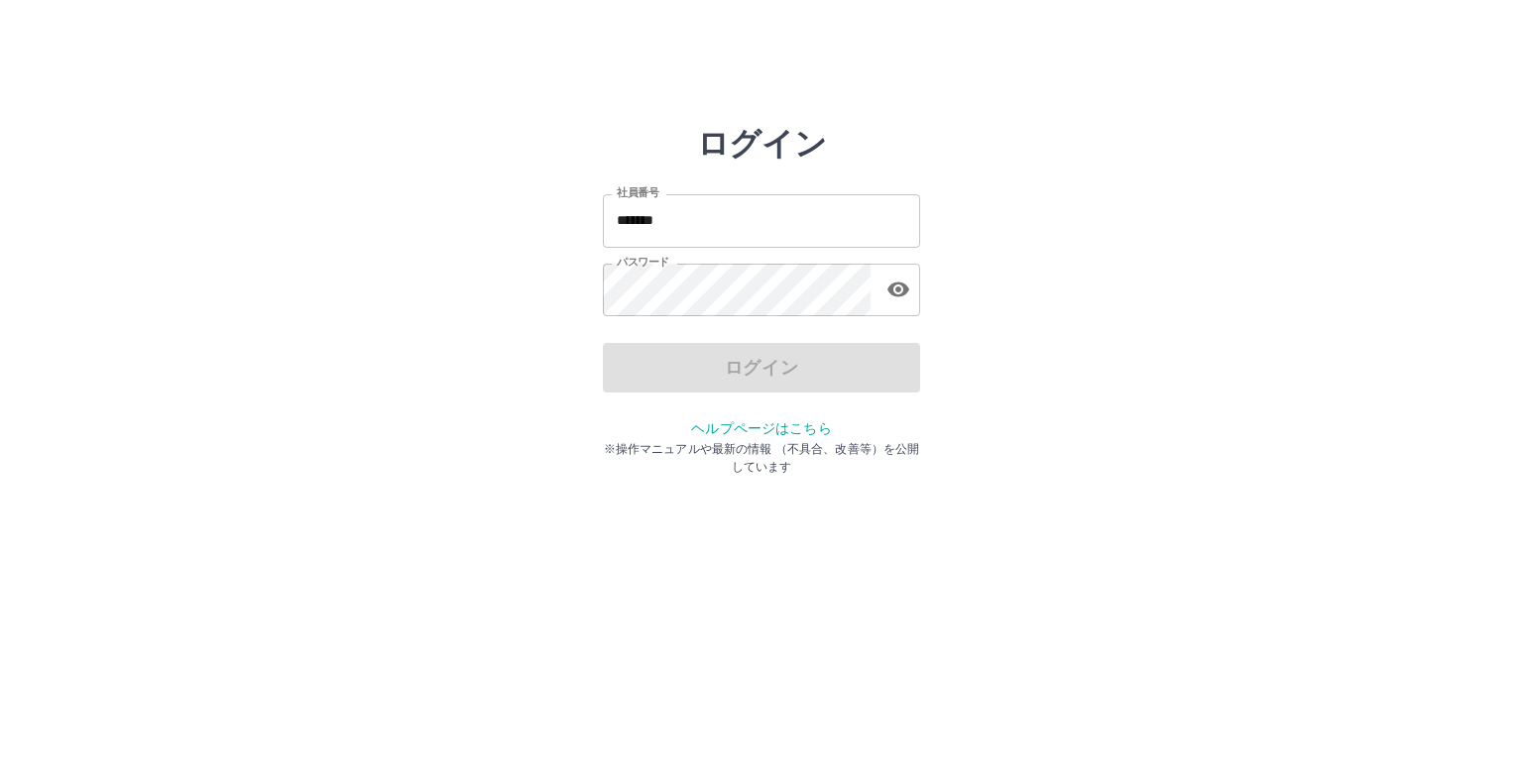 click on "ログイン" at bounding box center (762, 368) 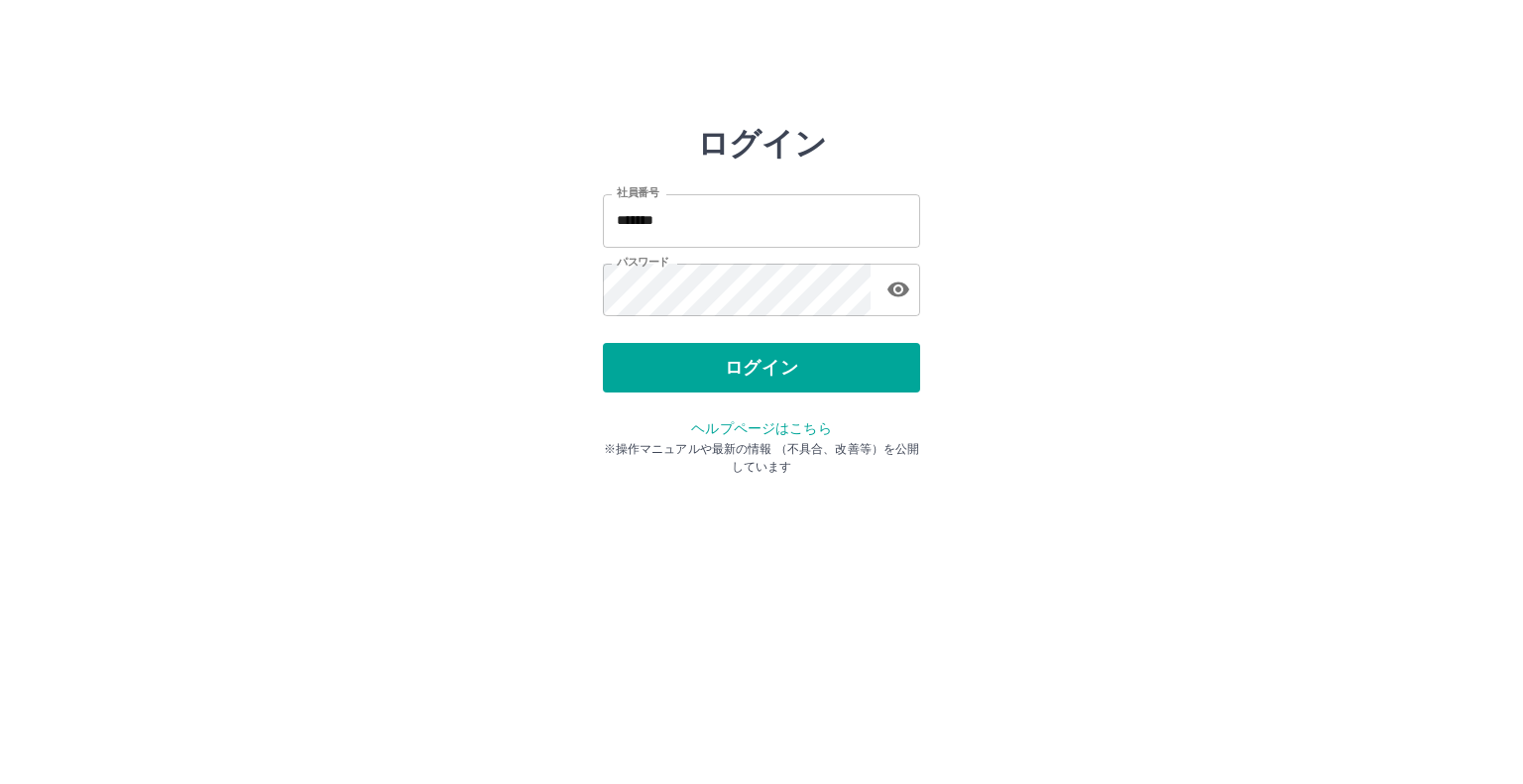 click on "ログイン" at bounding box center (762, 368) 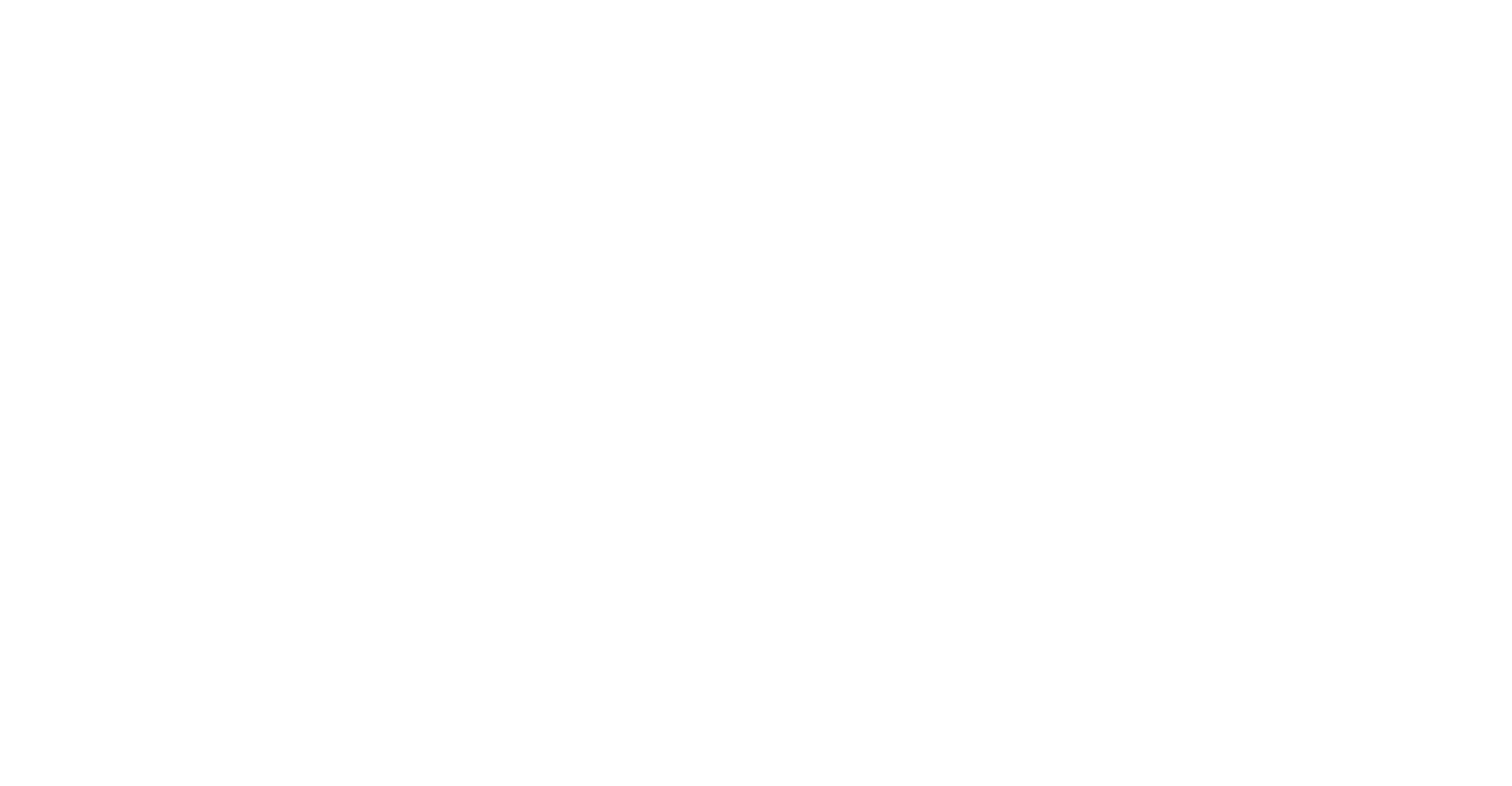 scroll, scrollTop: 0, scrollLeft: 0, axis: both 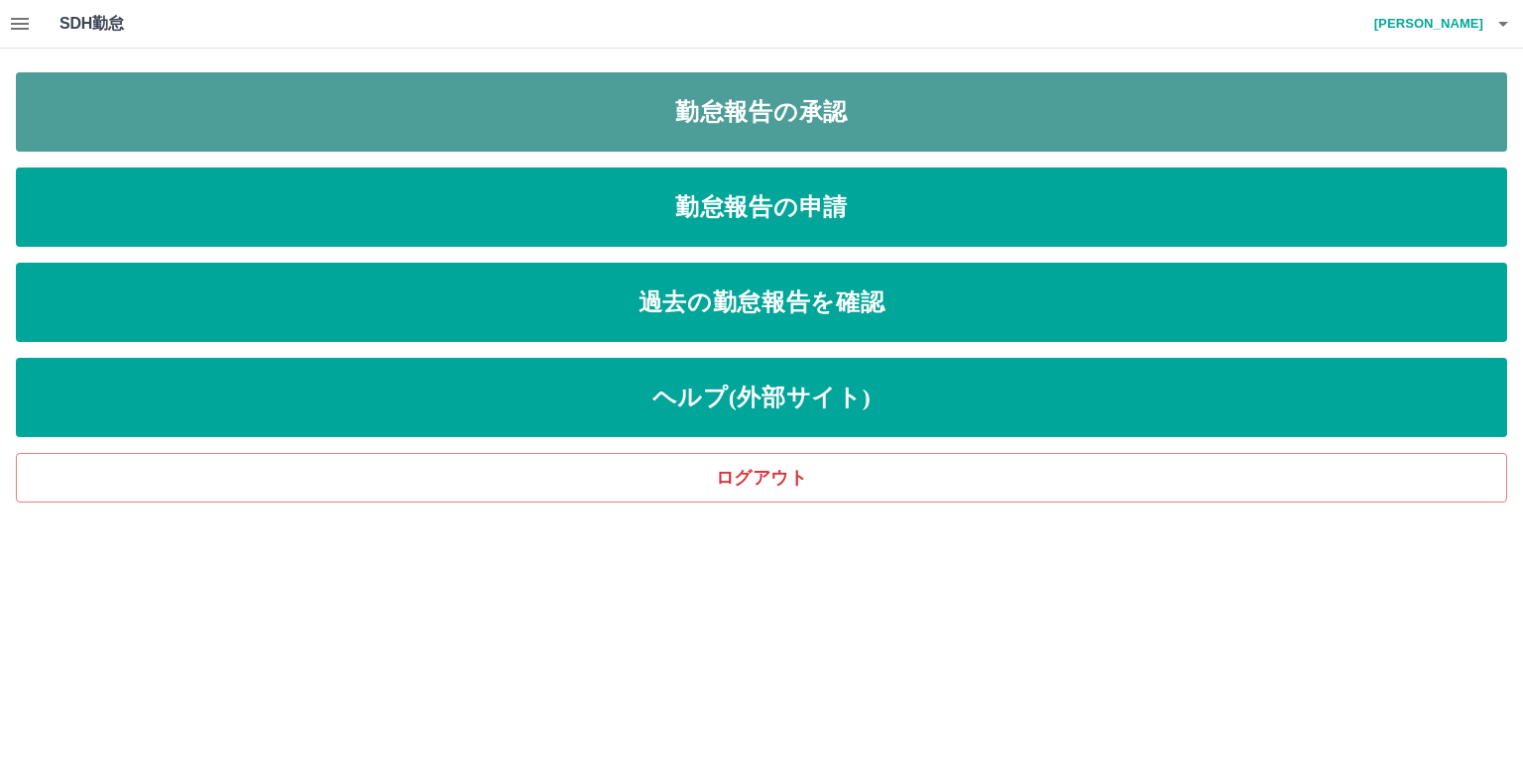 click on "勤怠報告の承認" at bounding box center [762, 112] 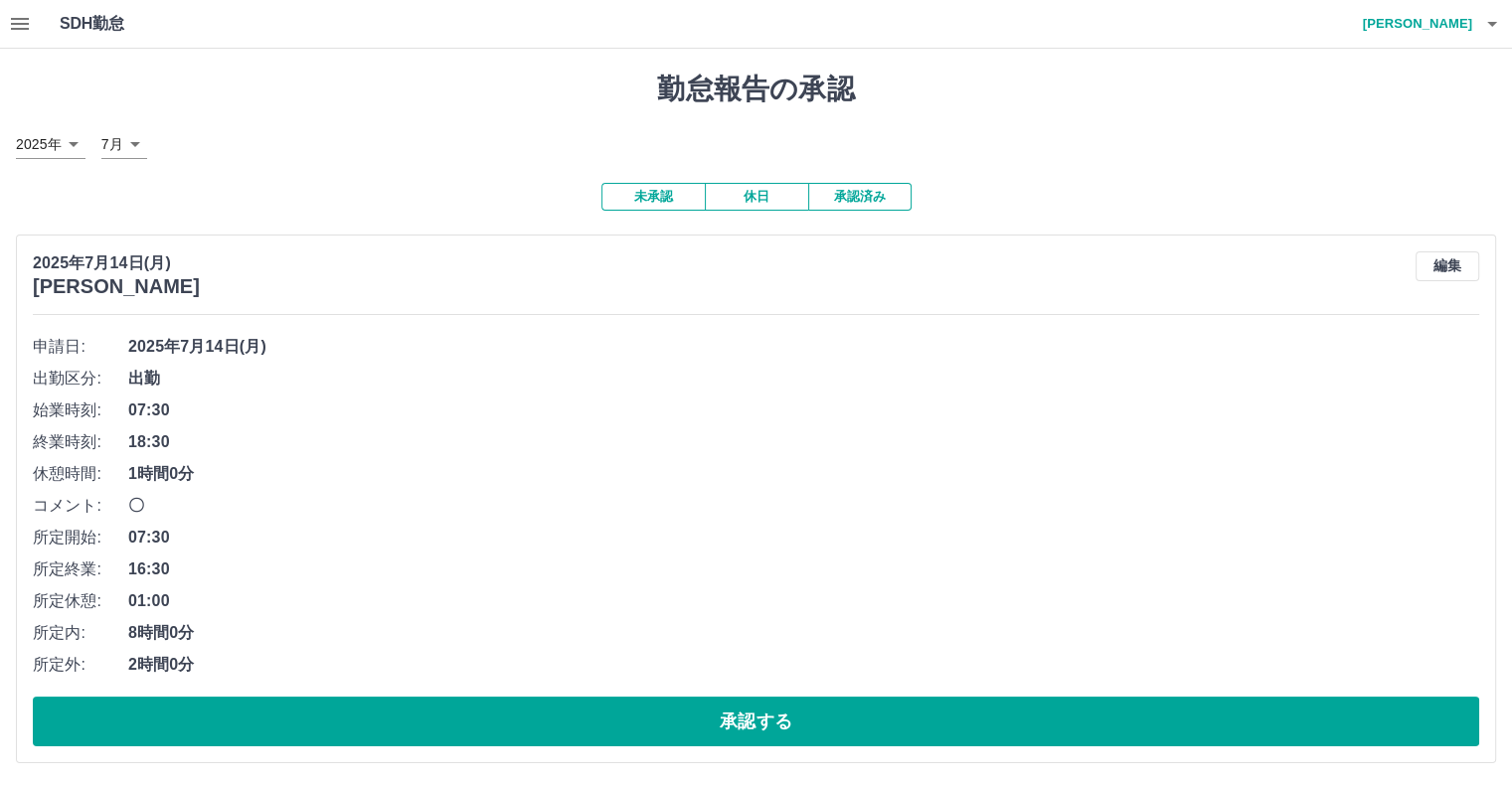 scroll, scrollTop: 1, scrollLeft: 0, axis: vertical 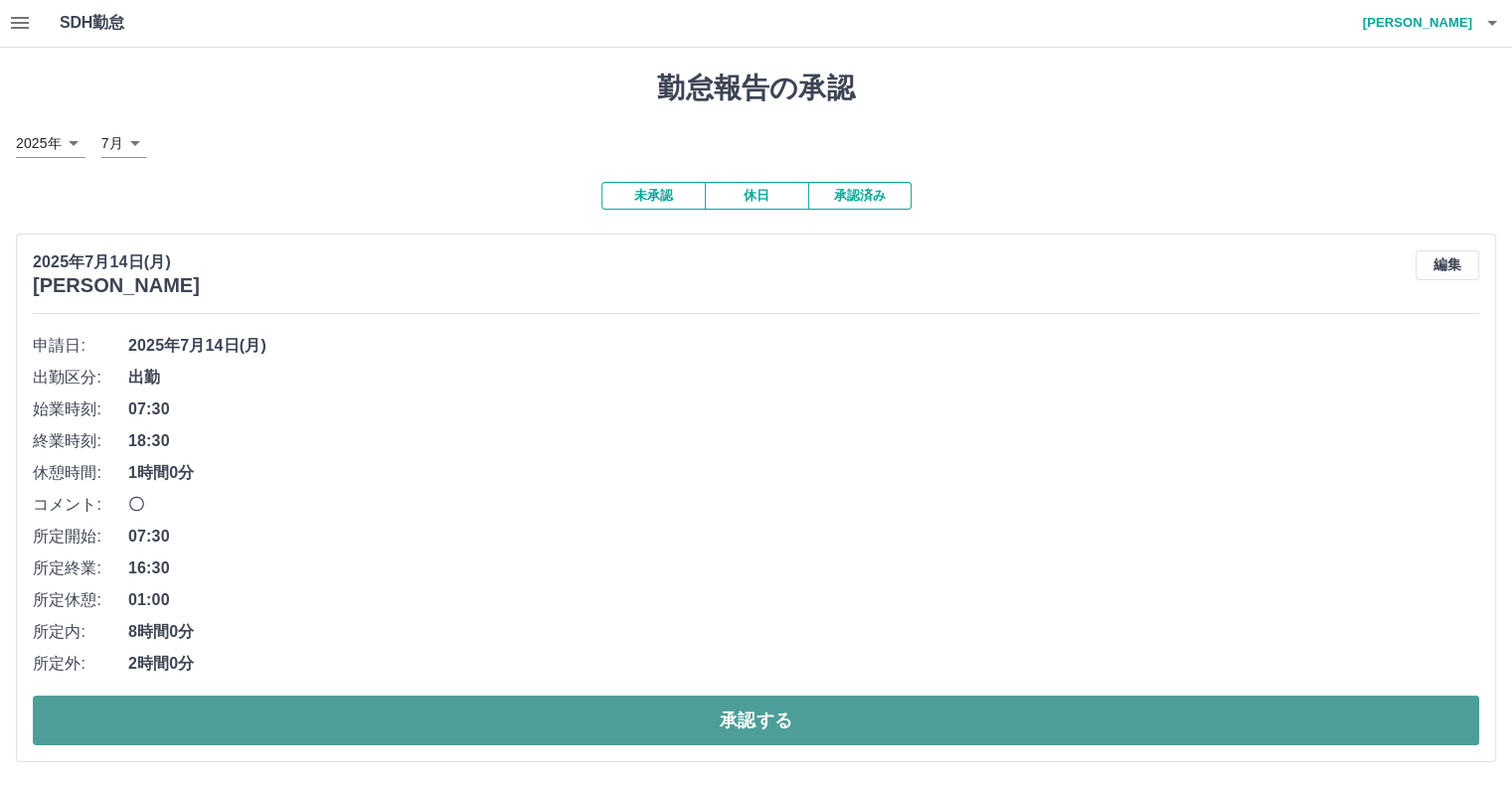 click on "承認する" at bounding box center [756, 720] 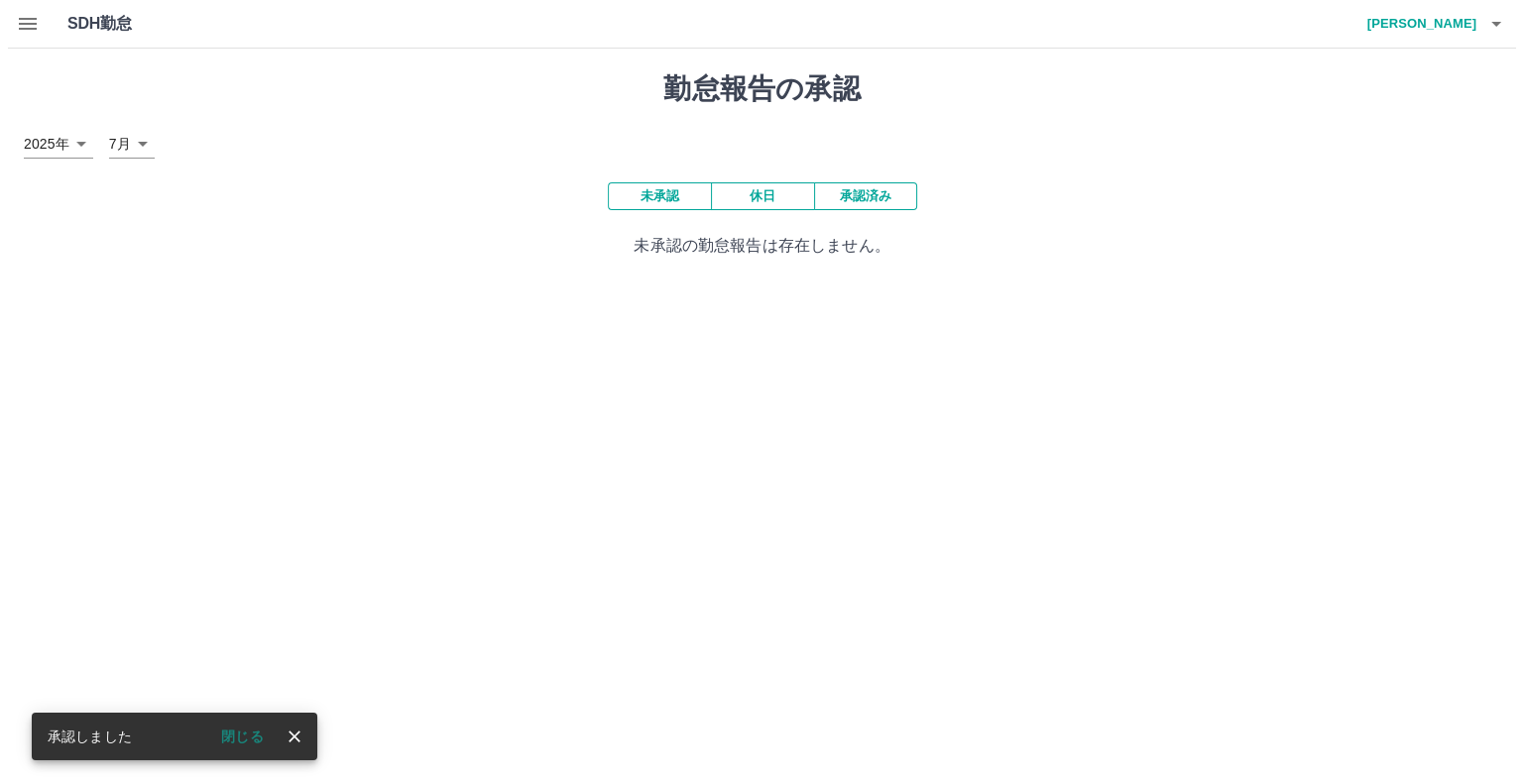 scroll, scrollTop: 0, scrollLeft: 0, axis: both 